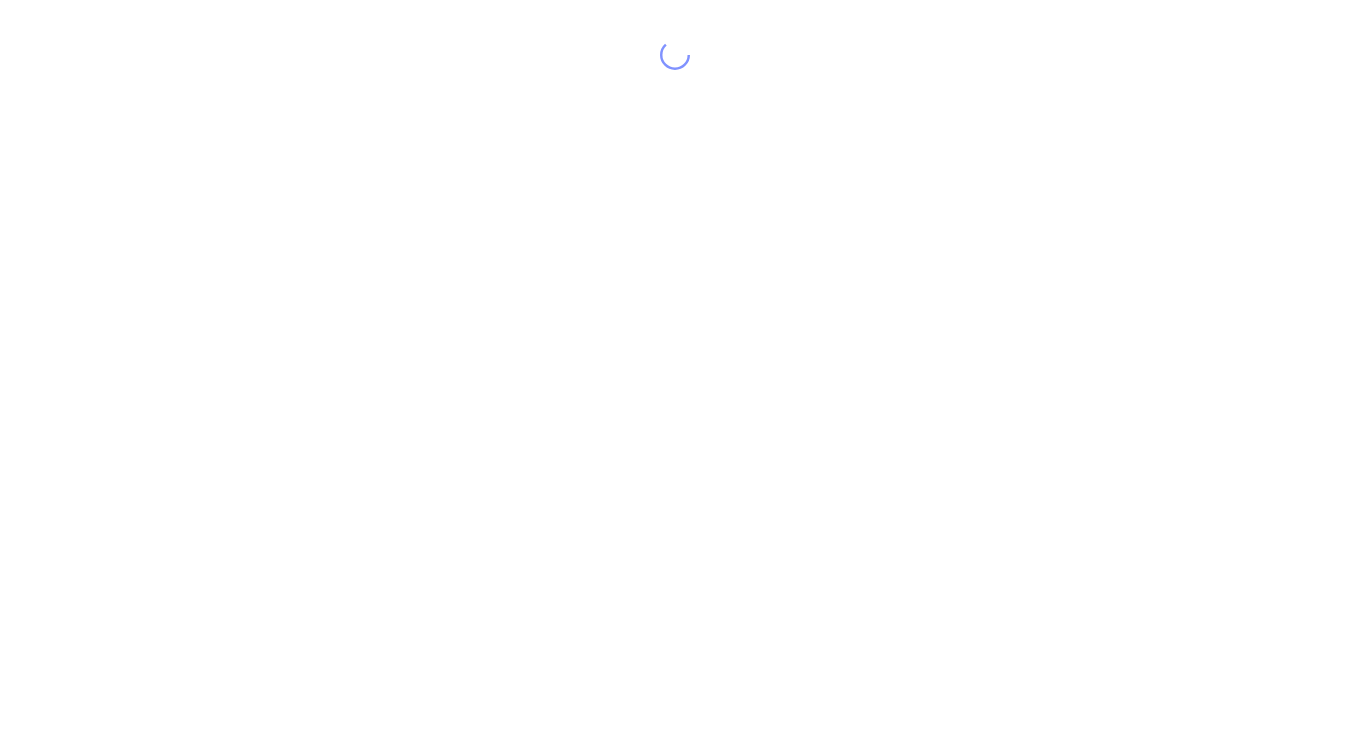 scroll, scrollTop: 0, scrollLeft: 0, axis: both 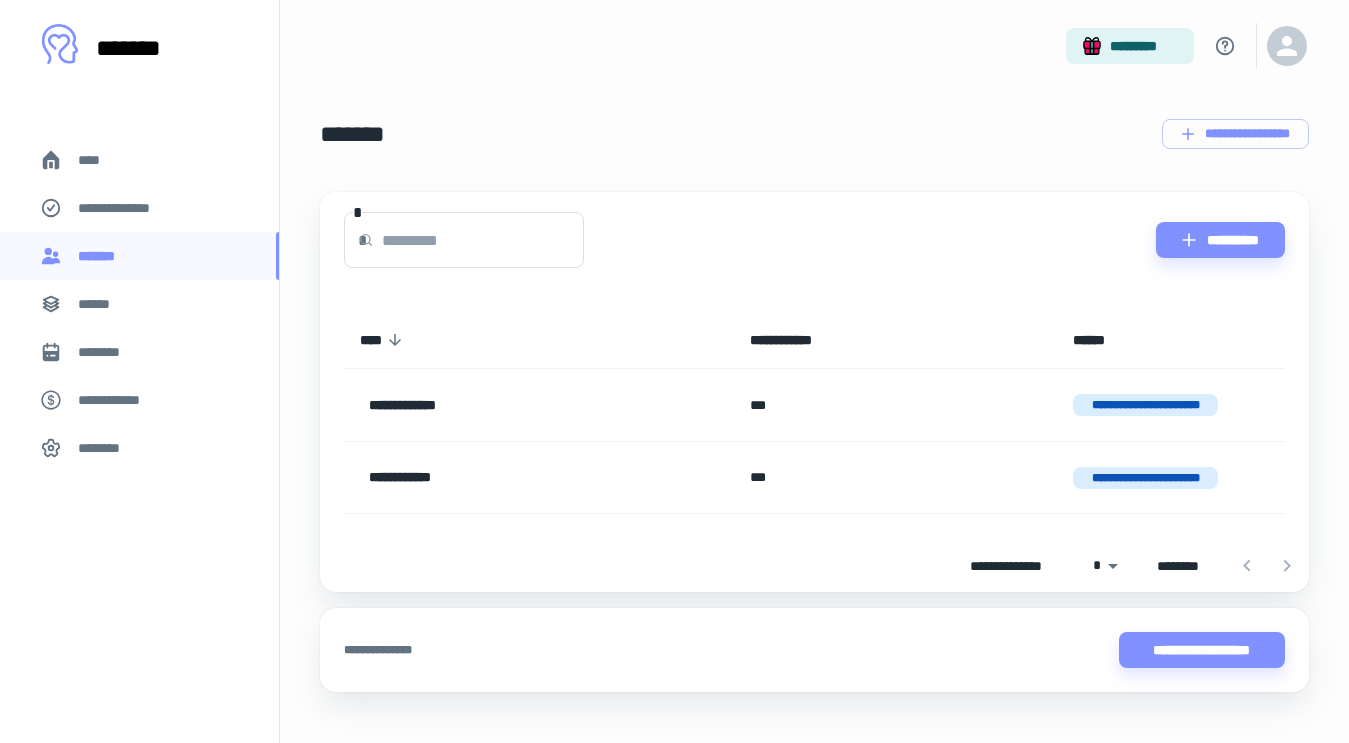 click on "********" at bounding box center [107, 352] 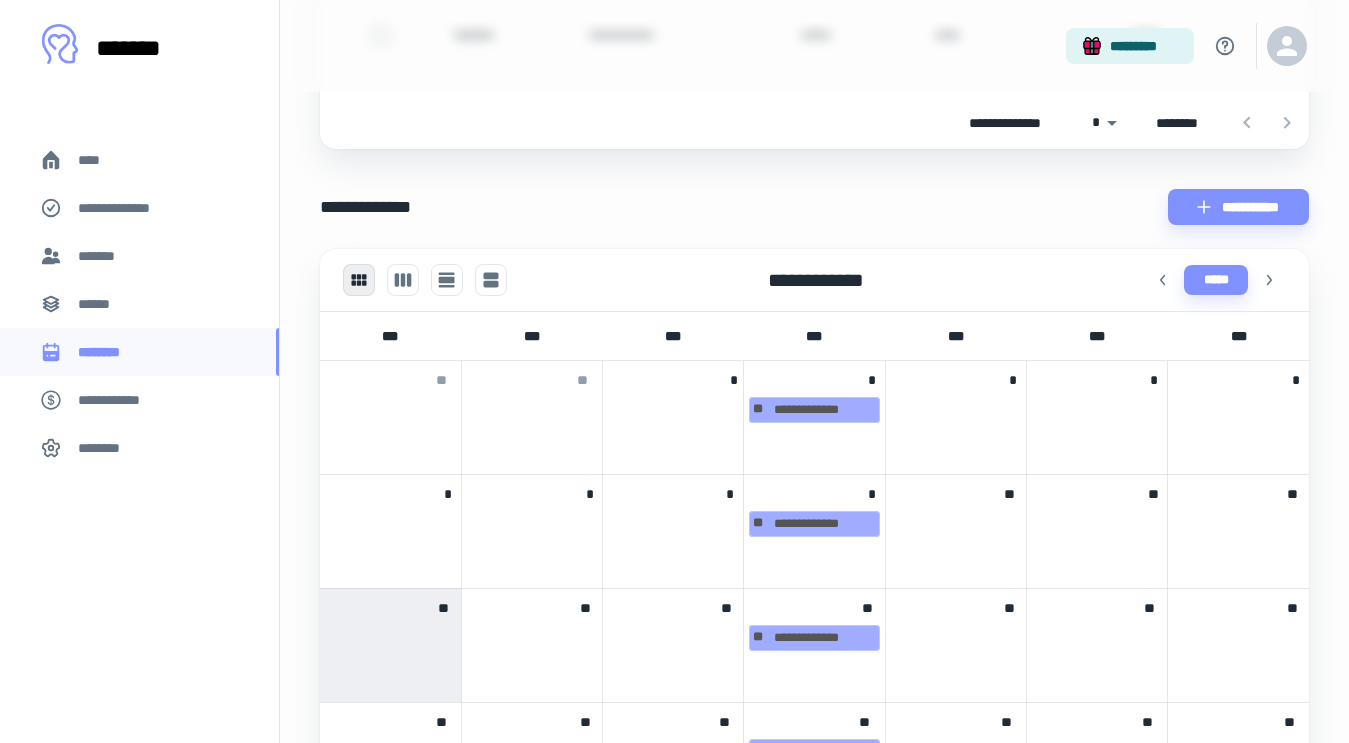 scroll, scrollTop: 680, scrollLeft: 0, axis: vertical 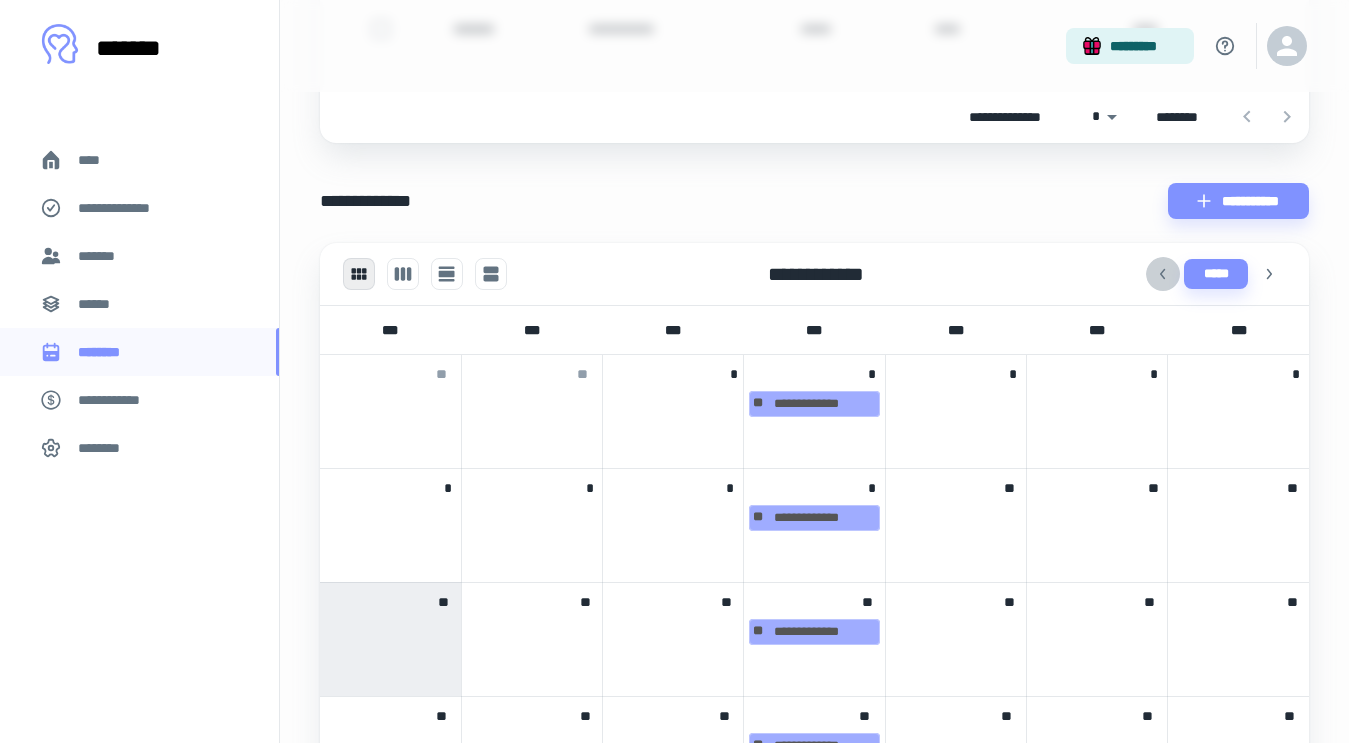 click 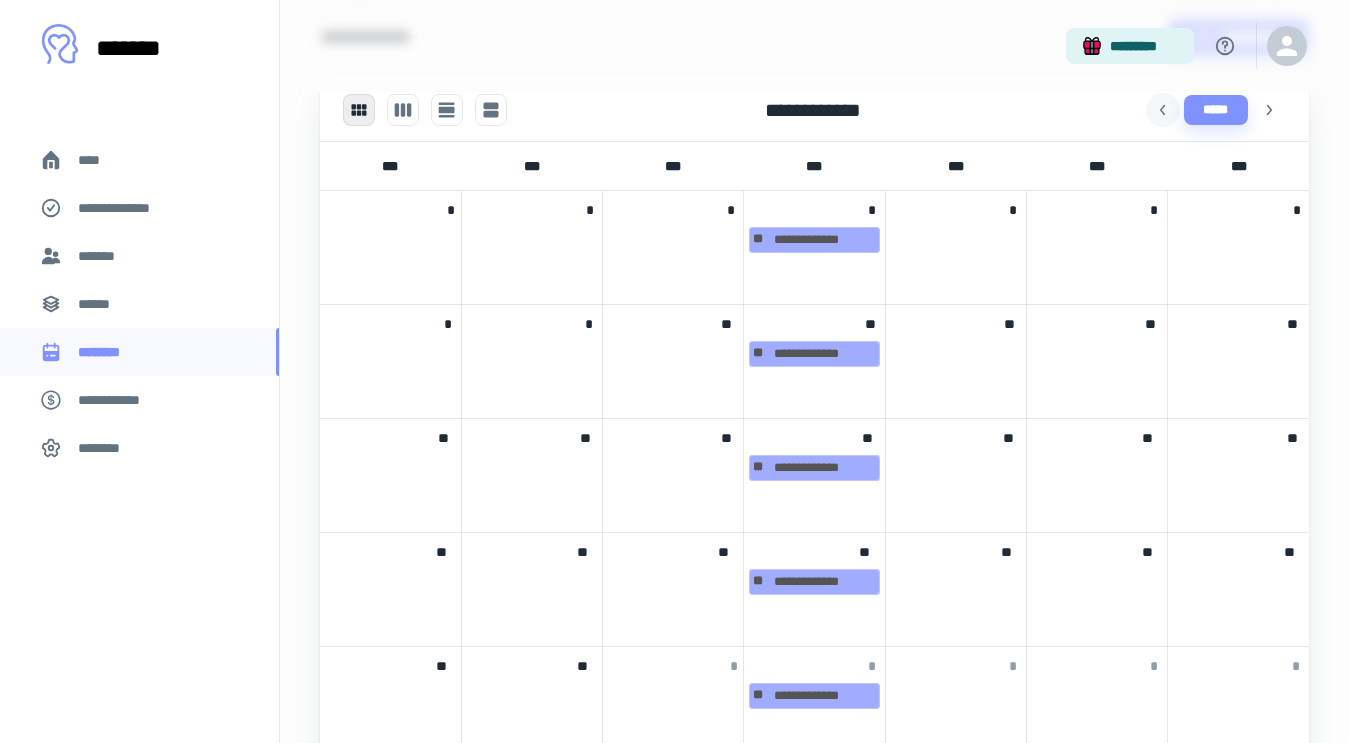 scroll, scrollTop: 840, scrollLeft: 0, axis: vertical 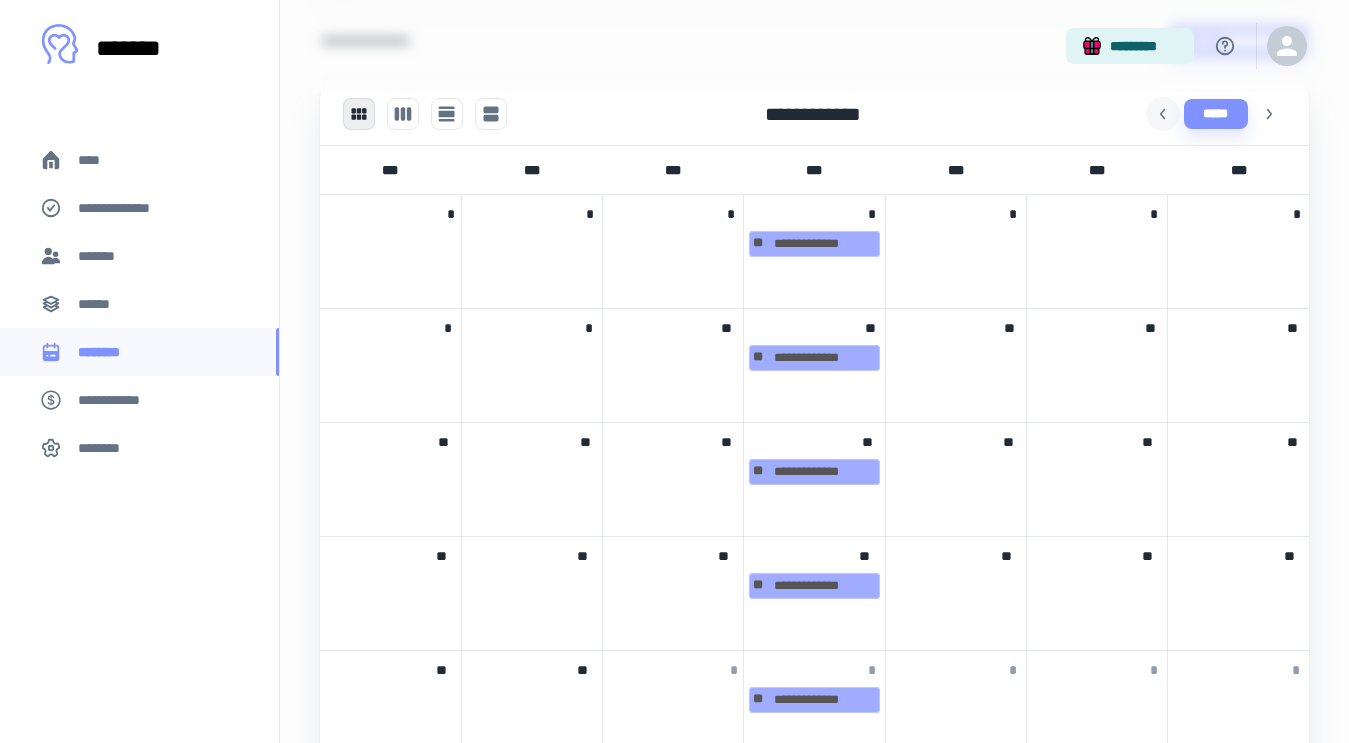 click at bounding box center [673, 242] 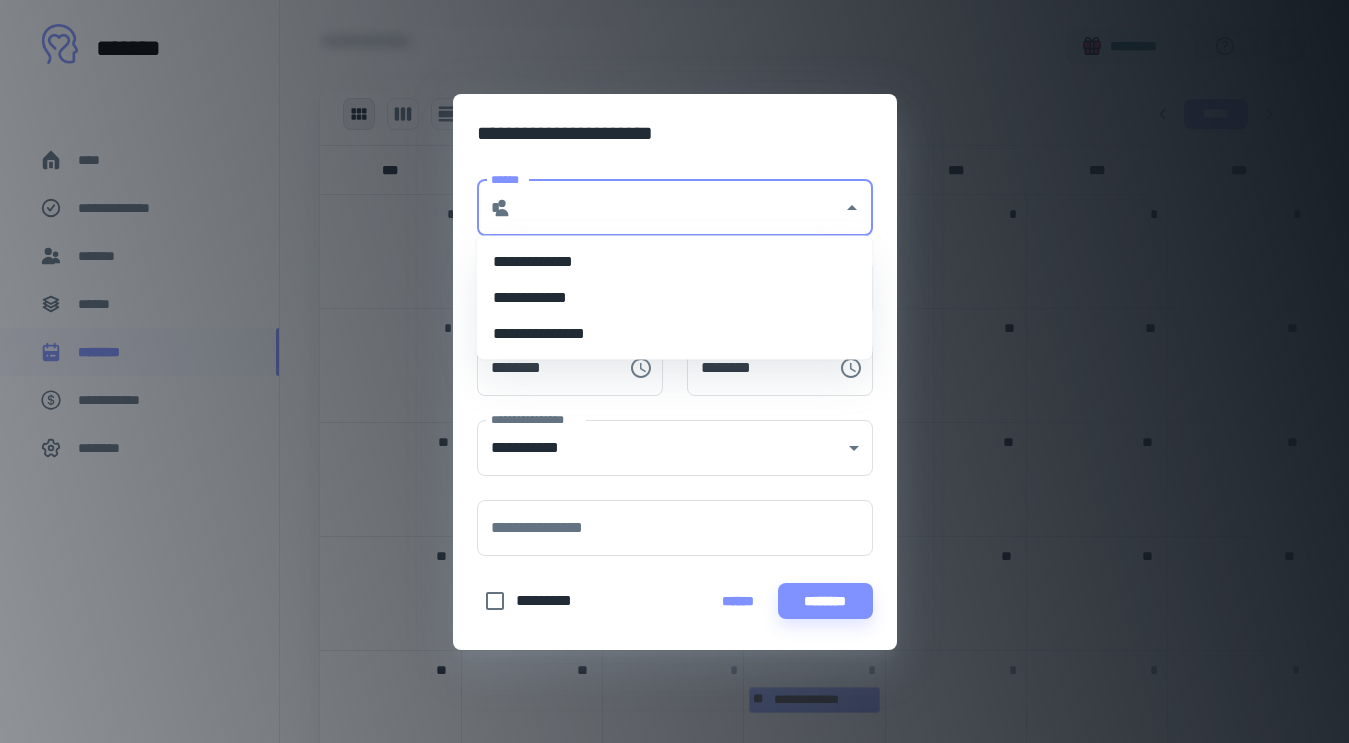 click on "******" at bounding box center (677, 208) 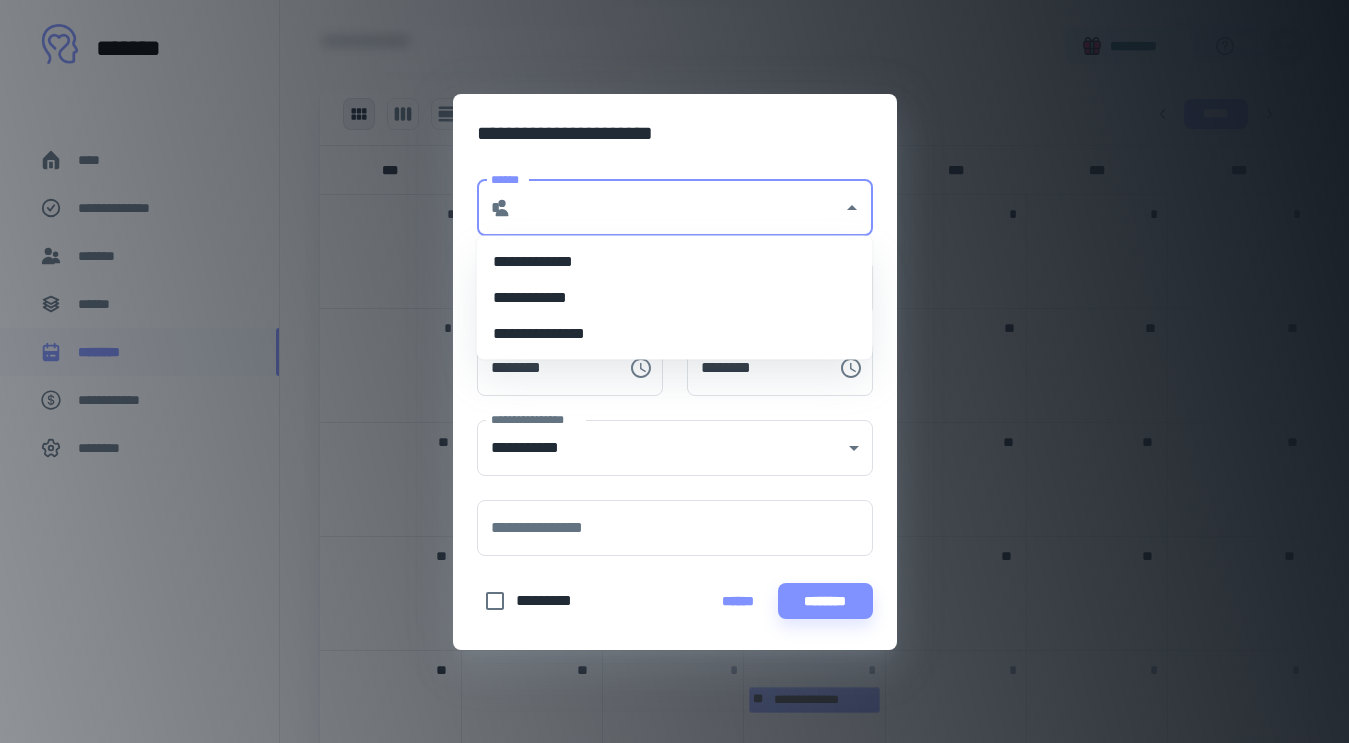 type on "**********" 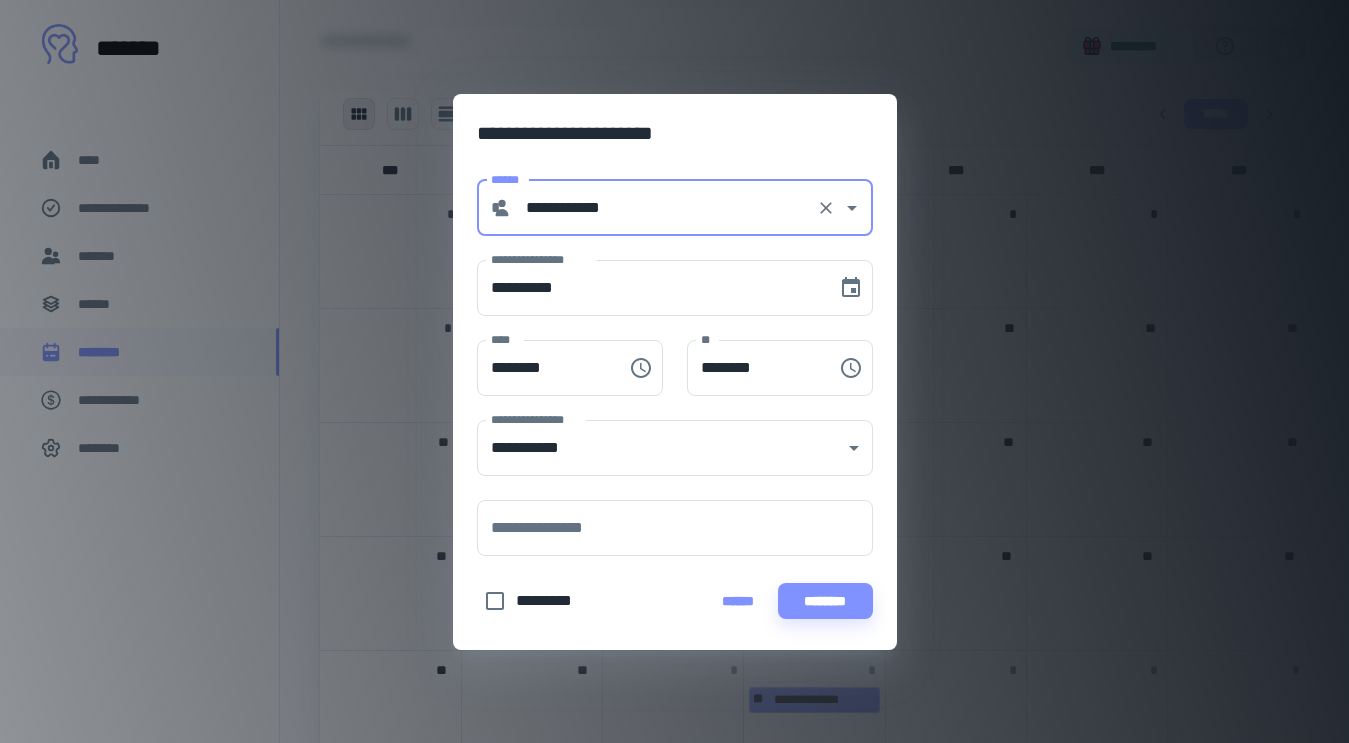 click on "******" at bounding box center (738, 601) 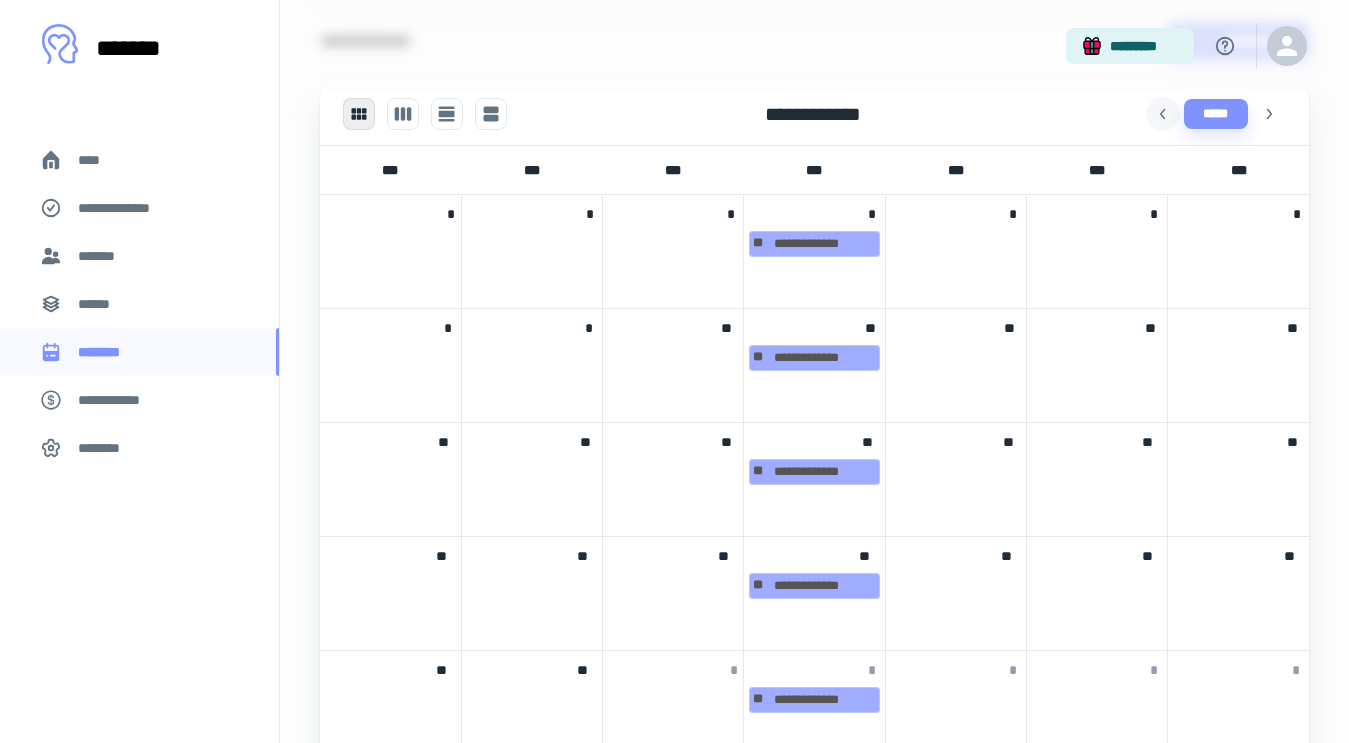 click at bounding box center (673, 356) 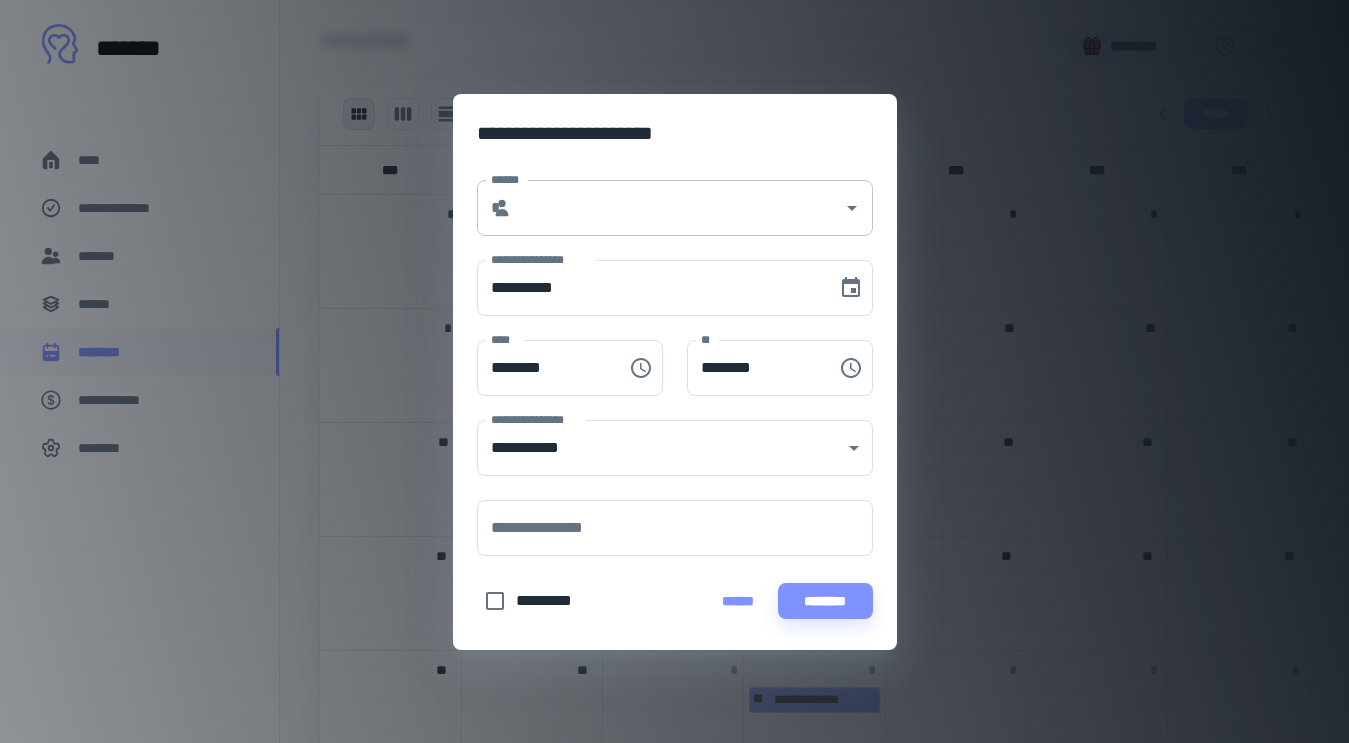 click on "******" at bounding box center (677, 208) 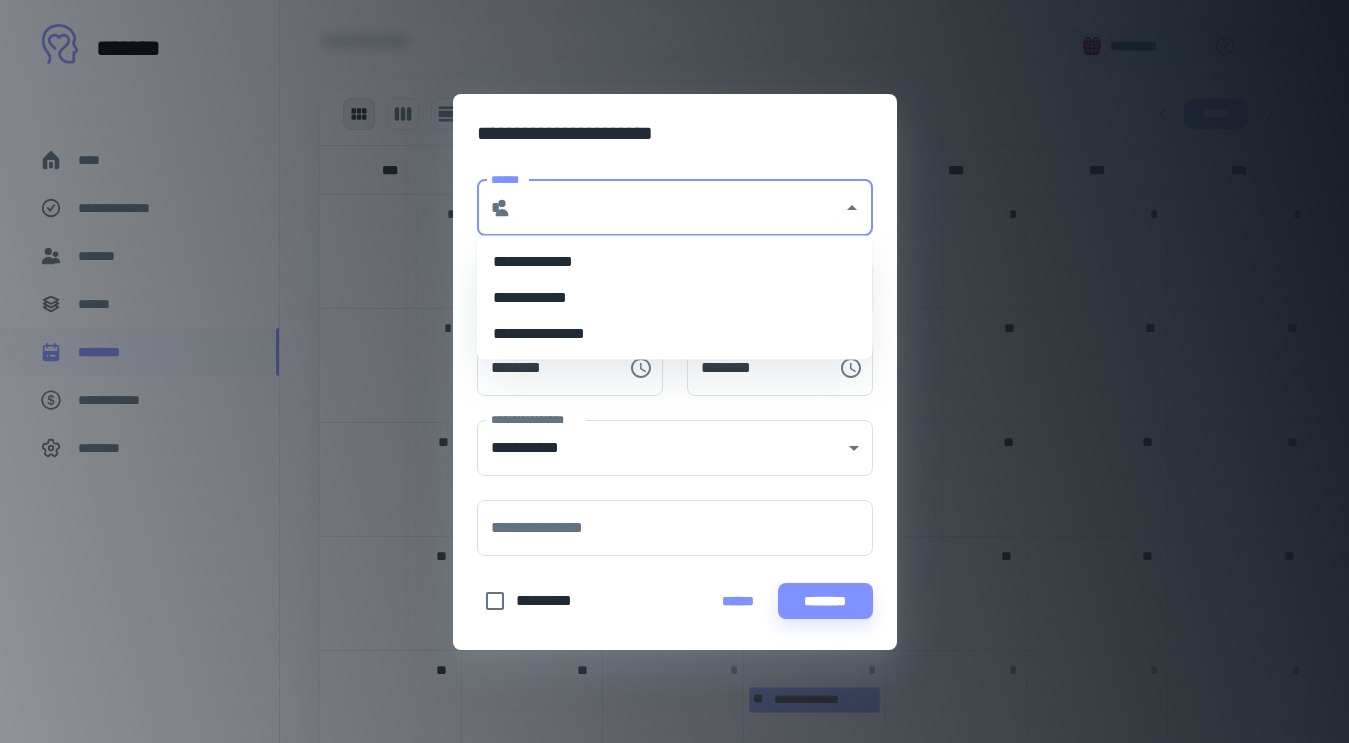 click on "**********" at bounding box center [675, 298] 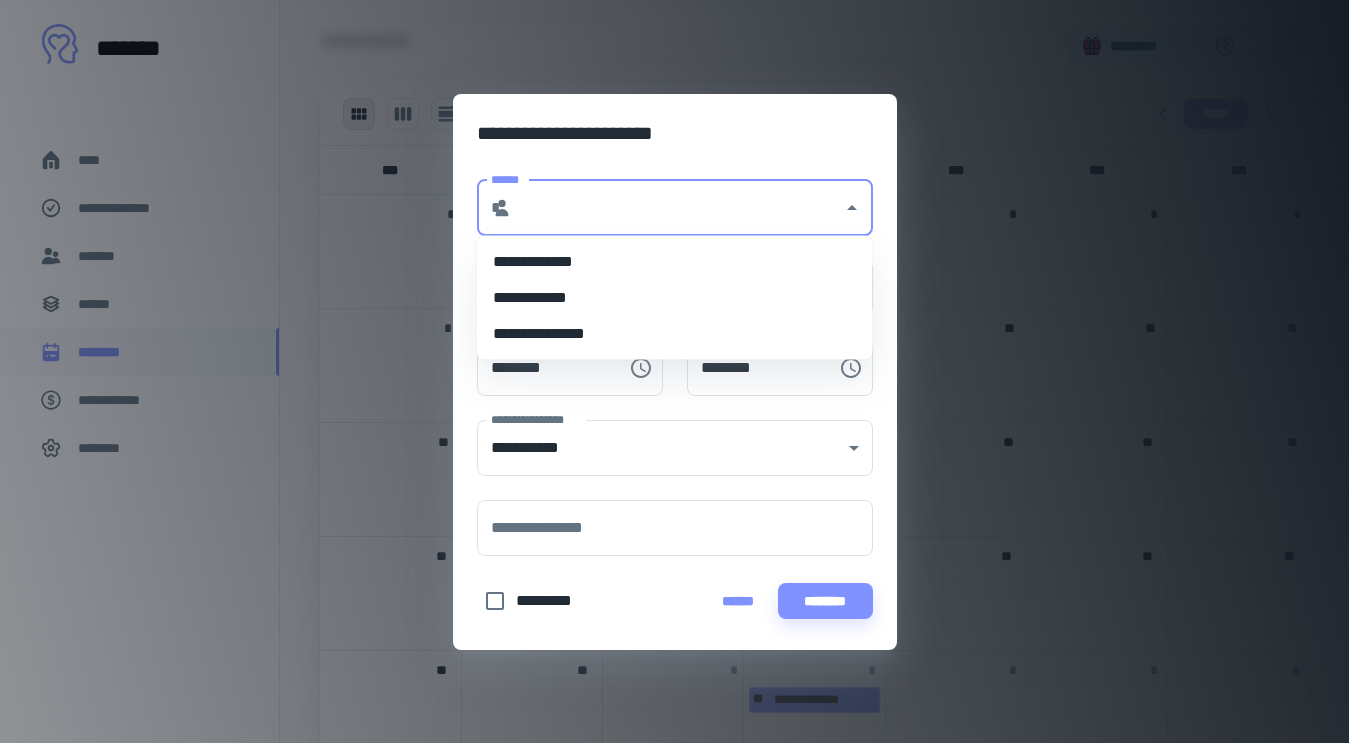 type on "**********" 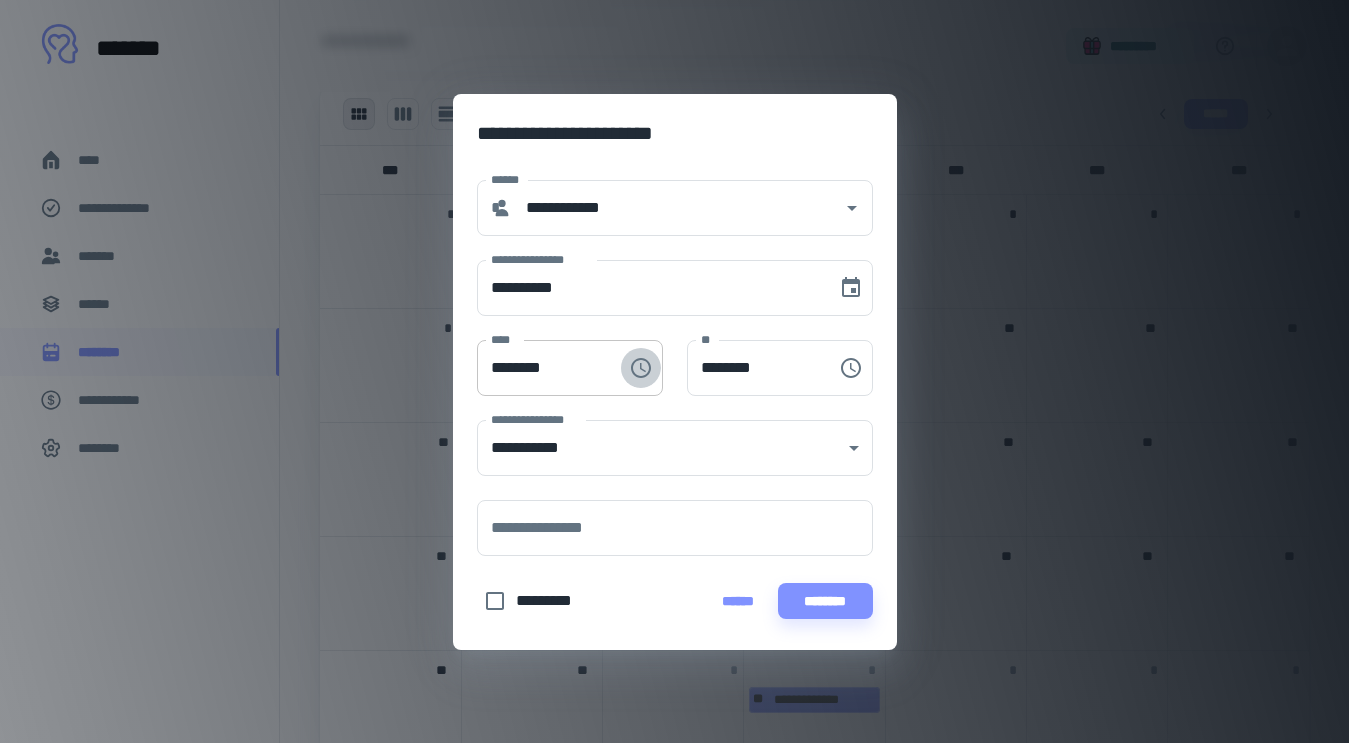 click 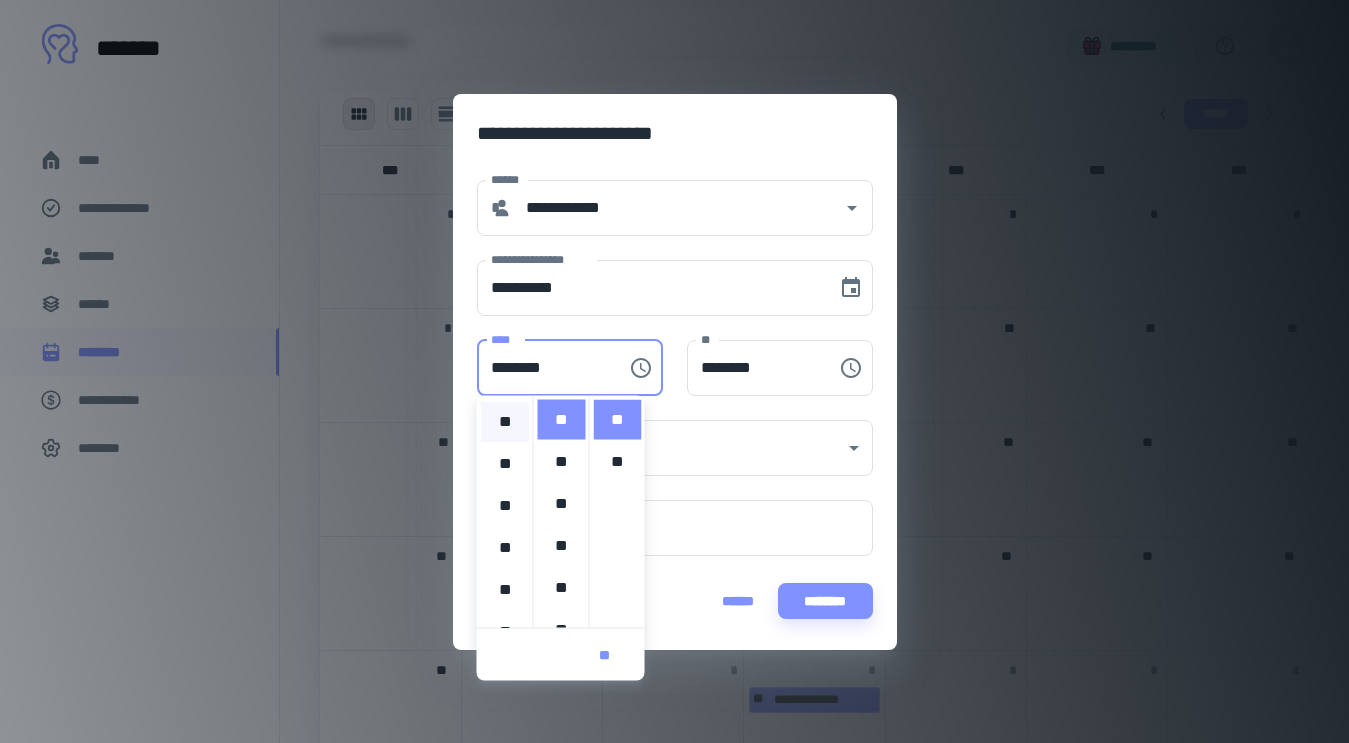 click on "**" at bounding box center (505, 422) 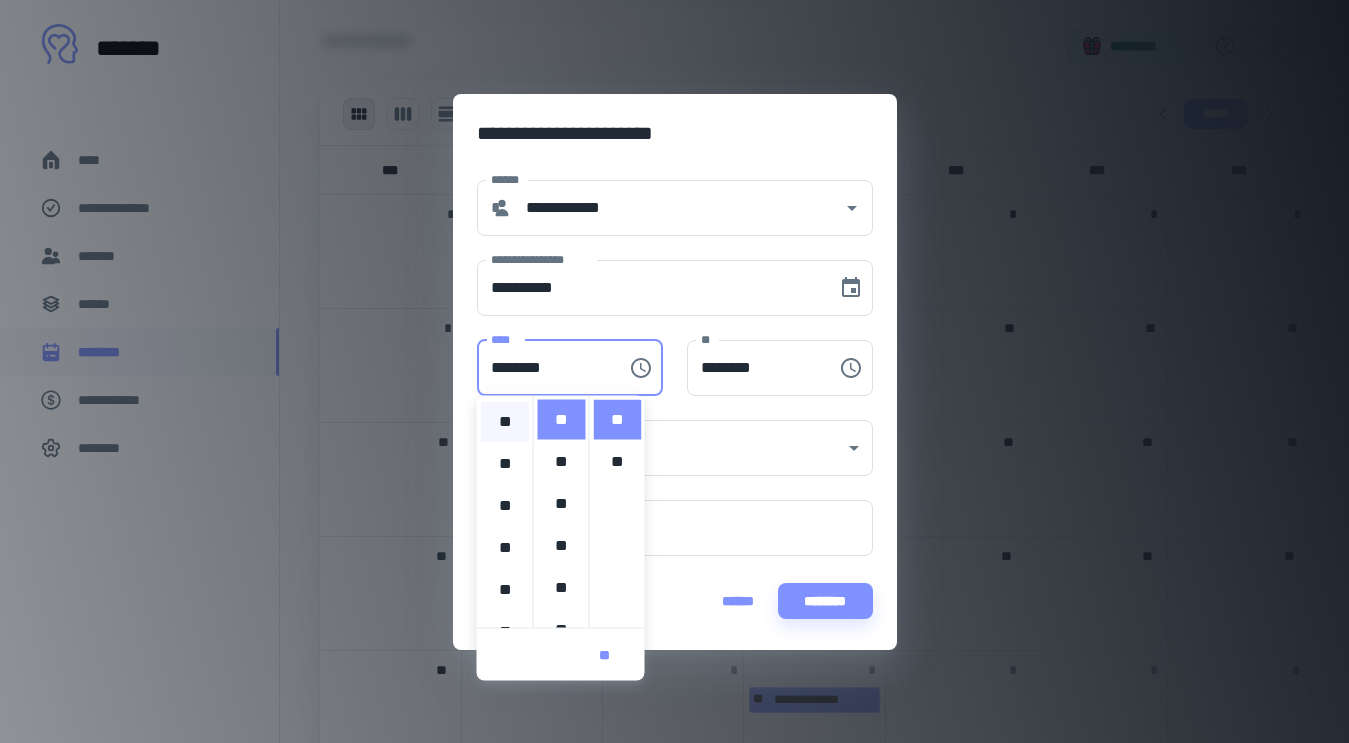 type on "********" 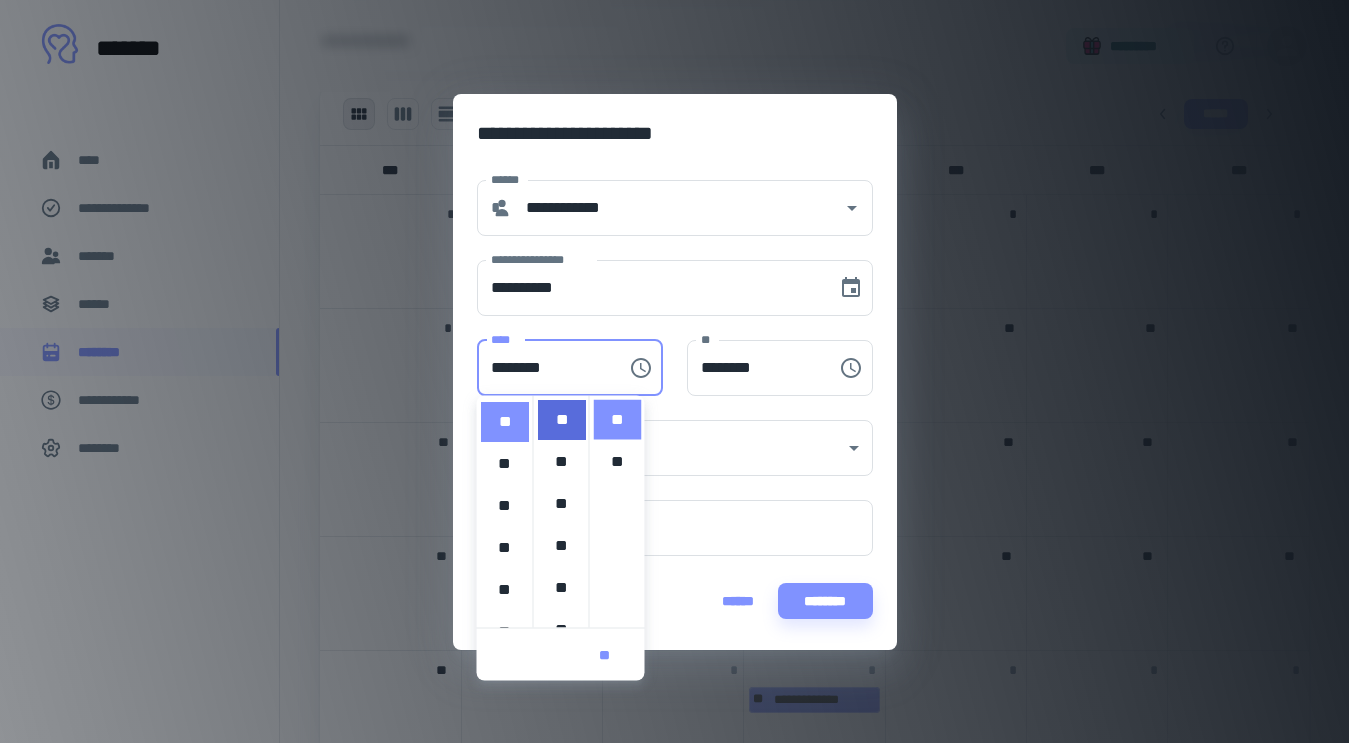 scroll, scrollTop: 84, scrollLeft: 0, axis: vertical 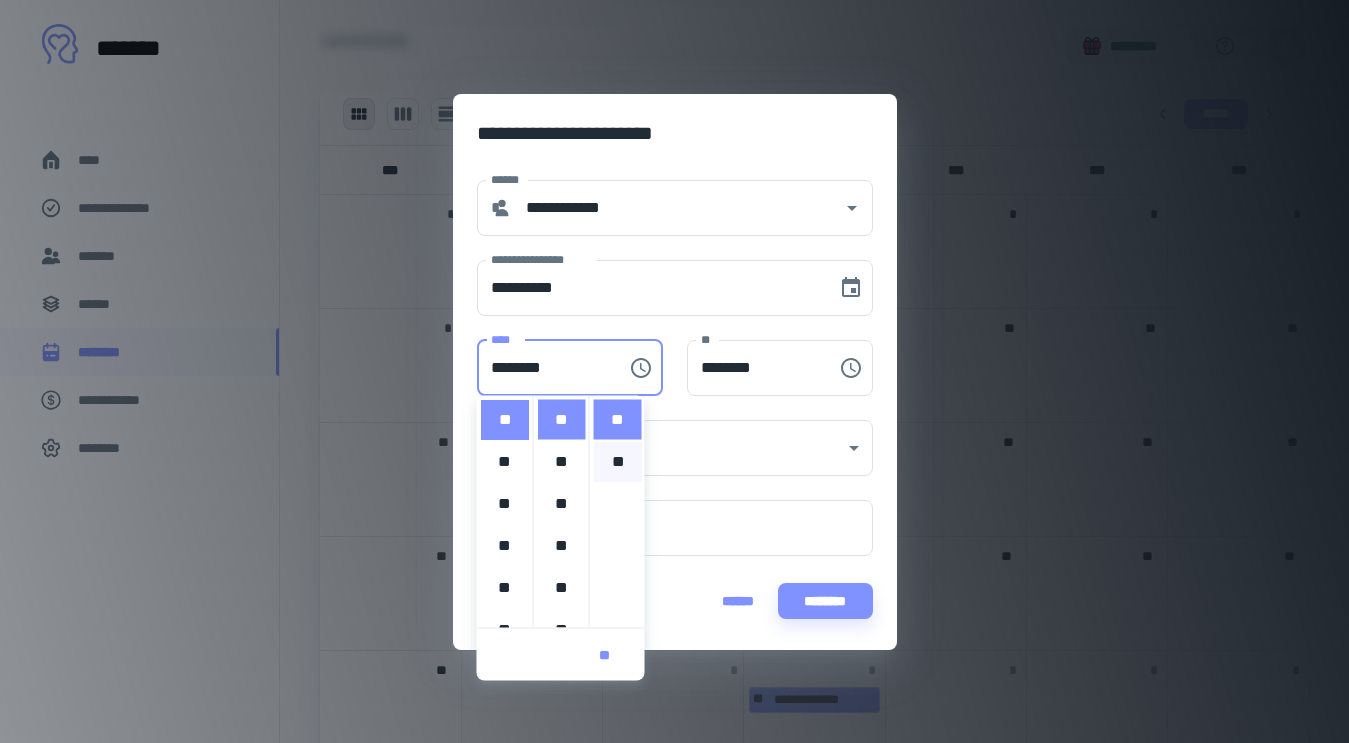 click on "**" at bounding box center [618, 462] 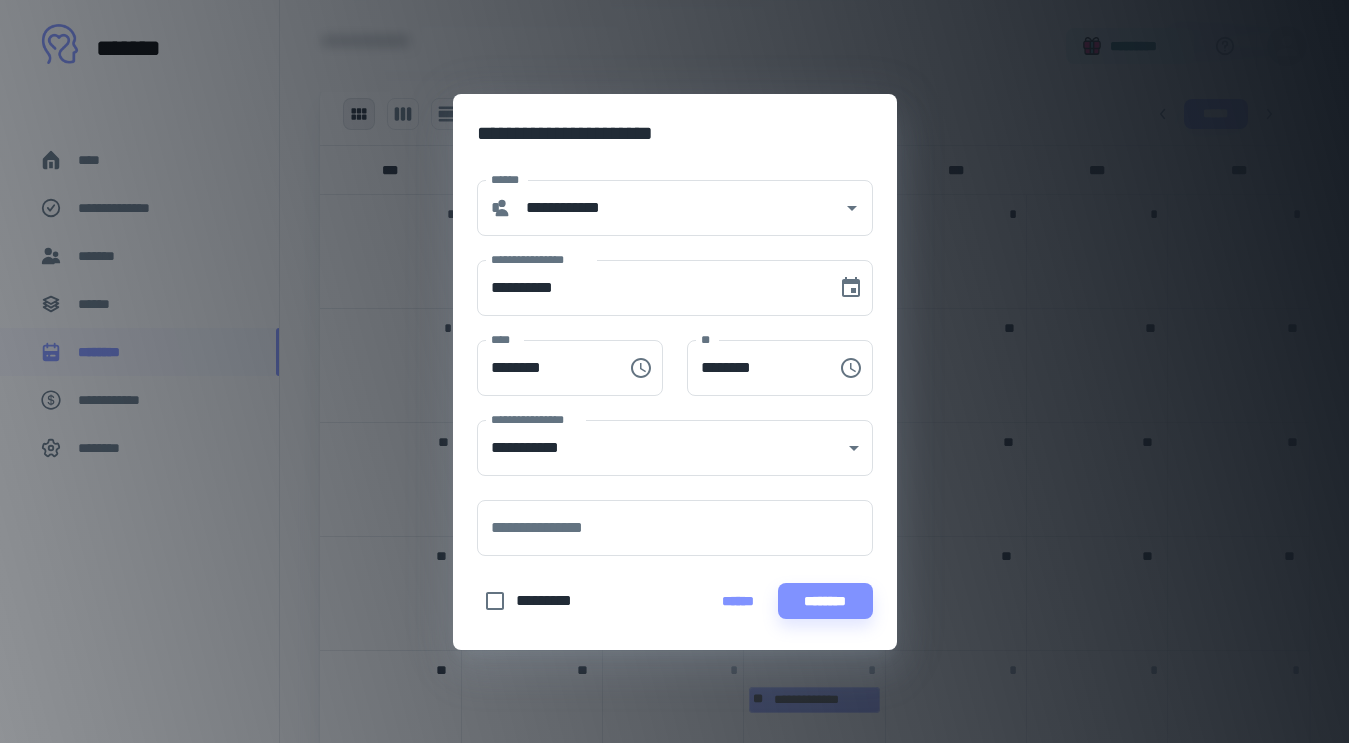 scroll, scrollTop: 42, scrollLeft: 0, axis: vertical 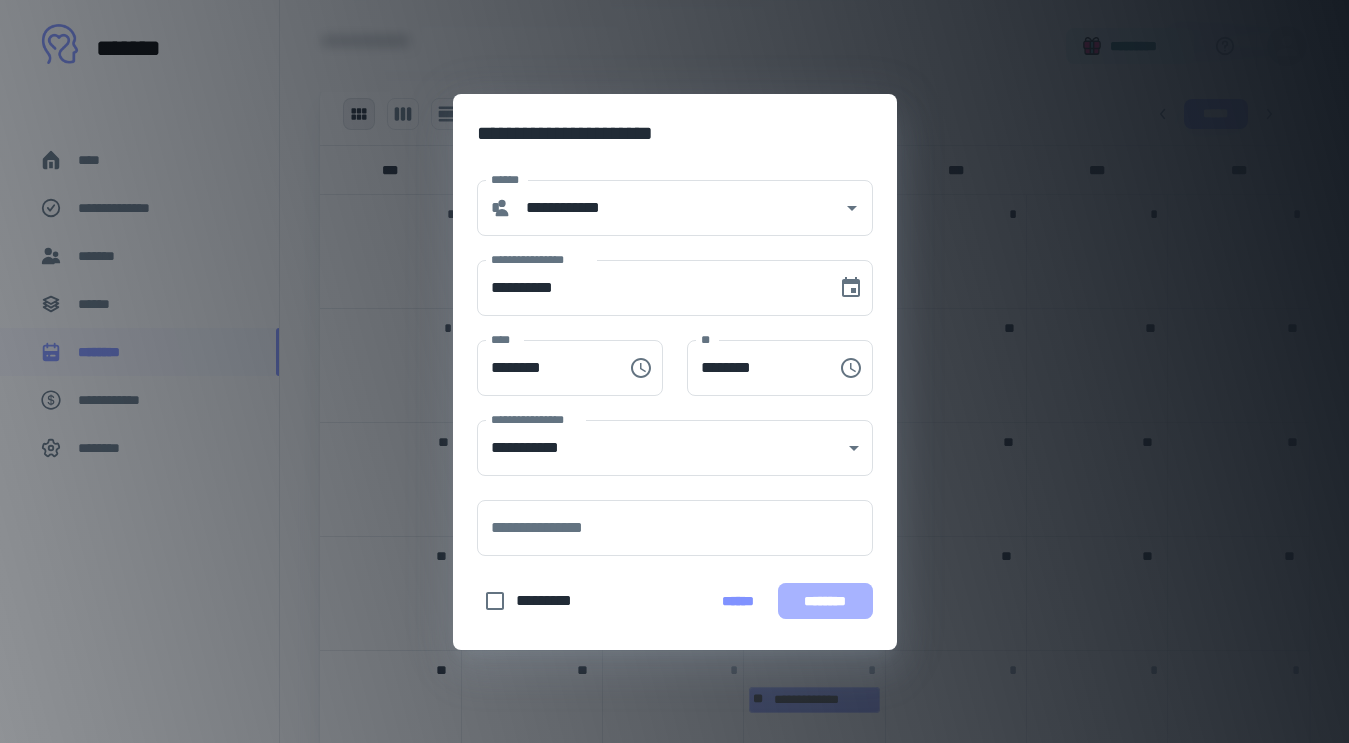 click on "********" at bounding box center (825, 601) 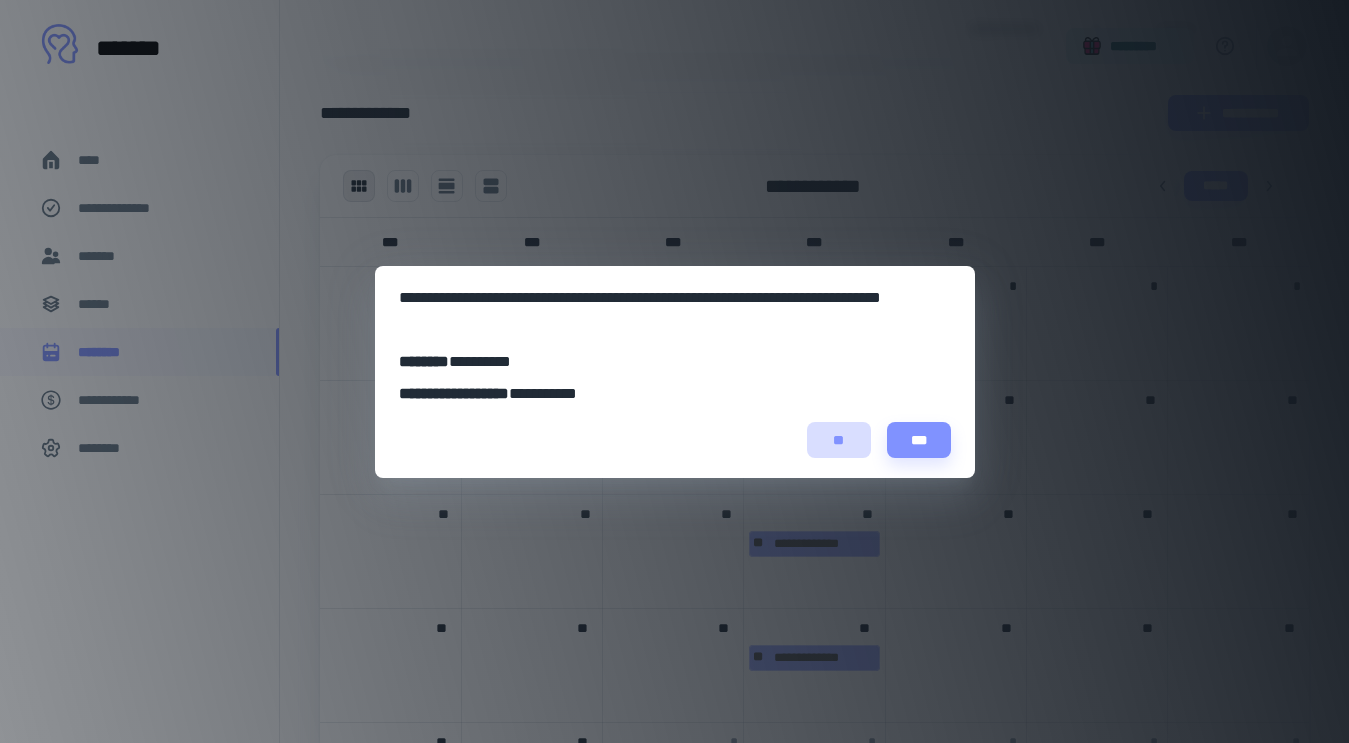 click on "**" at bounding box center [839, 440] 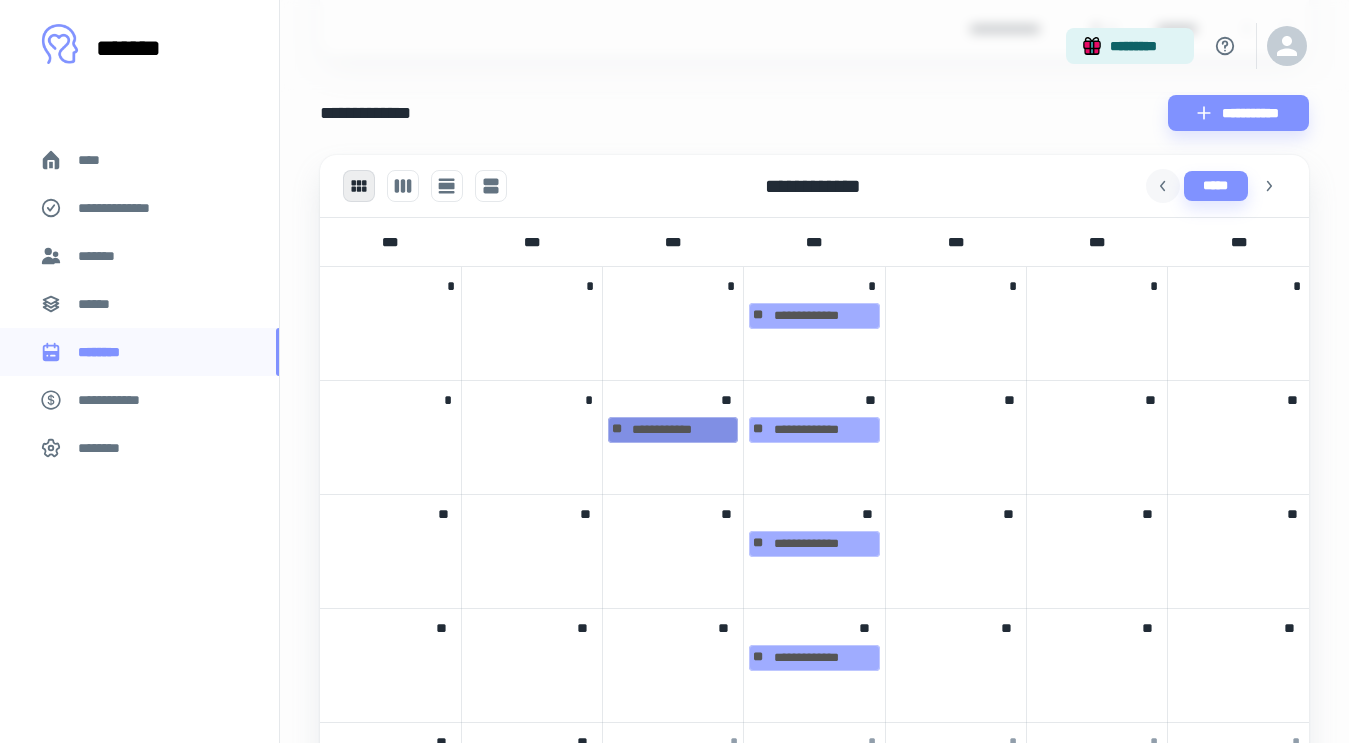 click on "**********" at bounding box center (673, 430) 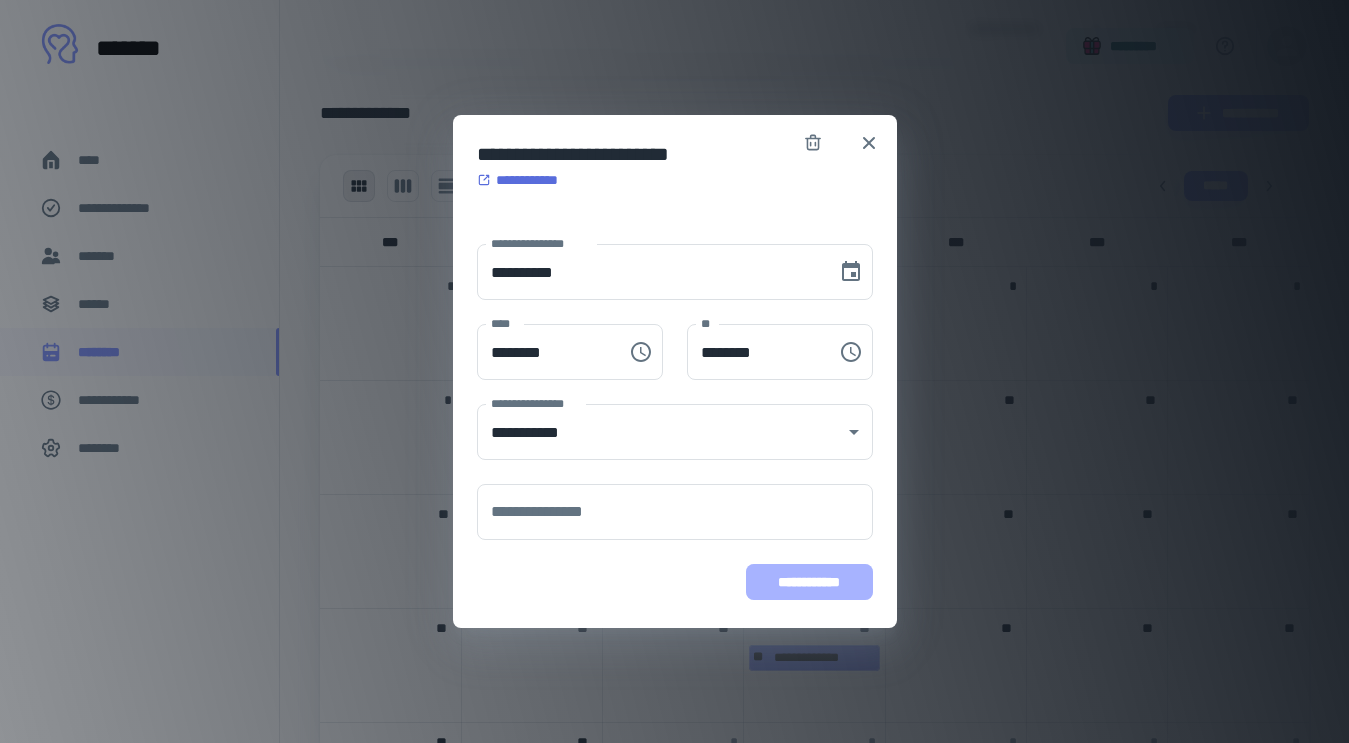click on "**********" at bounding box center [809, 582] 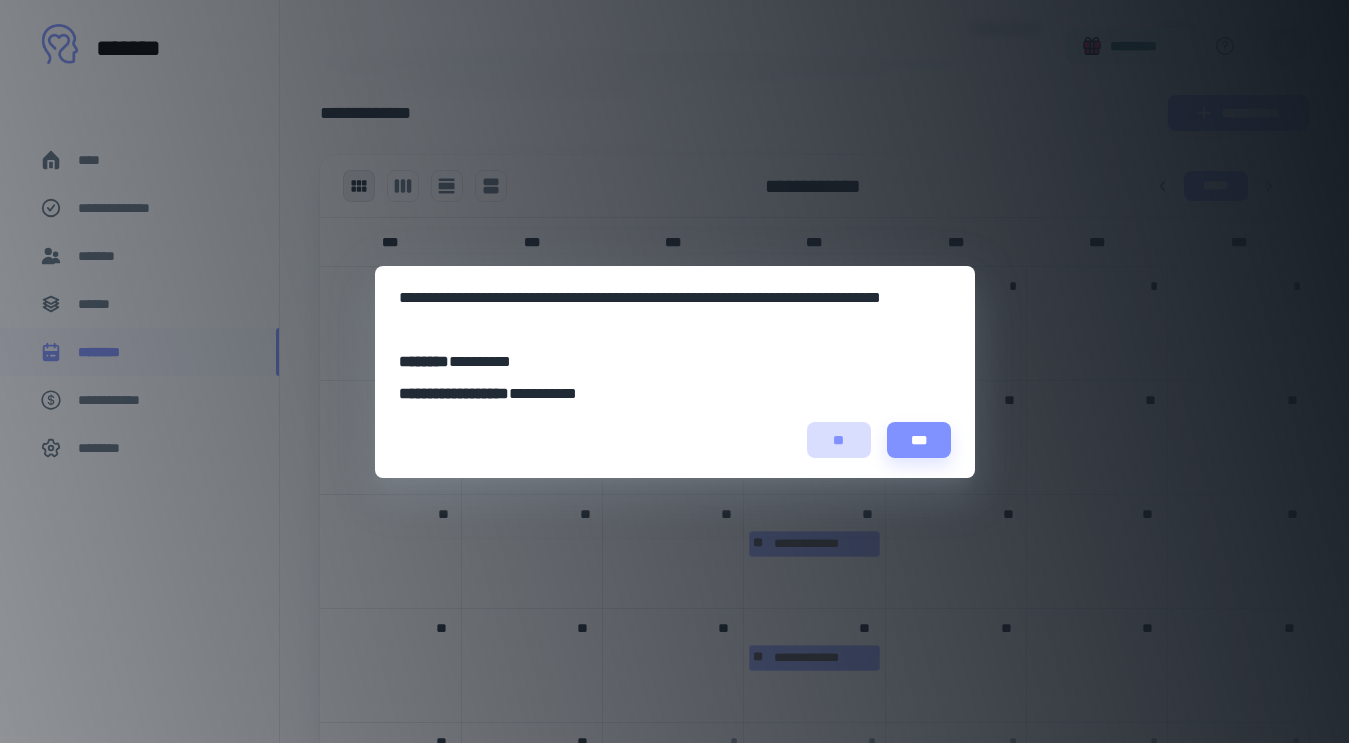 click on "**" at bounding box center [839, 440] 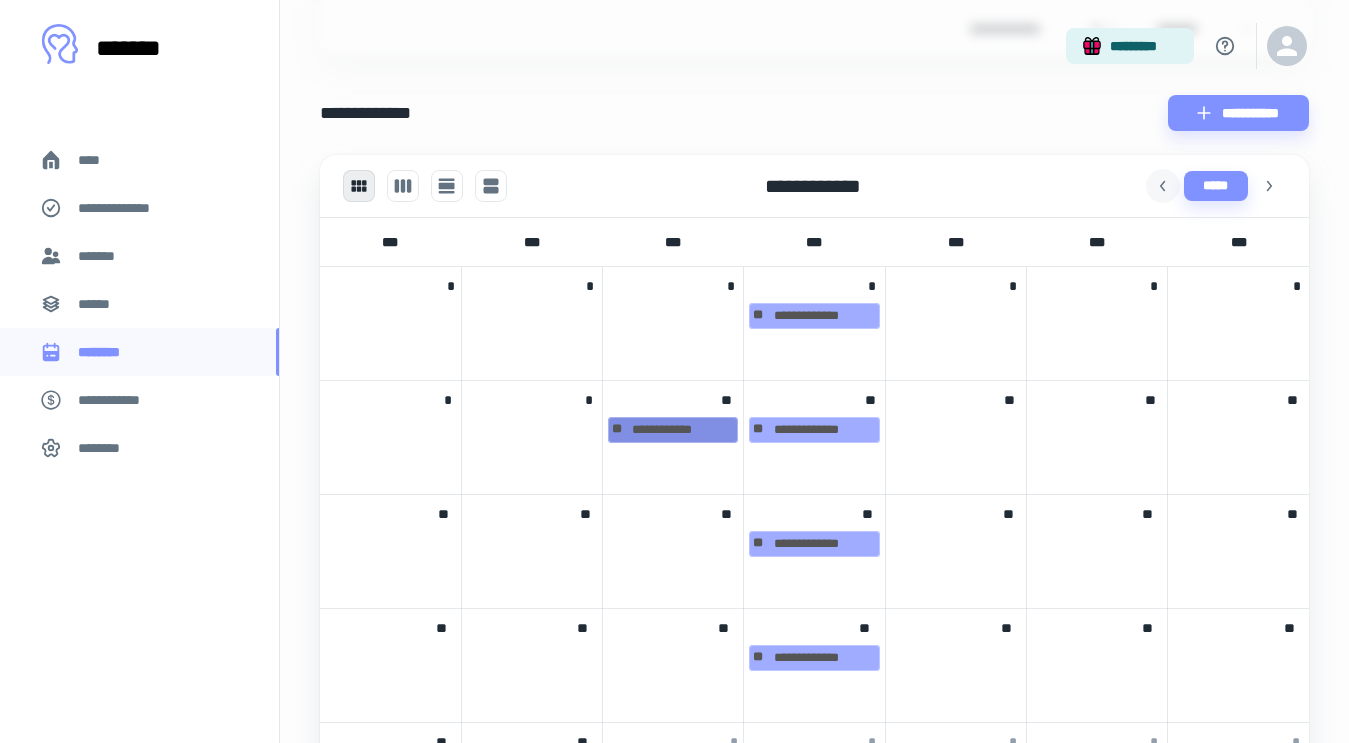 click on "**********" at bounding box center (673, 430) 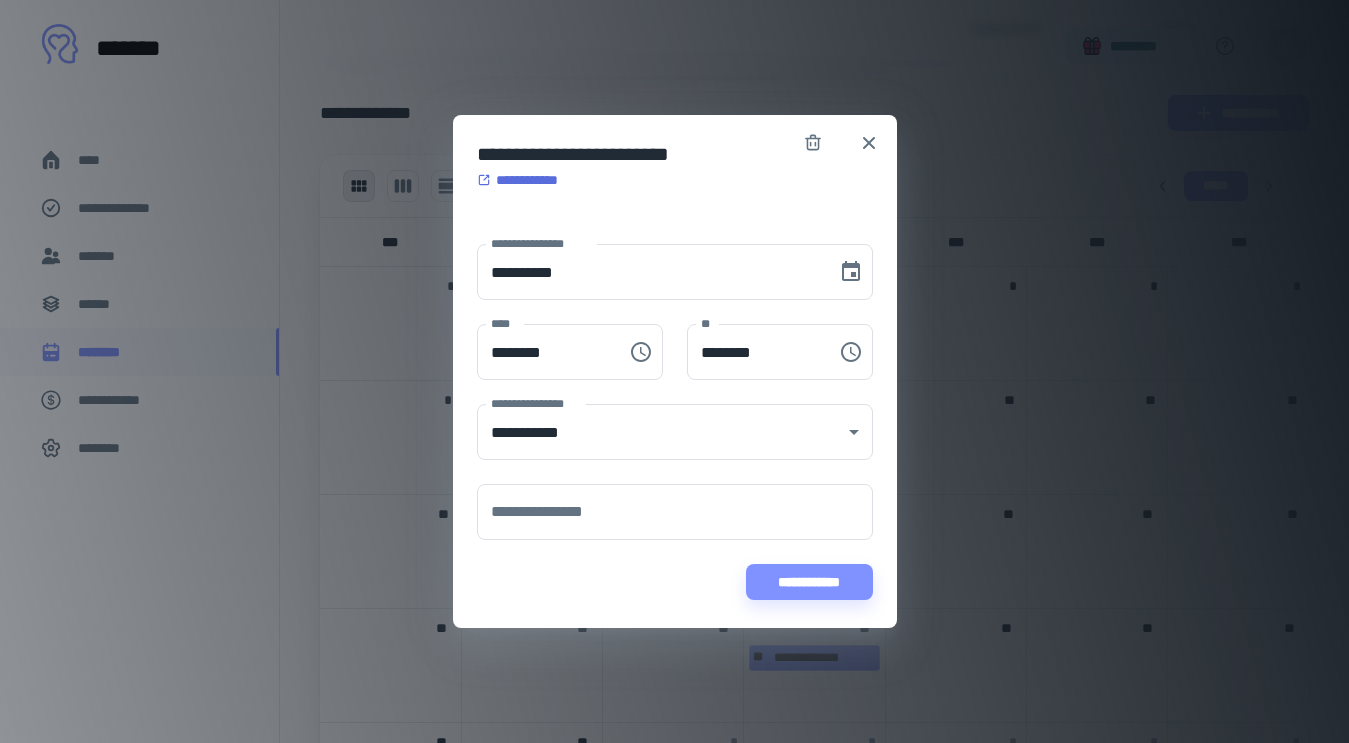 click on "**********" at bounding box center (524, 180) 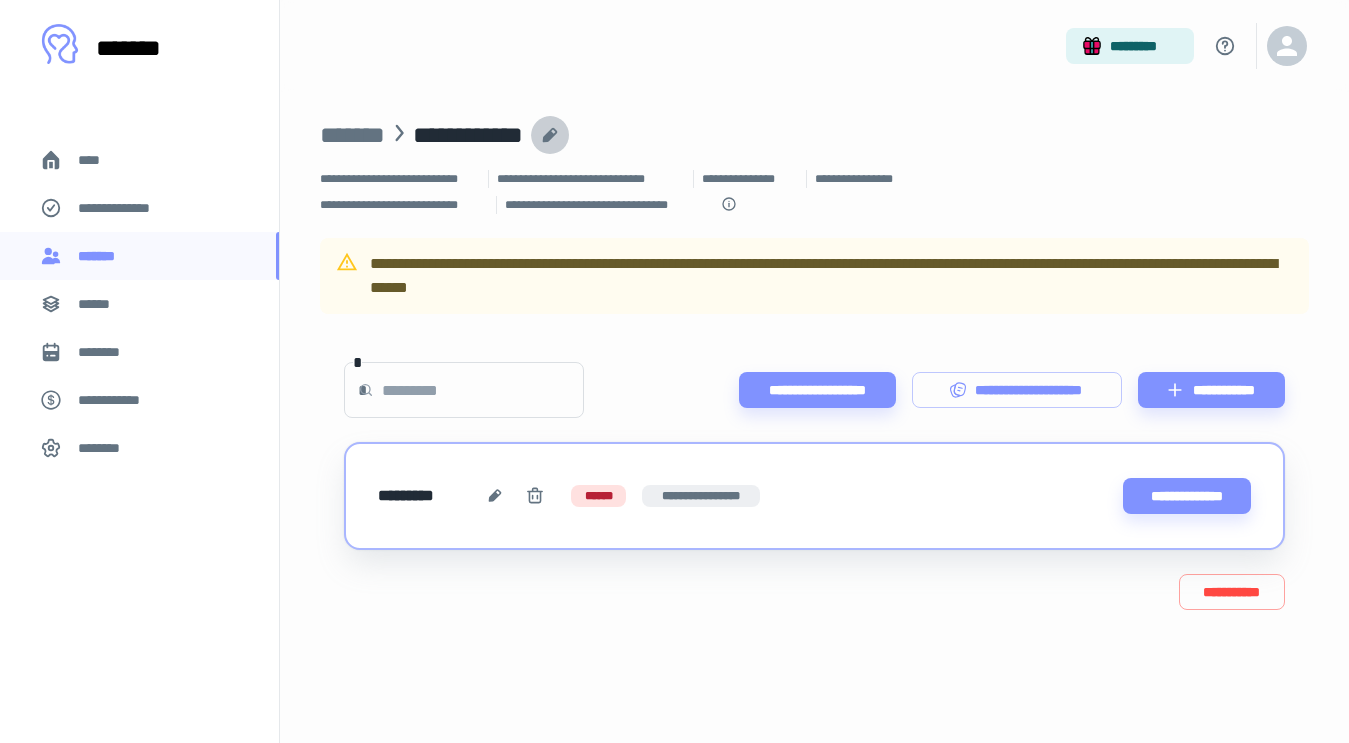 click 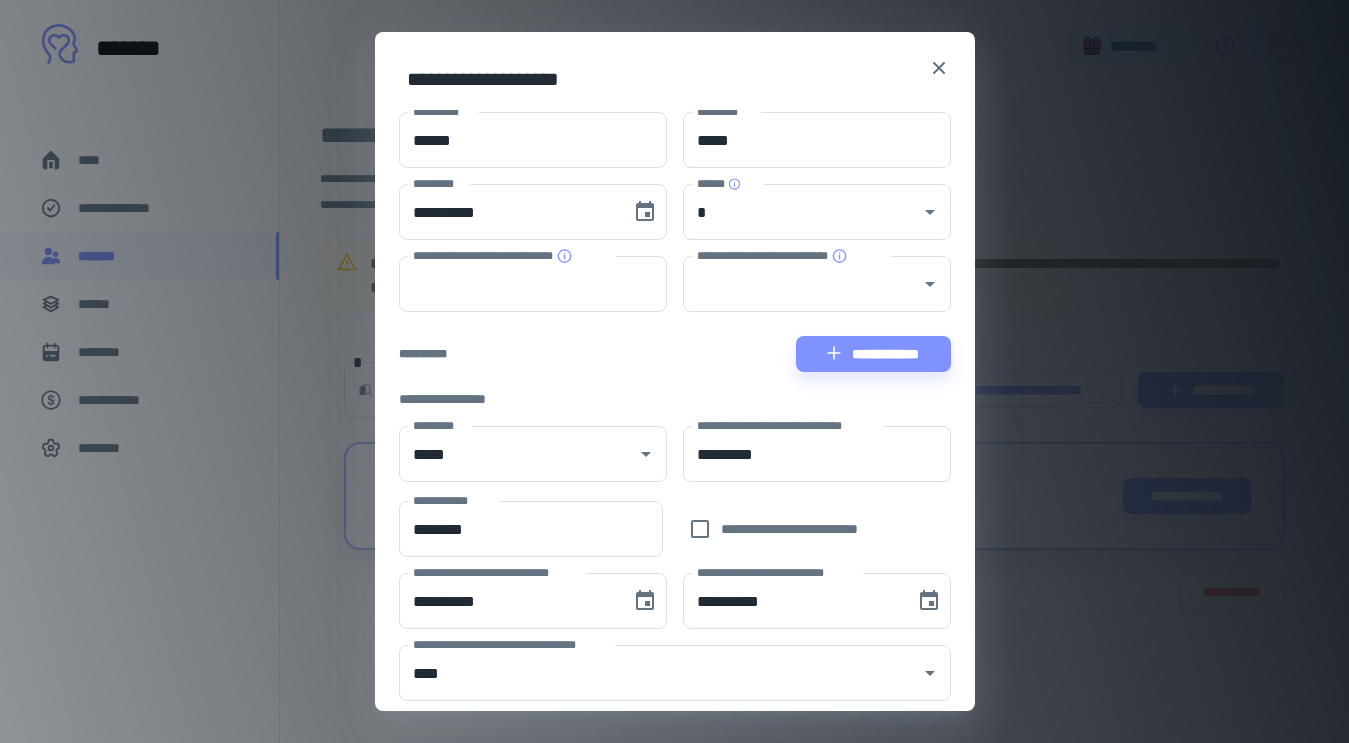 scroll, scrollTop: 0, scrollLeft: 0, axis: both 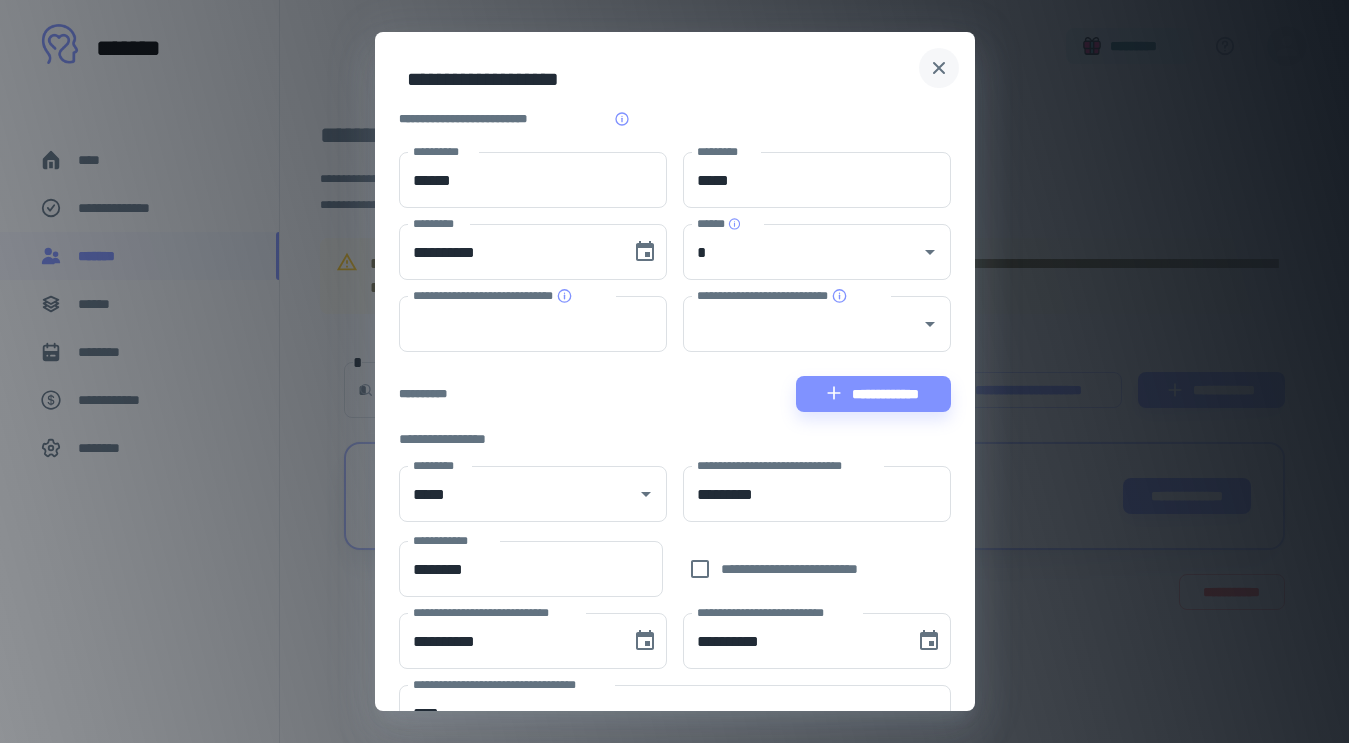 click 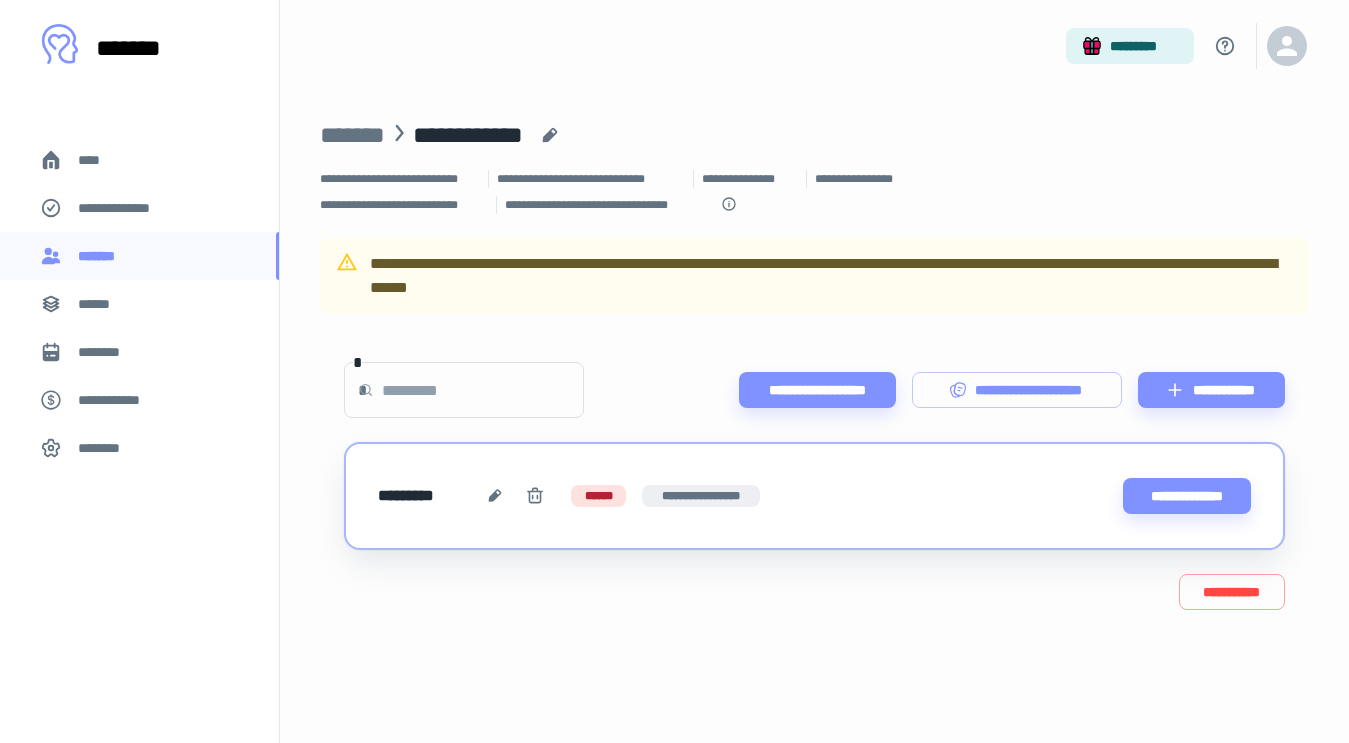 click on "********" at bounding box center (139, 352) 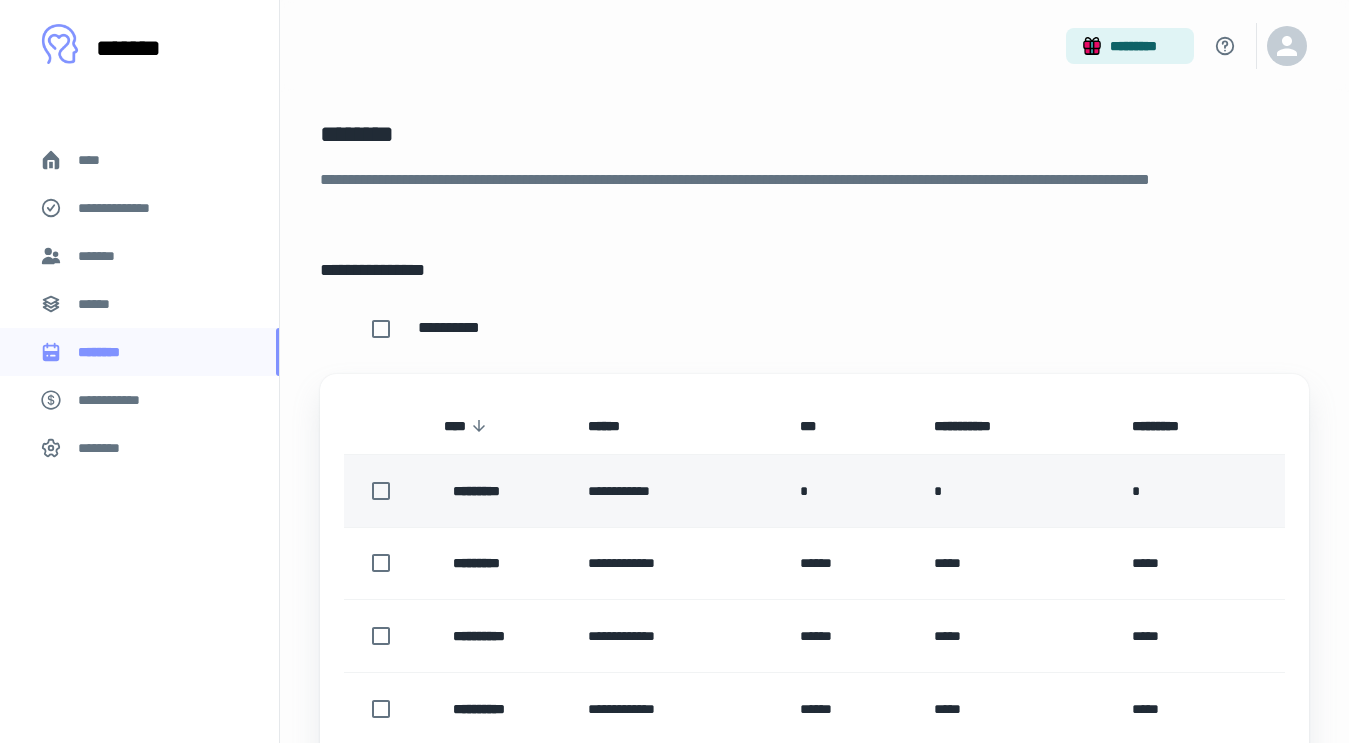 click on "**********" at bounding box center [678, 491] 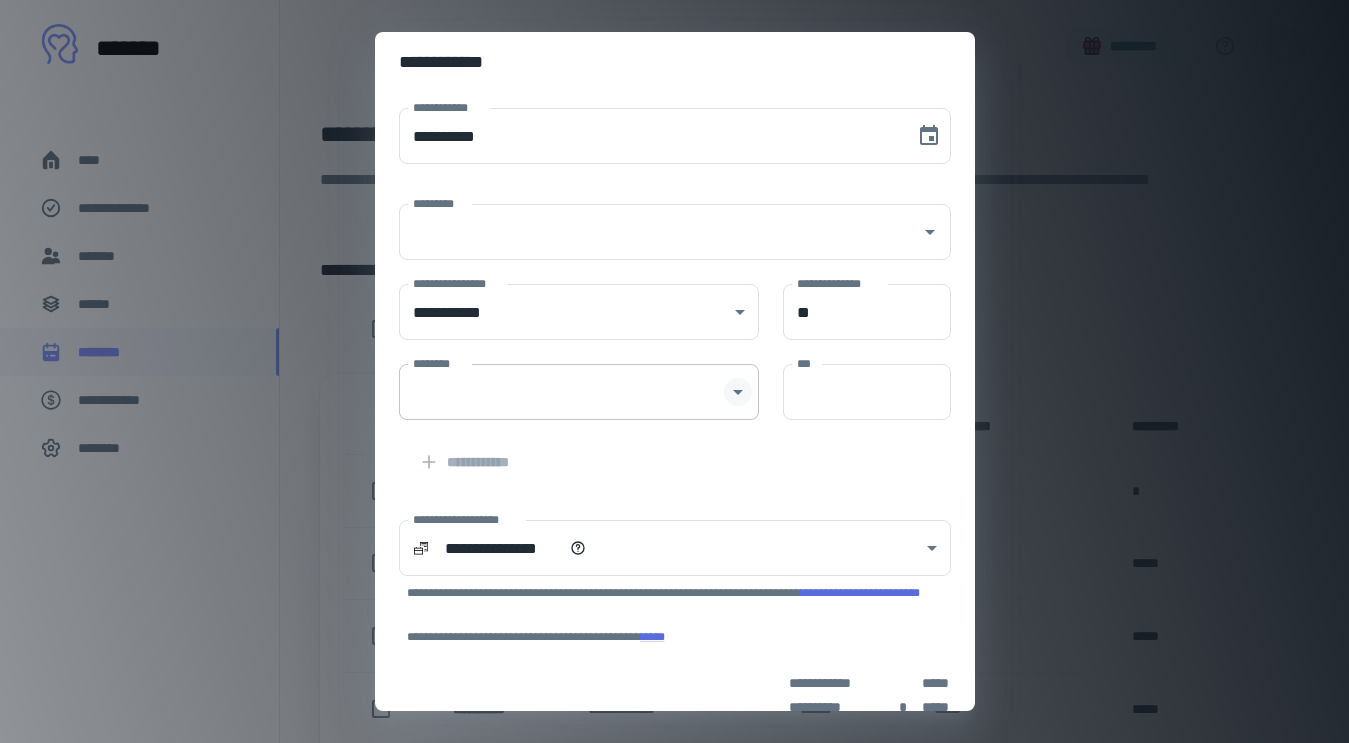 click at bounding box center (738, 392) 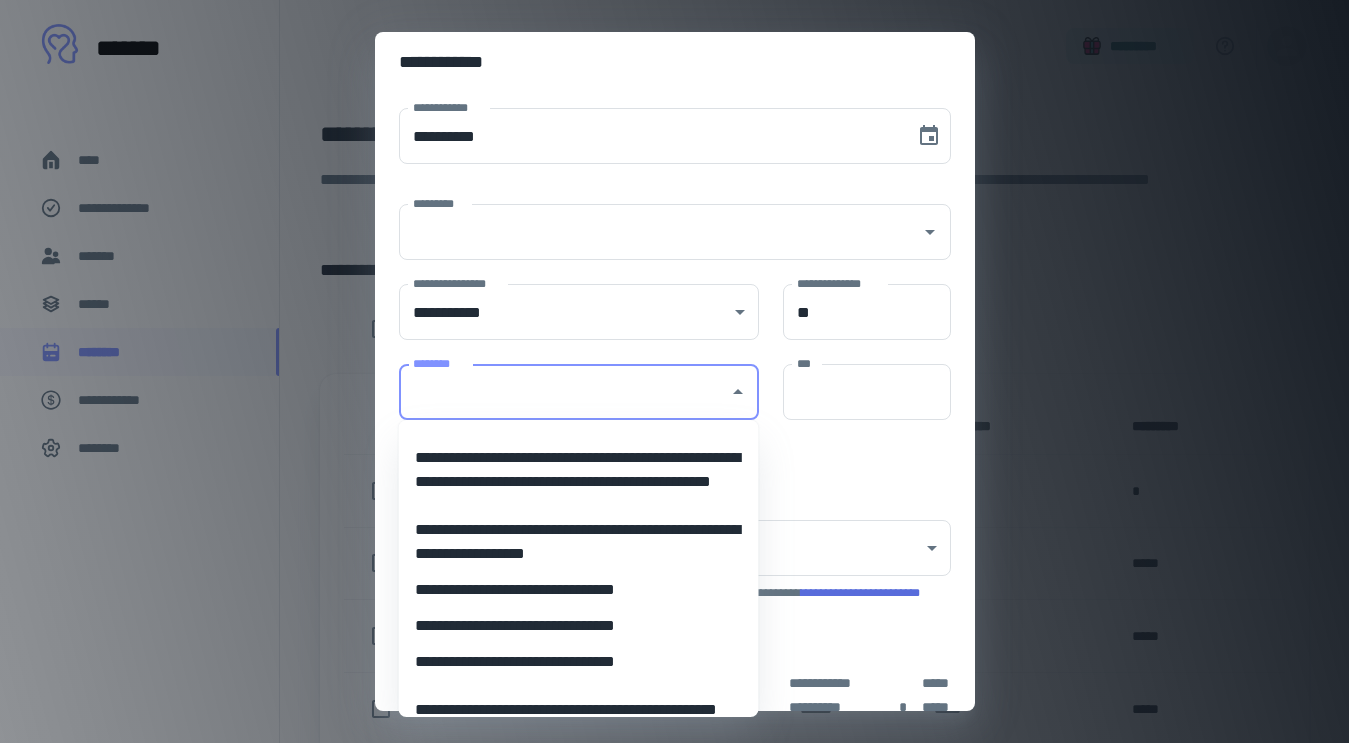 click on "**********" at bounding box center (579, 662) 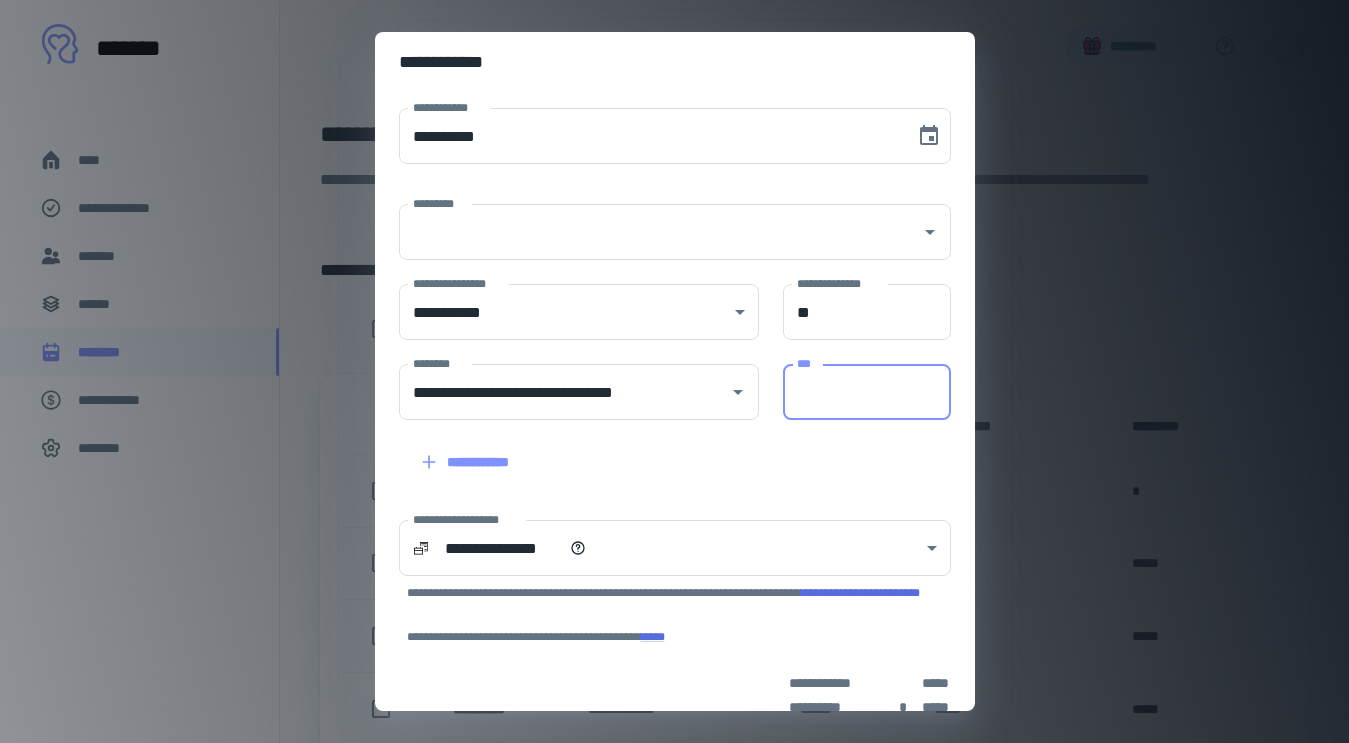 click on "***" at bounding box center (867, 392) 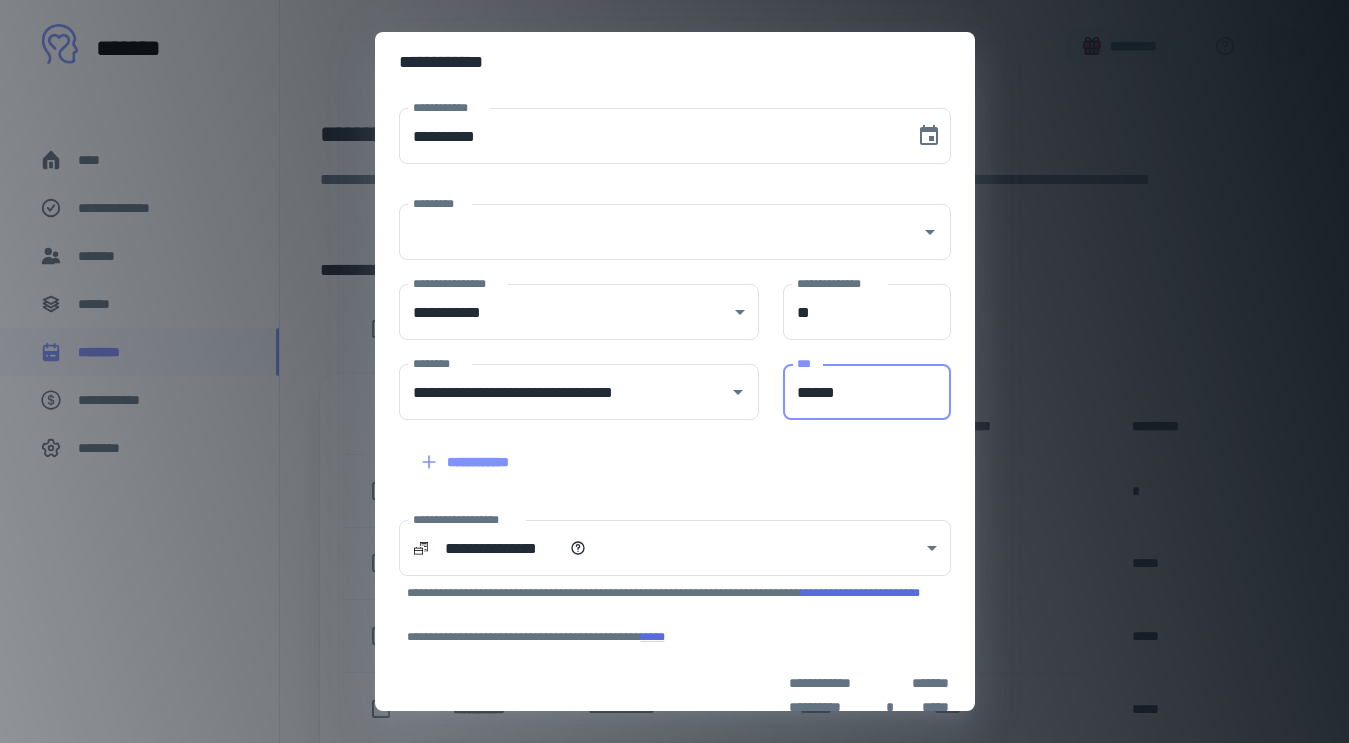 type on "******" 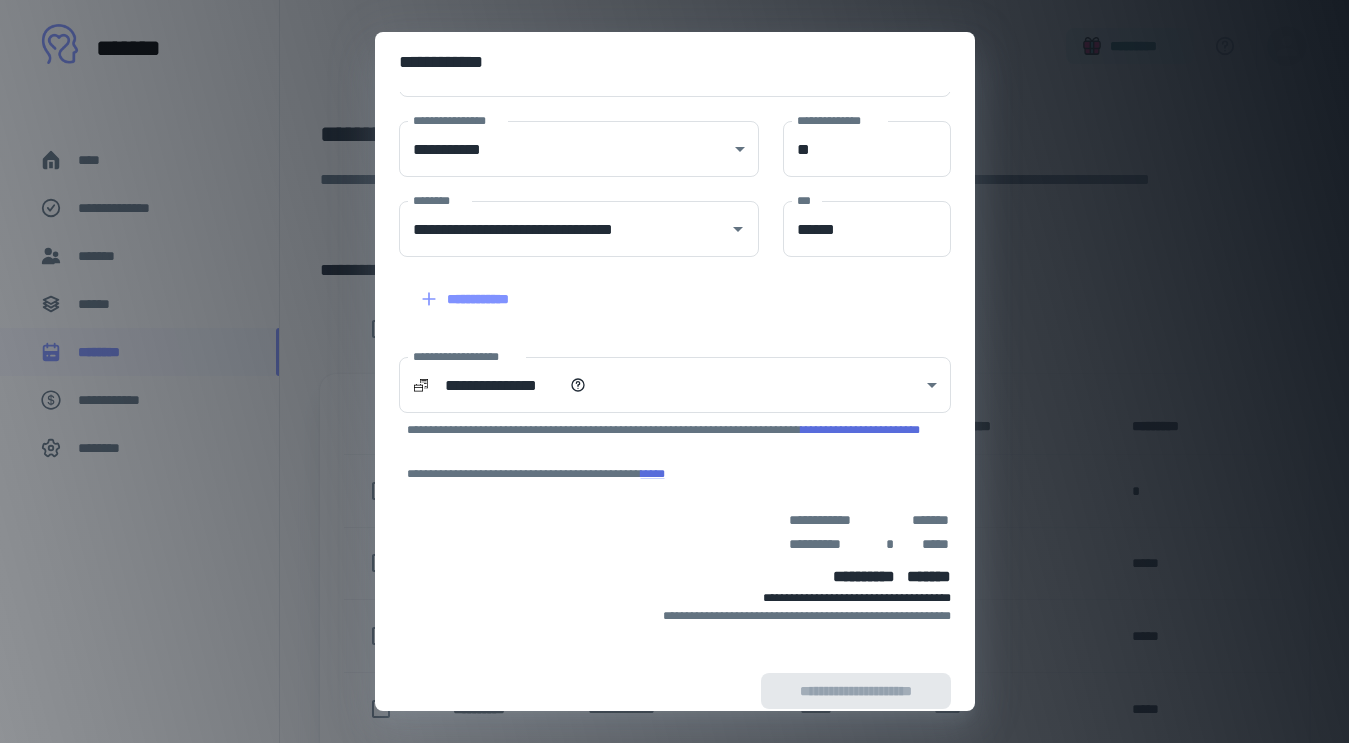 scroll, scrollTop: 181, scrollLeft: 0, axis: vertical 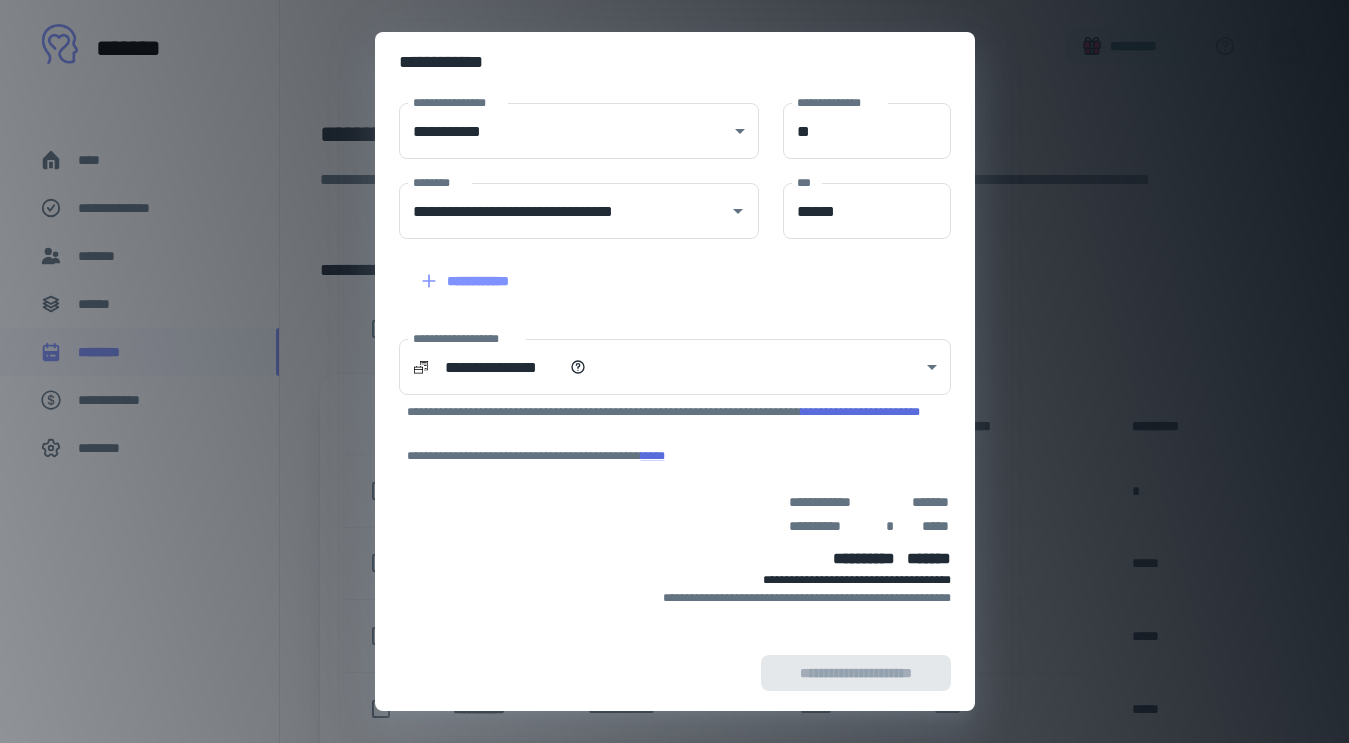 click on "**********" at bounding box center (675, 402) 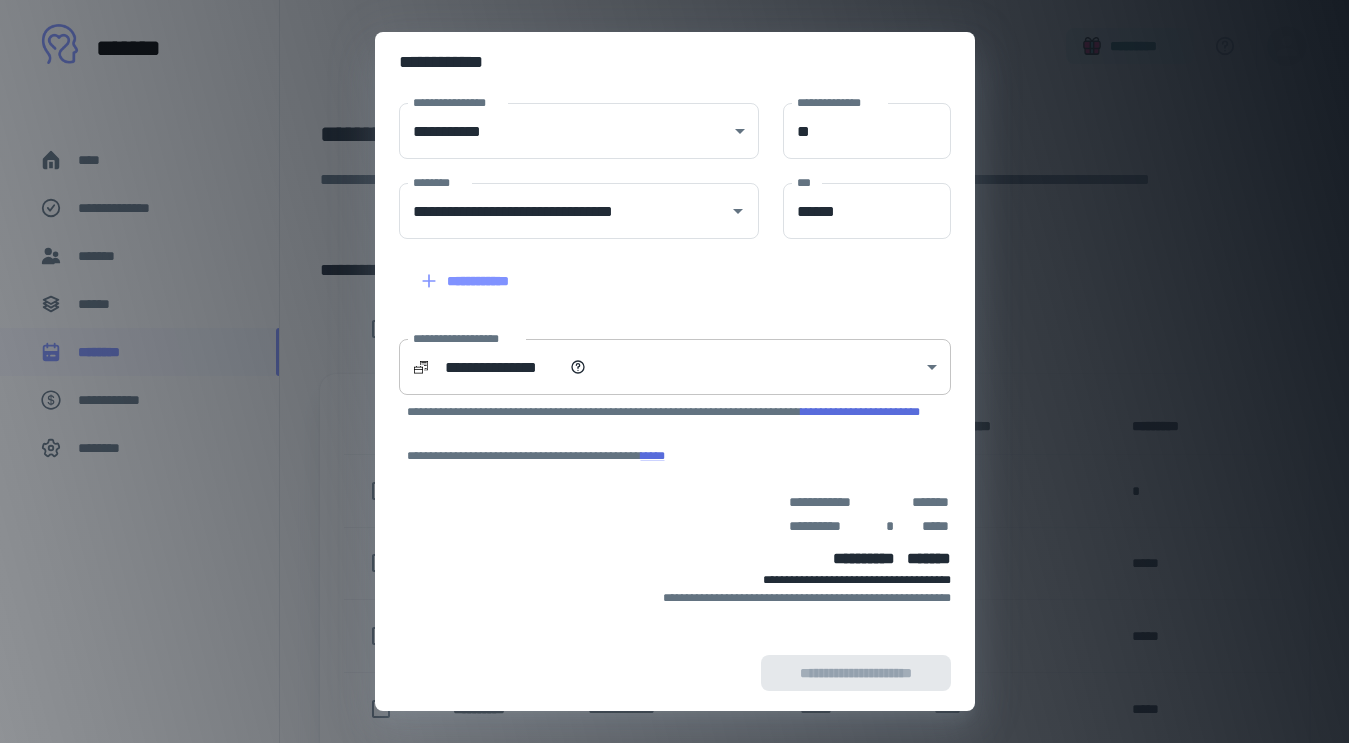 click on "**********" at bounding box center (674, 371) 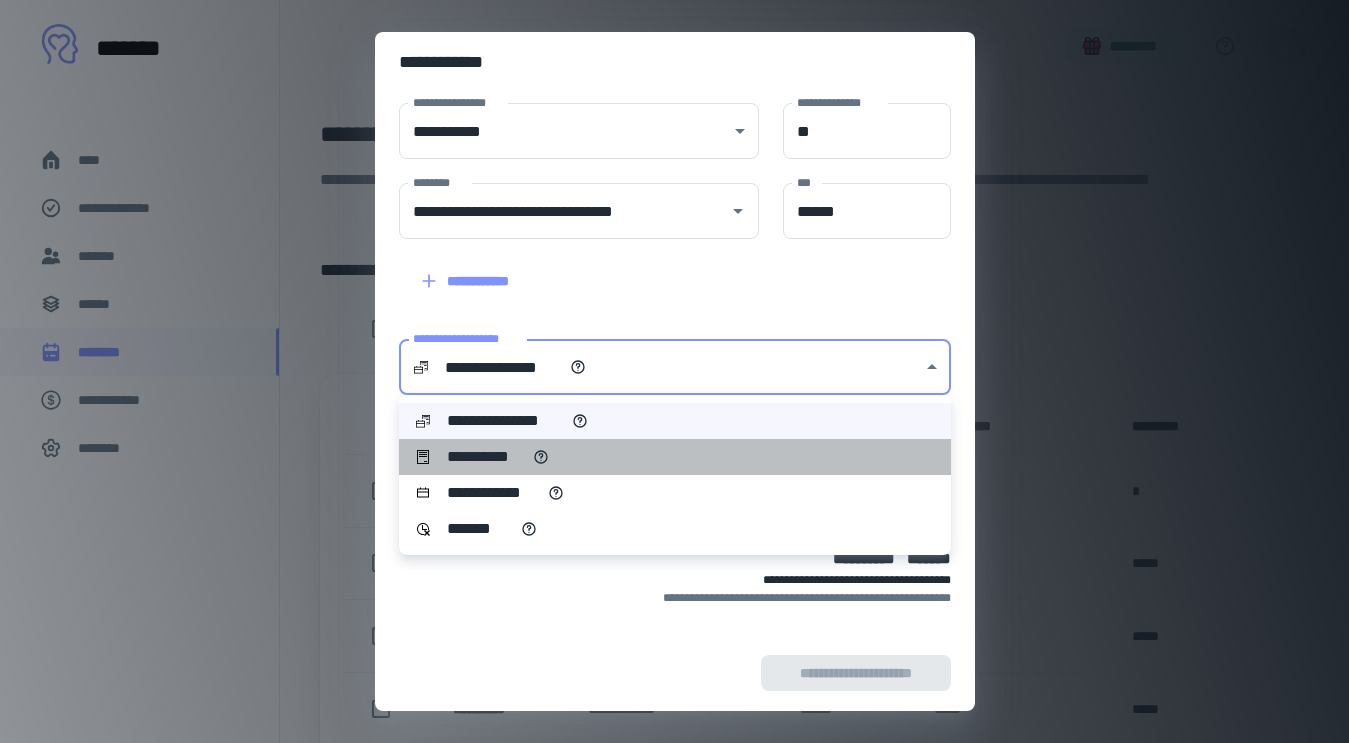 click on "**********" at bounding box center [675, 457] 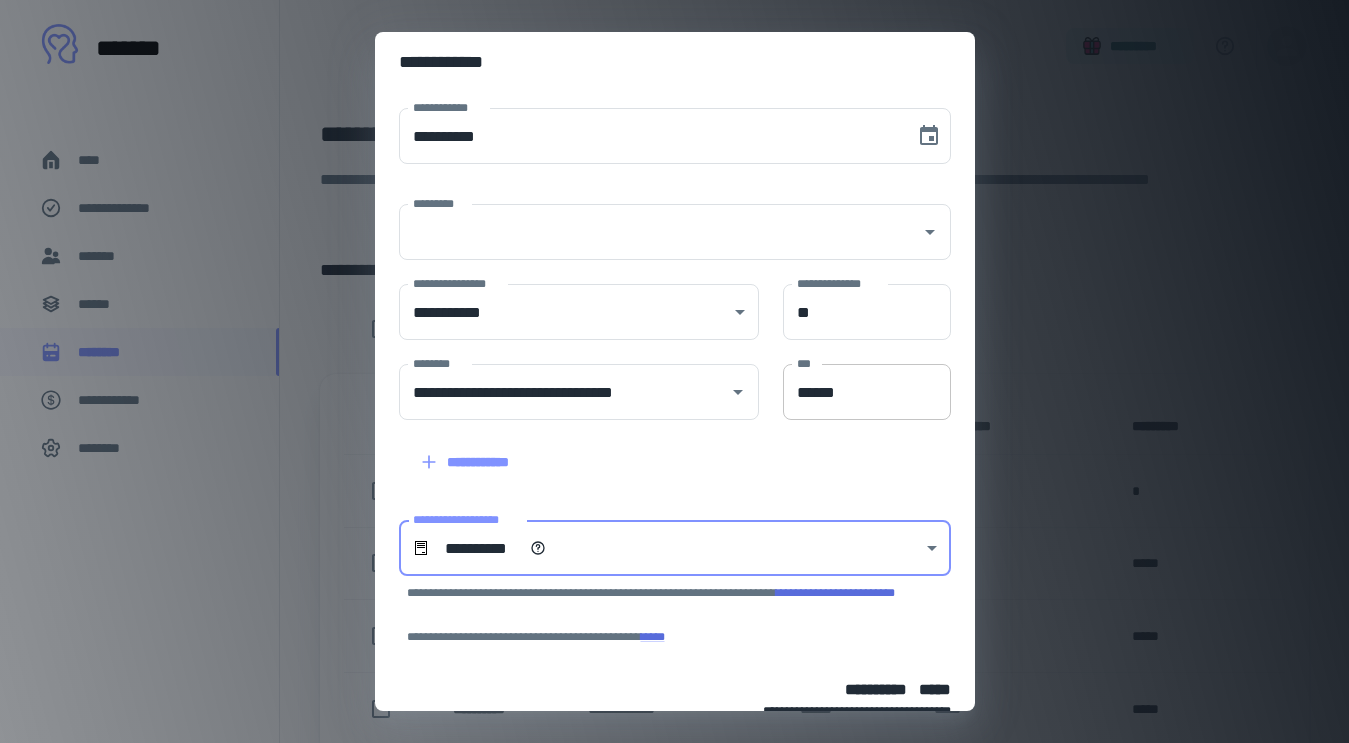 scroll, scrollTop: 113, scrollLeft: 0, axis: vertical 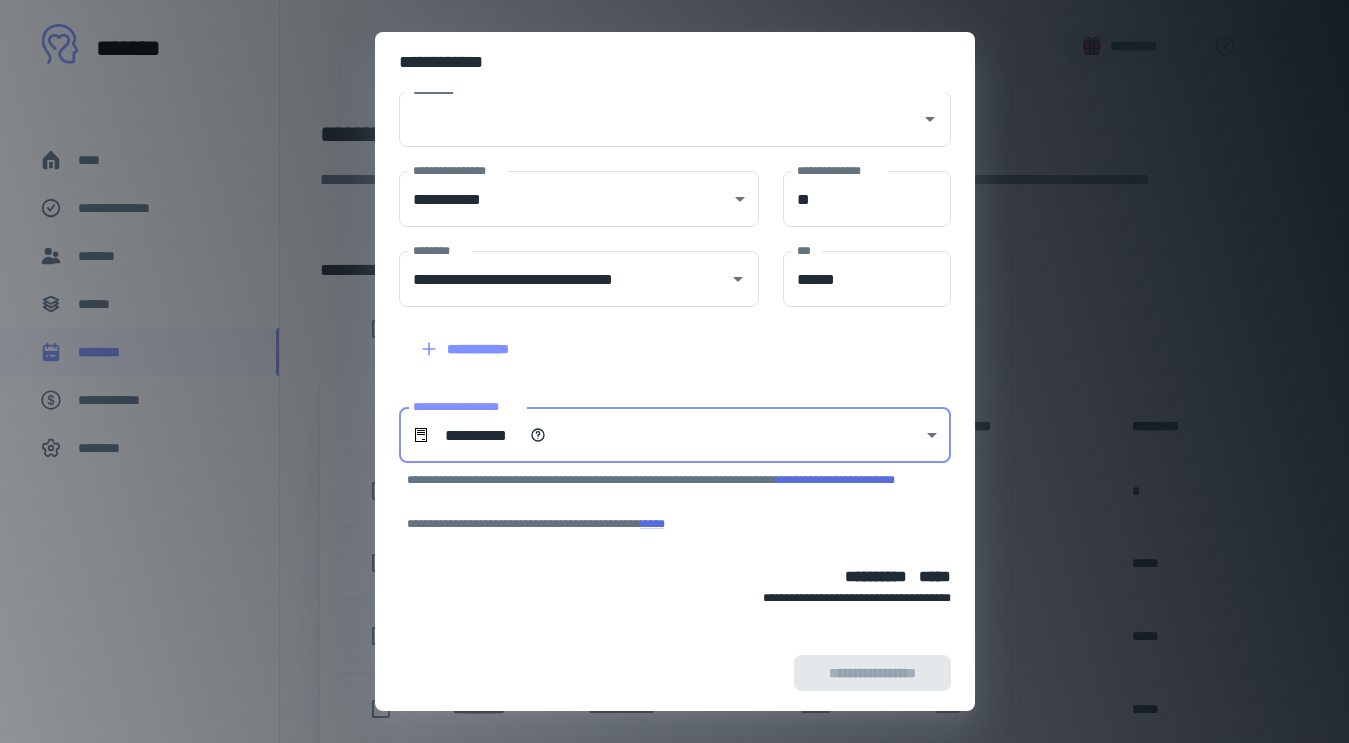 click on "**********" at bounding box center [675, 673] 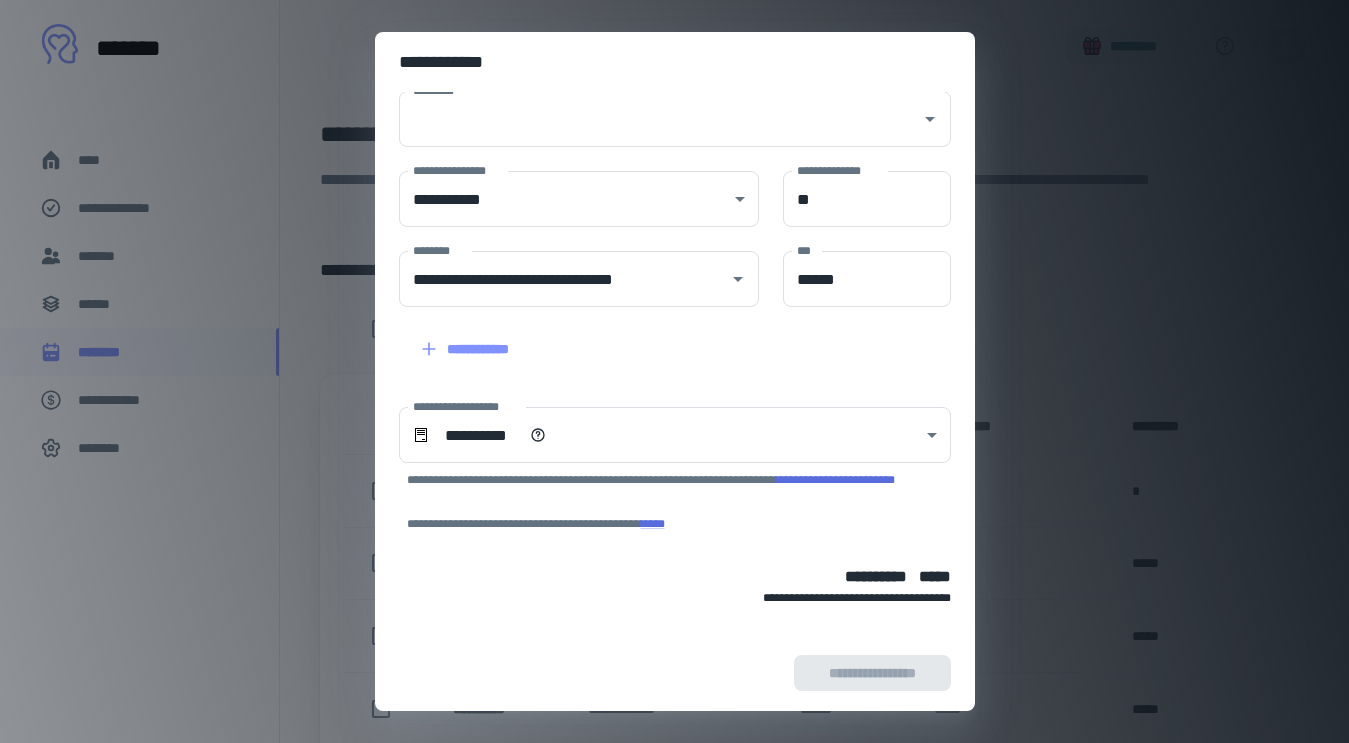 scroll, scrollTop: 0, scrollLeft: 0, axis: both 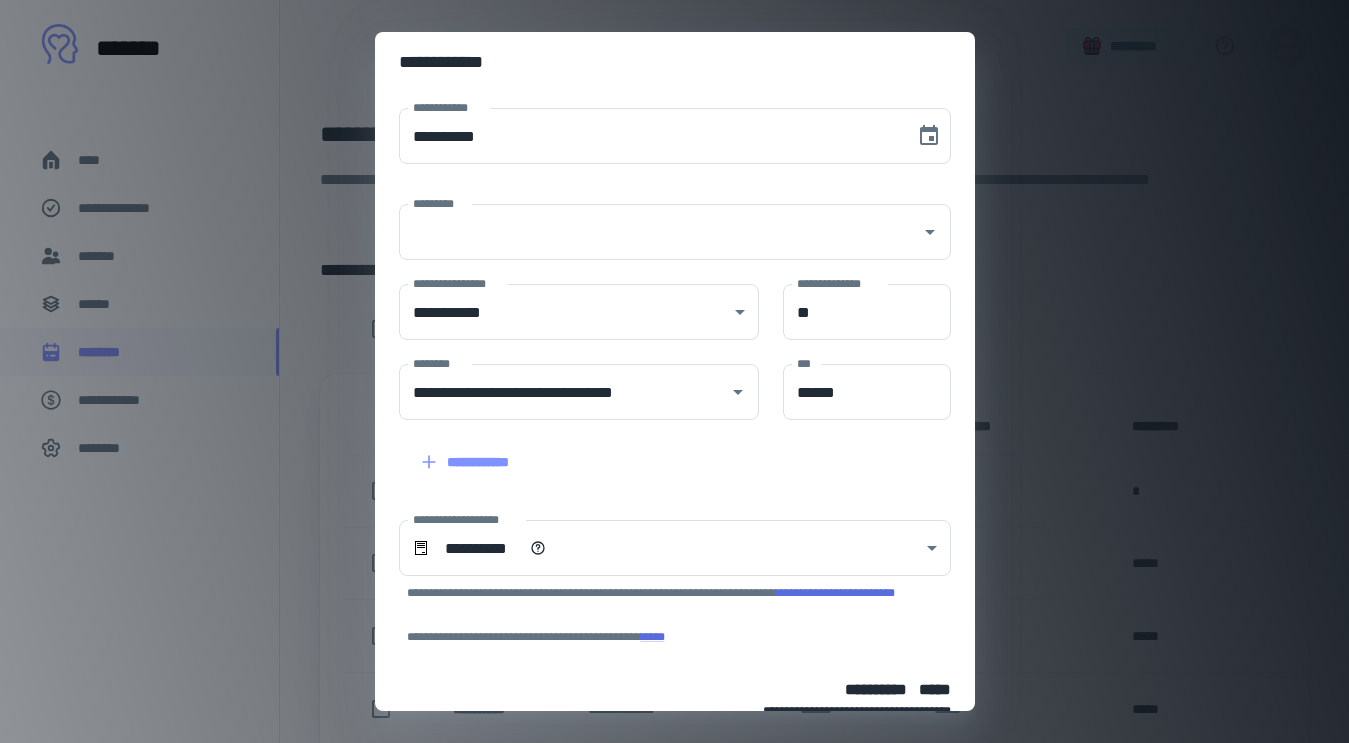 click on "**********" at bounding box center [674, 371] 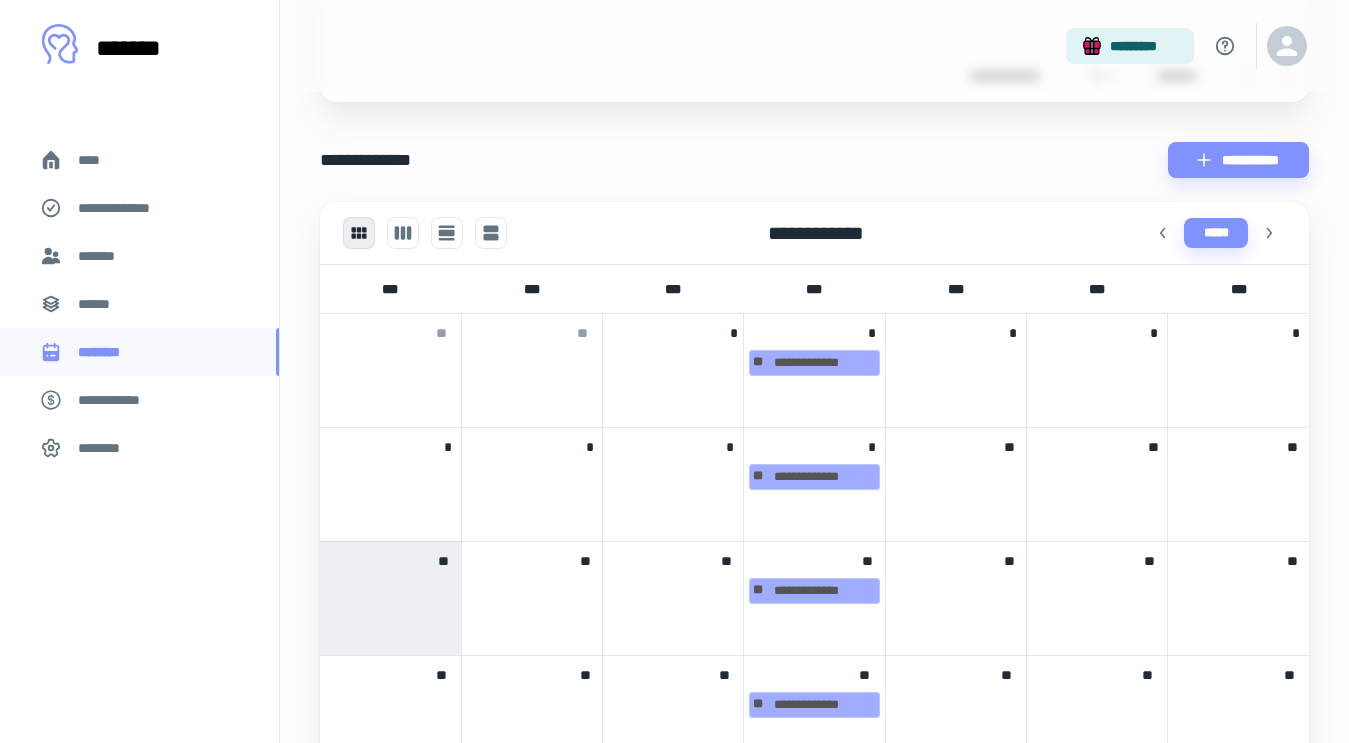 scroll, scrollTop: 773, scrollLeft: 0, axis: vertical 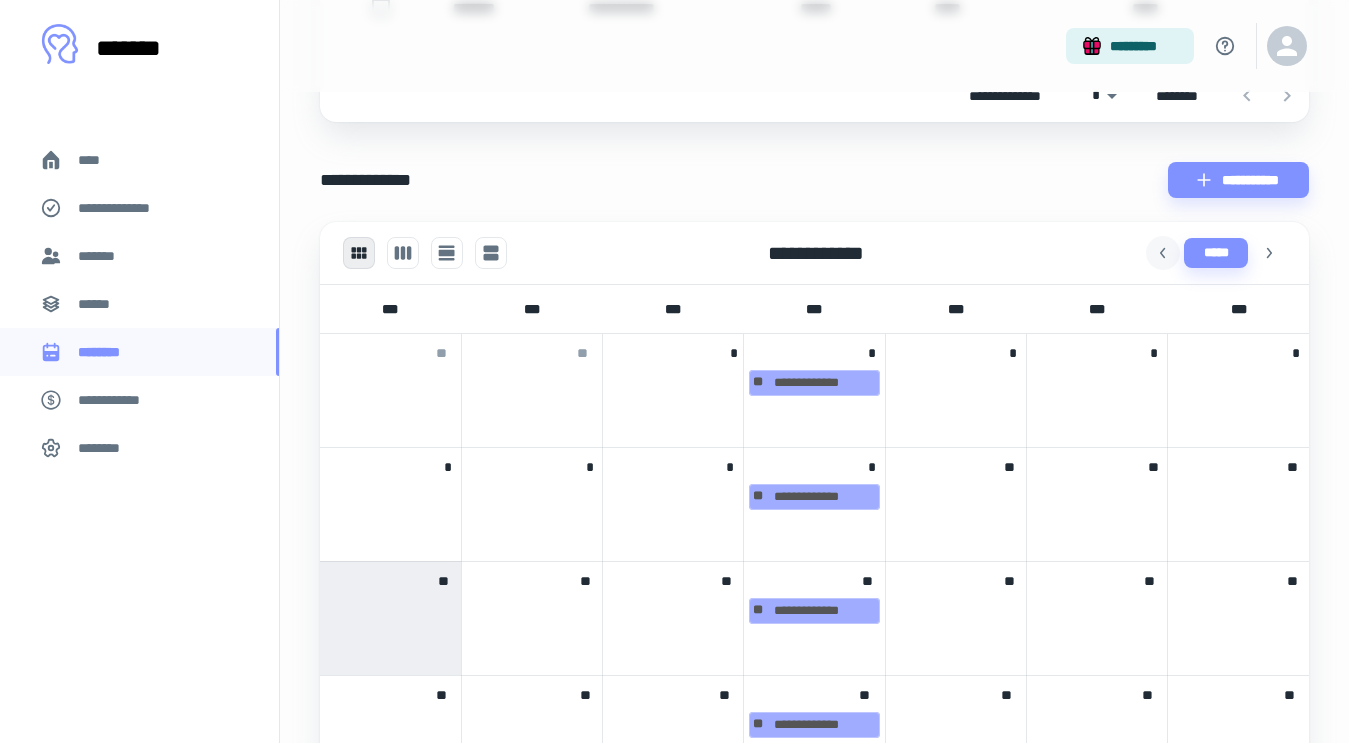 click 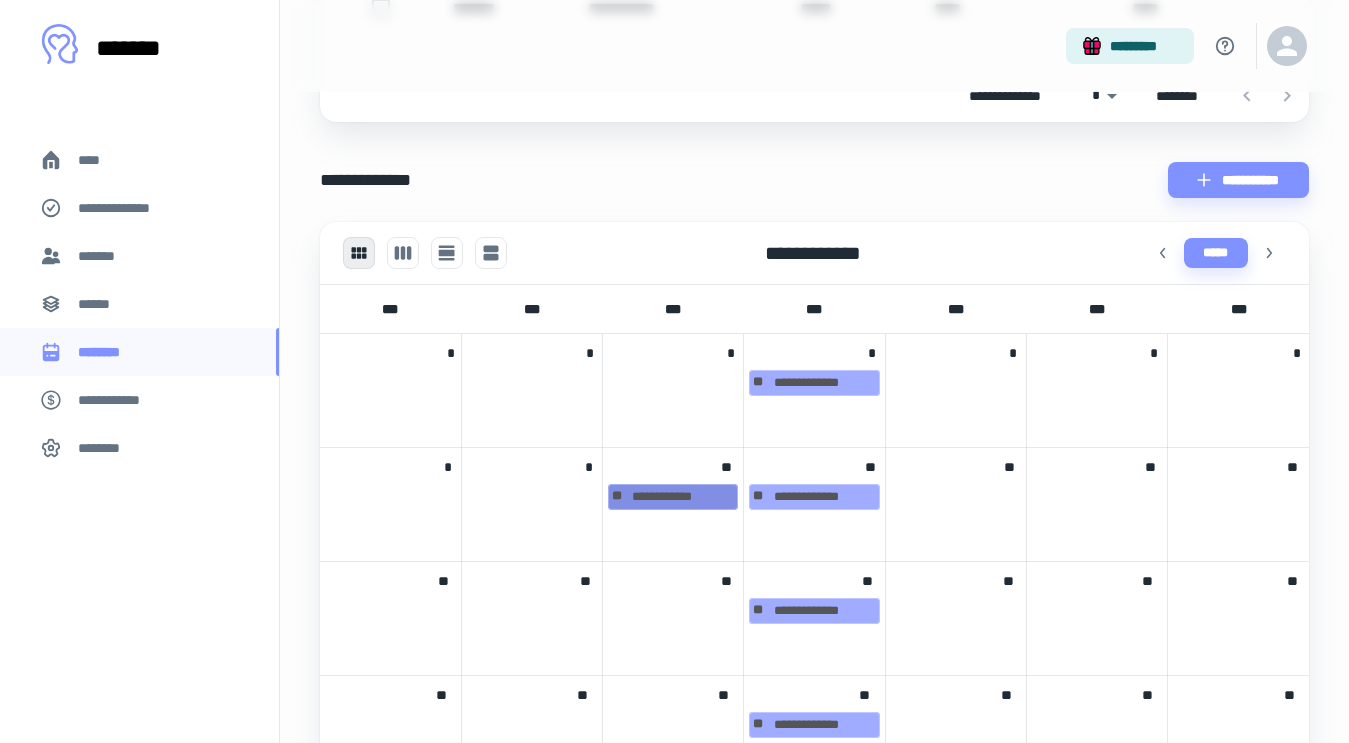 click on "**********" at bounding box center (673, 497) 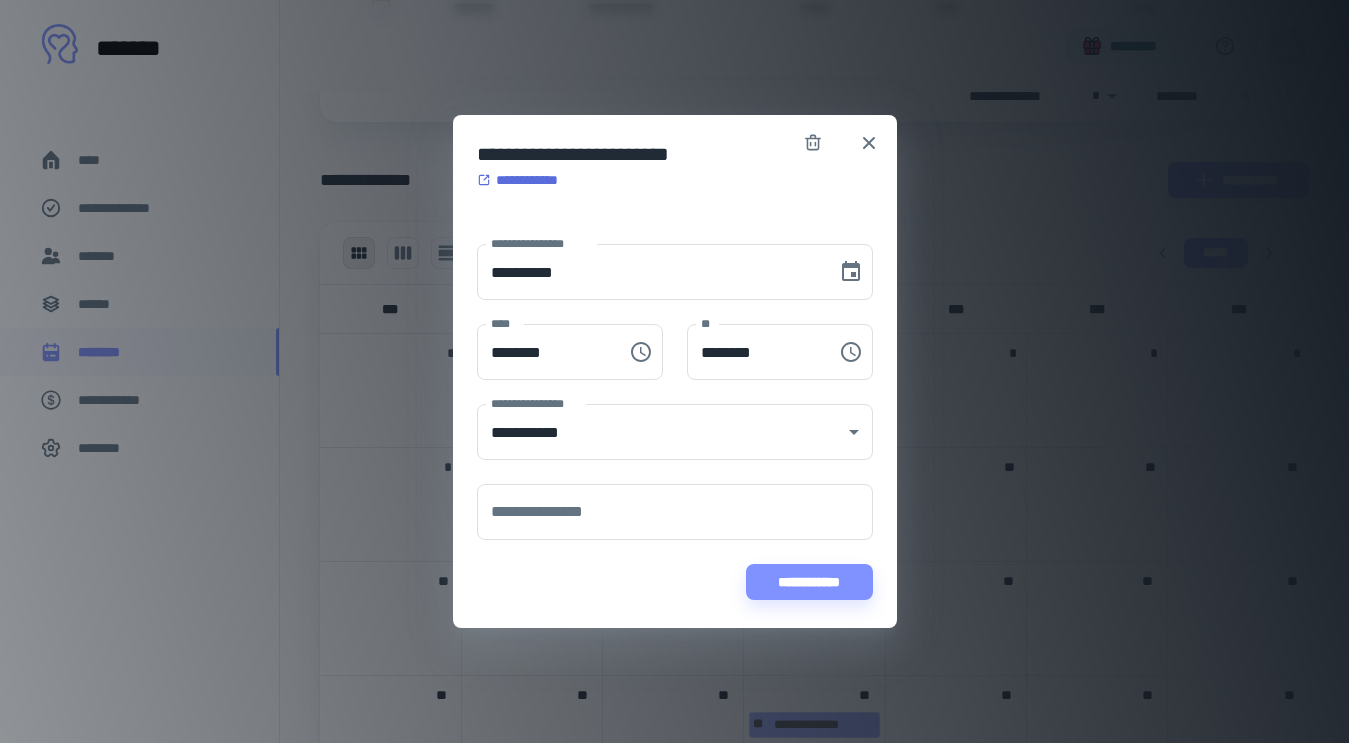 click on "**********" at bounding box center (524, 180) 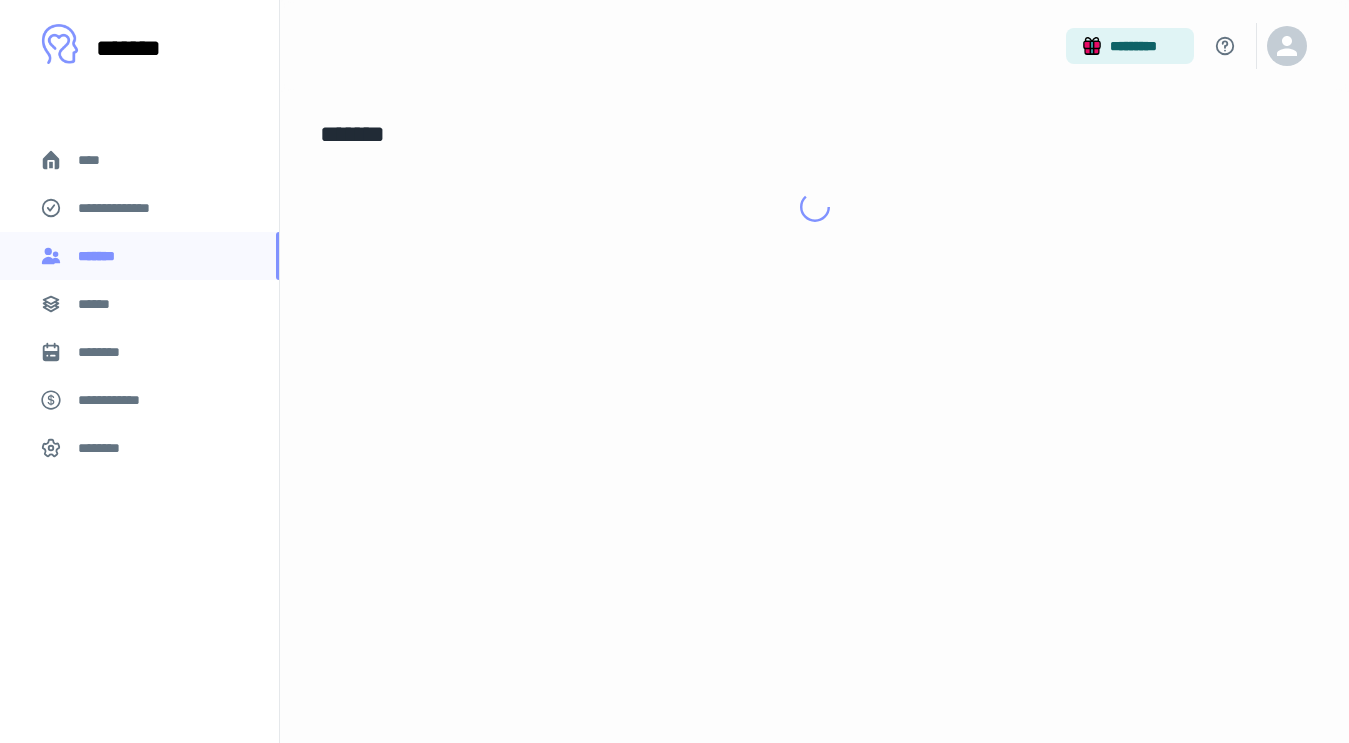 scroll, scrollTop: 0, scrollLeft: 0, axis: both 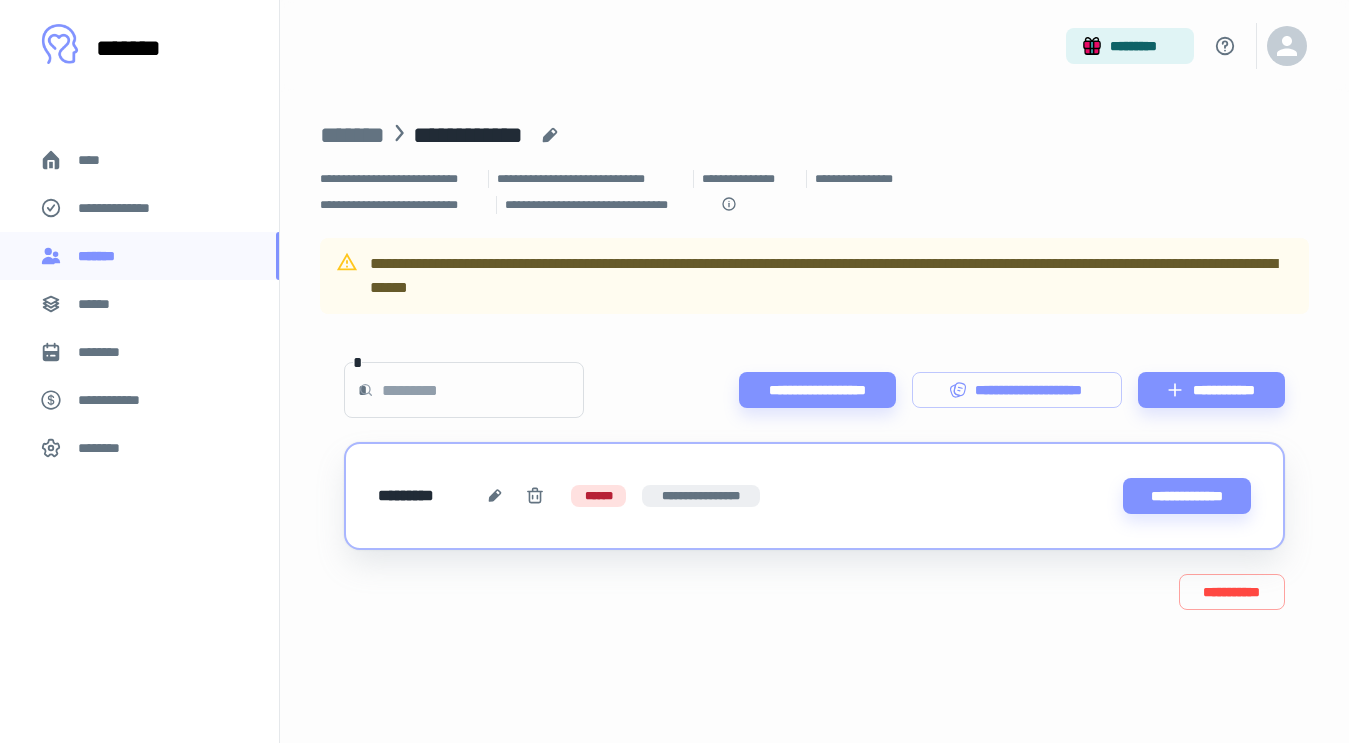 click on "********" at bounding box center [139, 352] 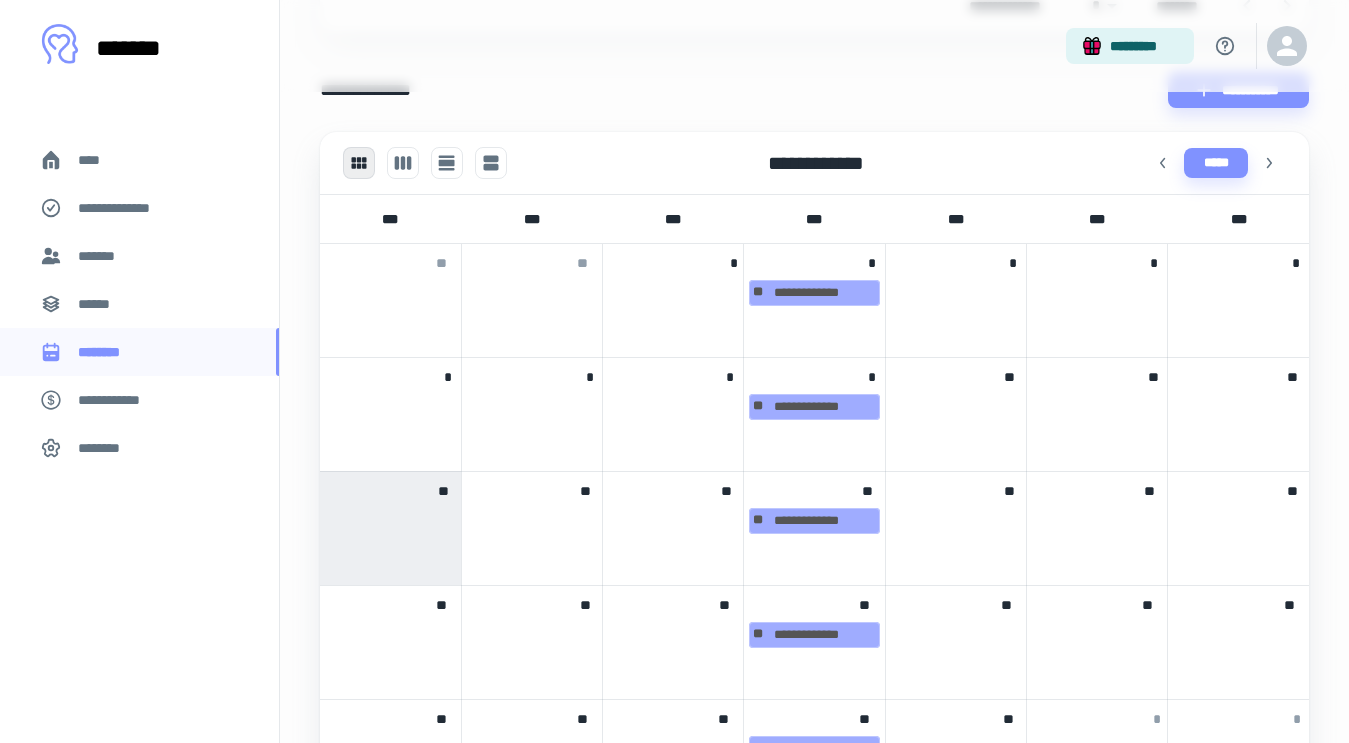 scroll, scrollTop: 809, scrollLeft: 0, axis: vertical 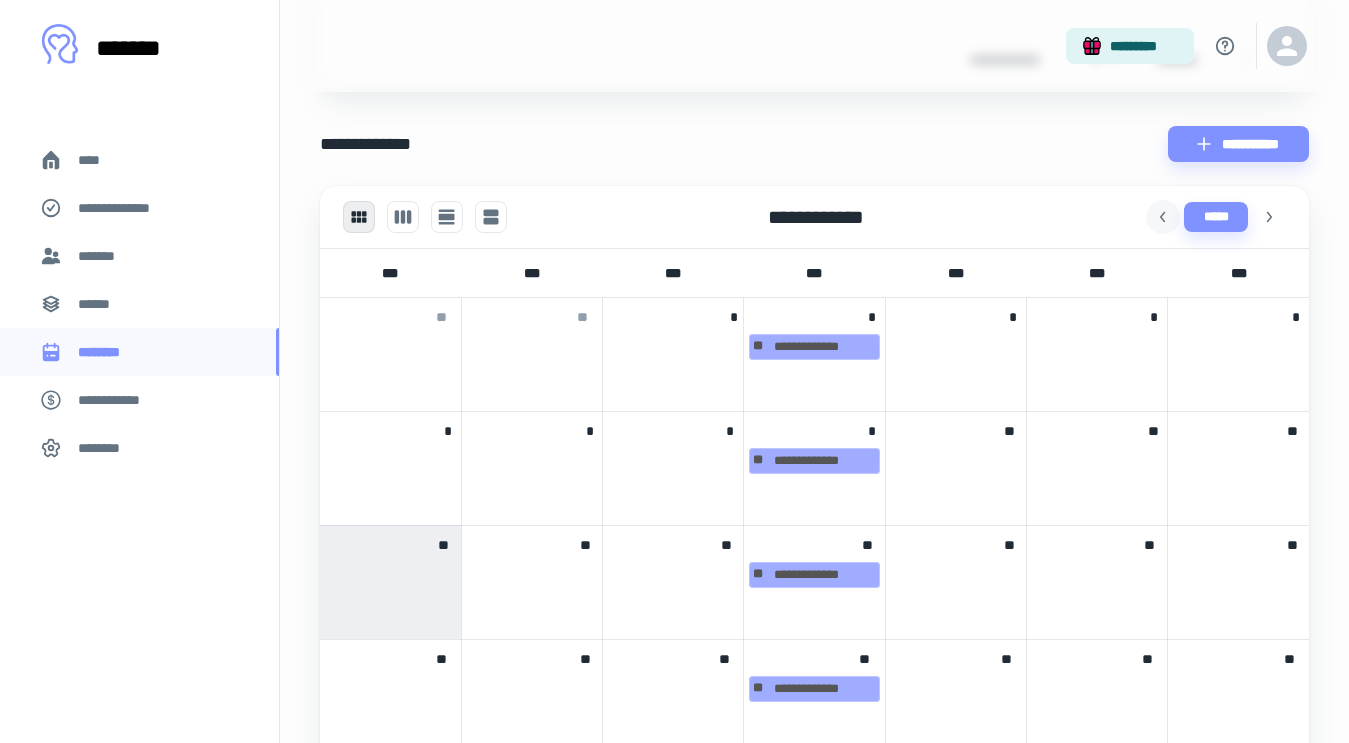 click 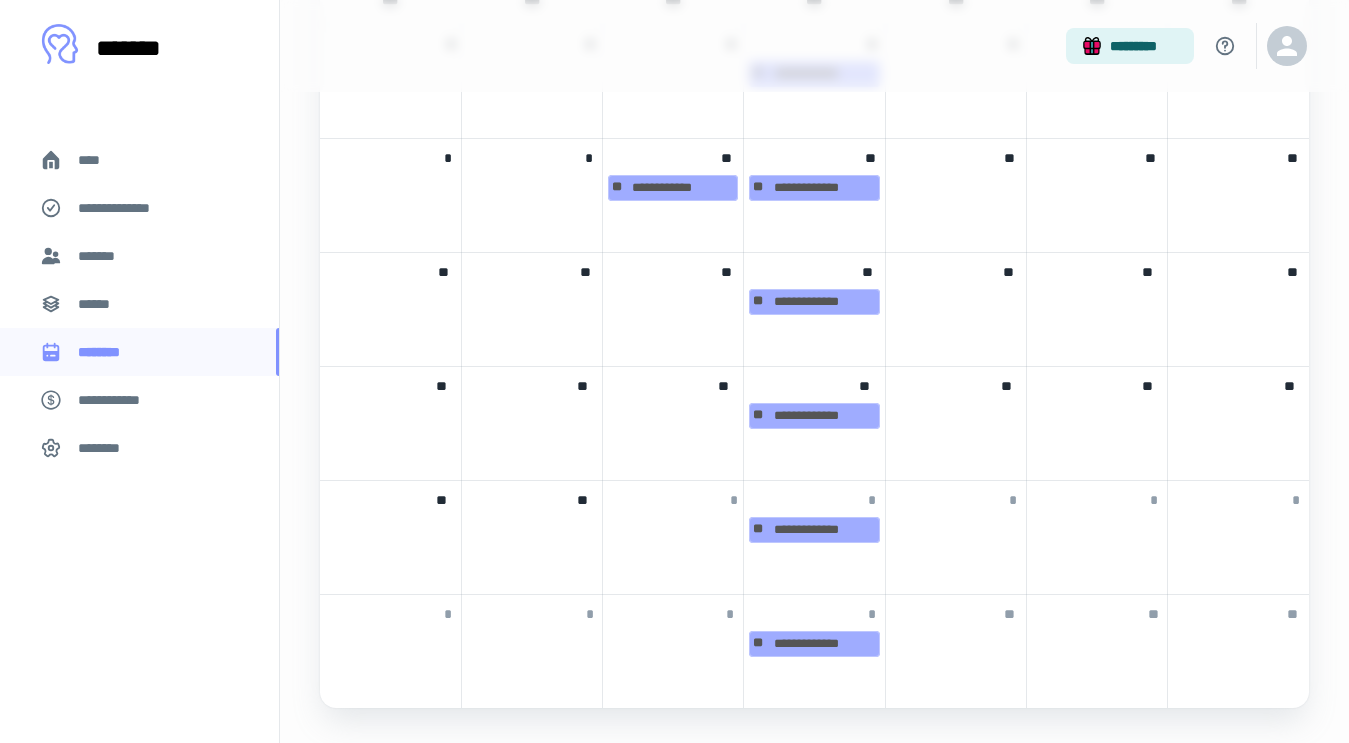 scroll, scrollTop: 1127, scrollLeft: 0, axis: vertical 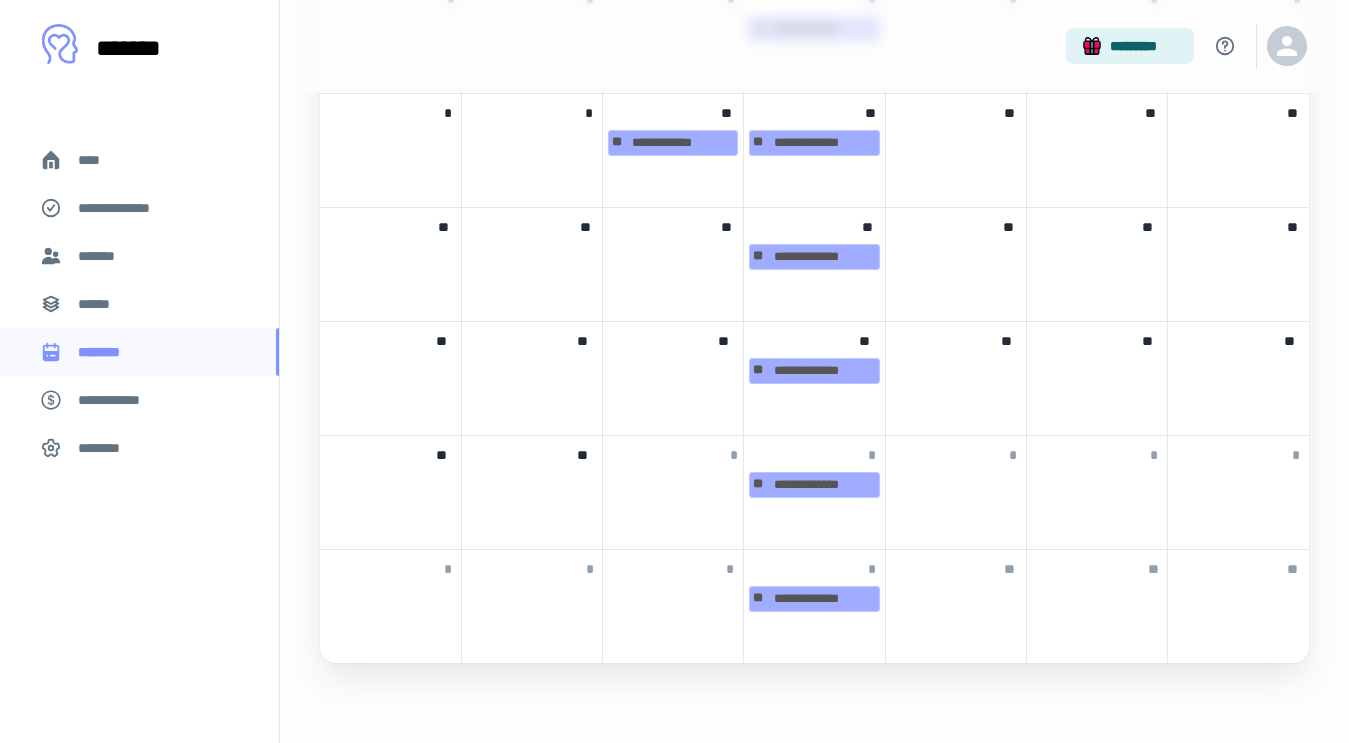 click on "**" at bounding box center (673, 378) 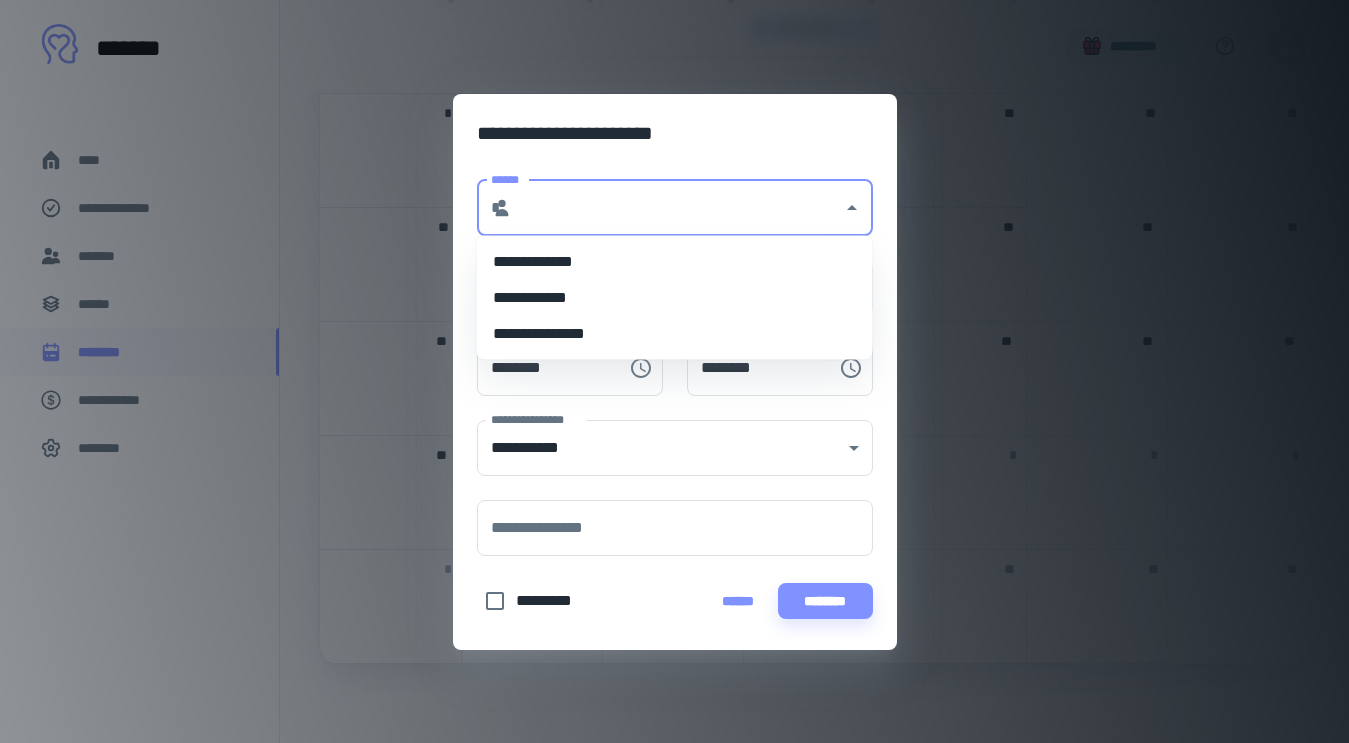 click on "******" at bounding box center (677, 208) 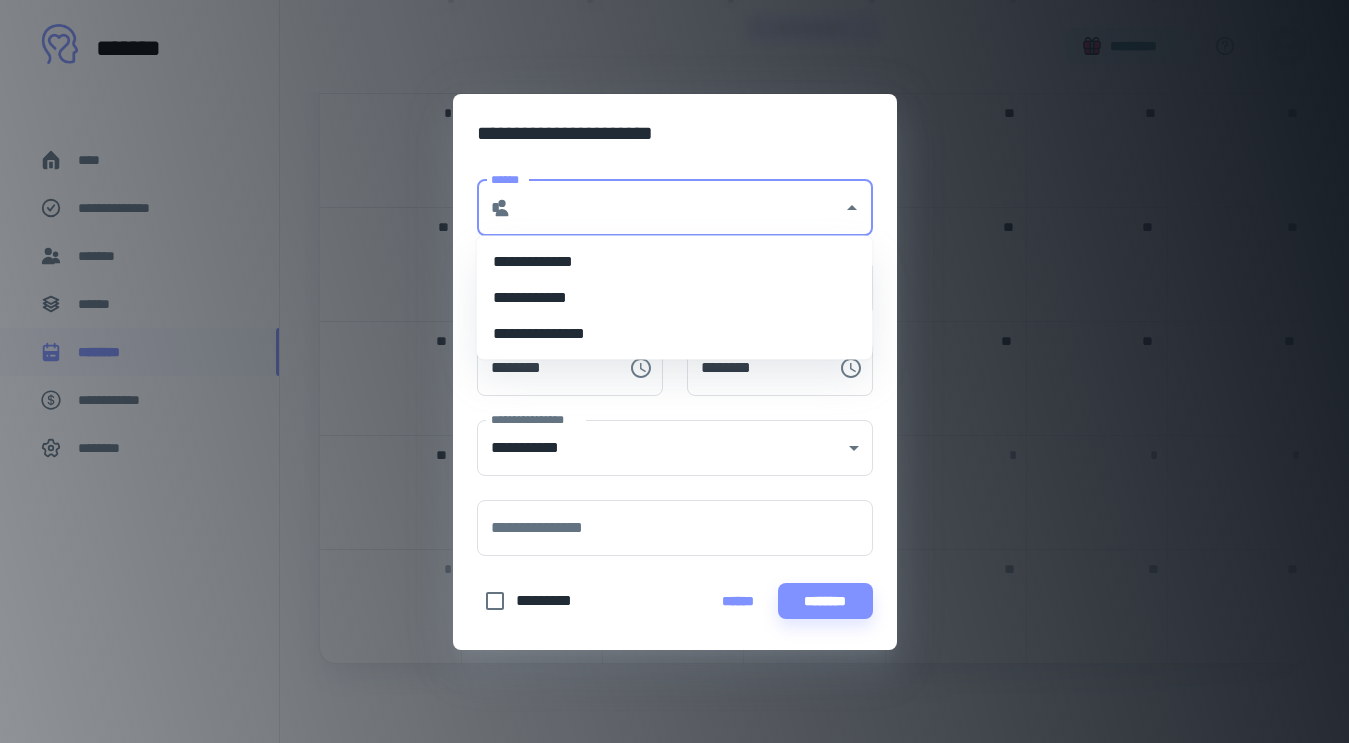 type on "**********" 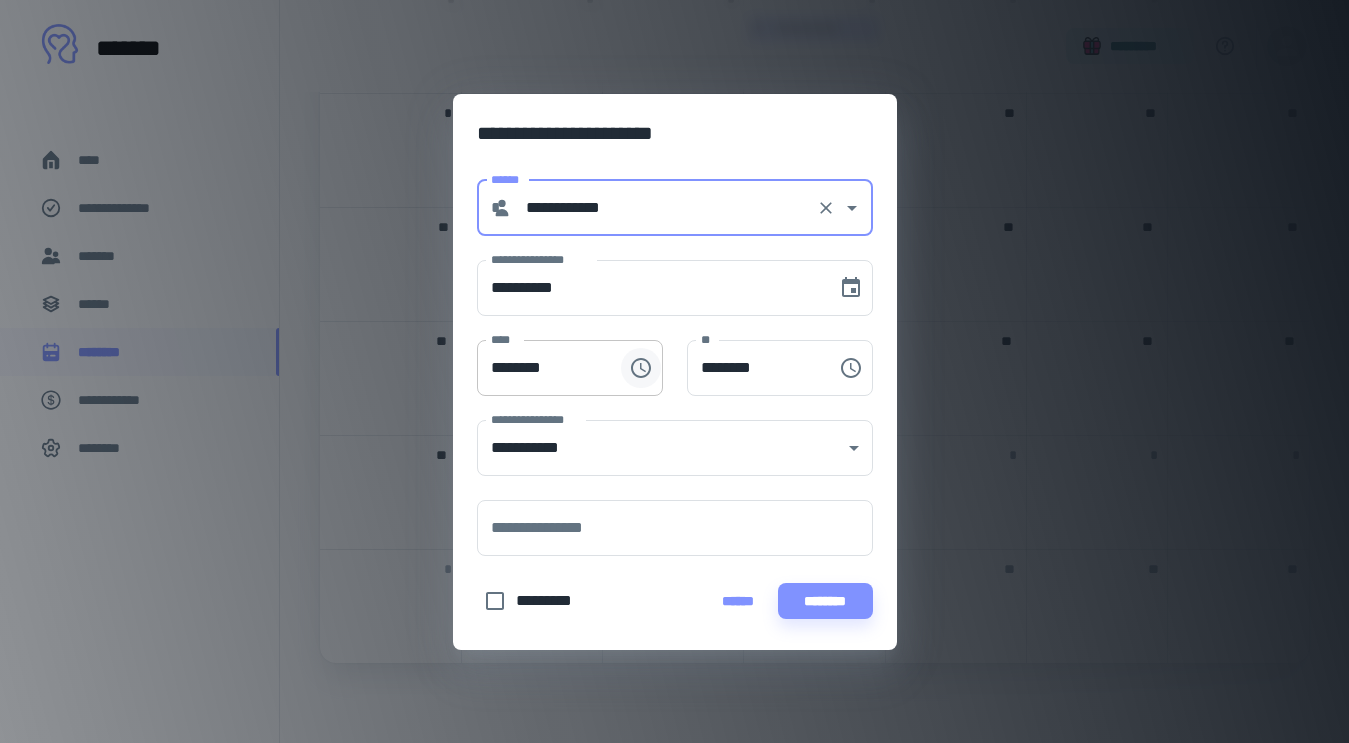 click 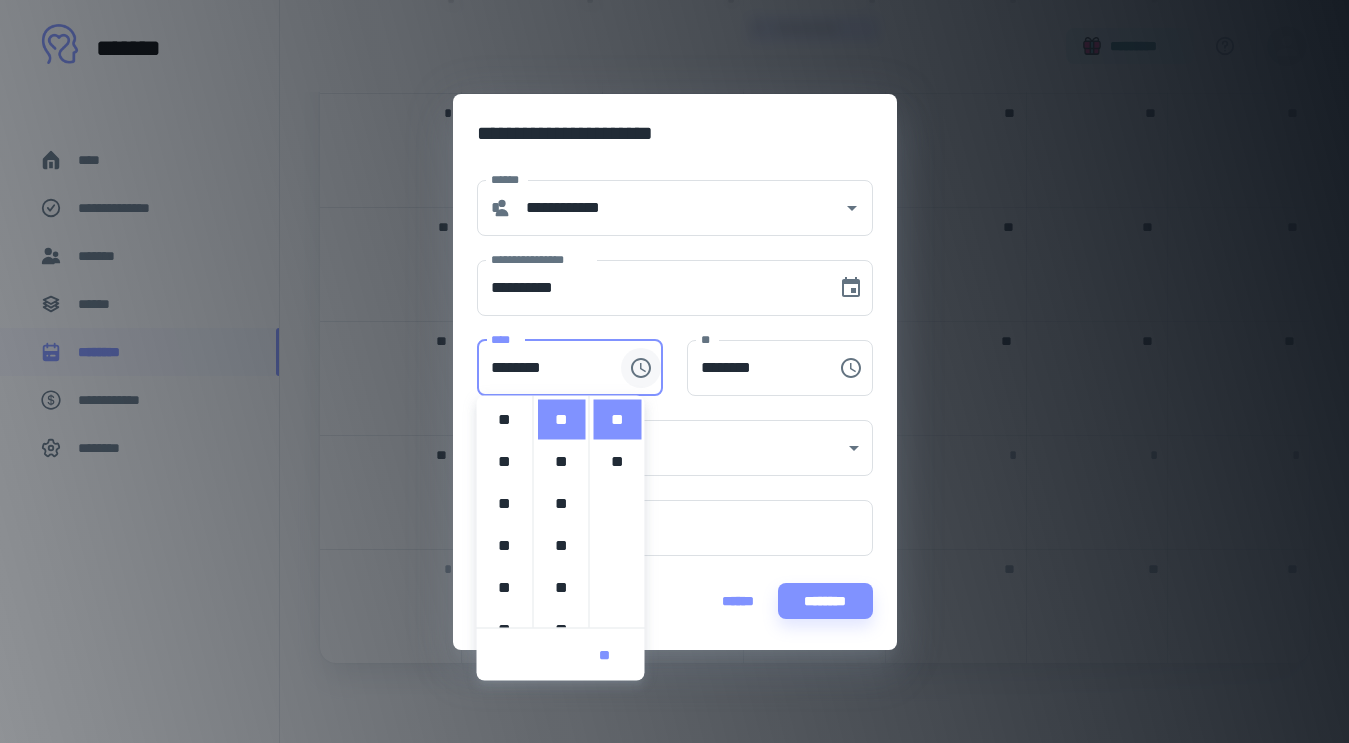 scroll, scrollTop: 420, scrollLeft: 0, axis: vertical 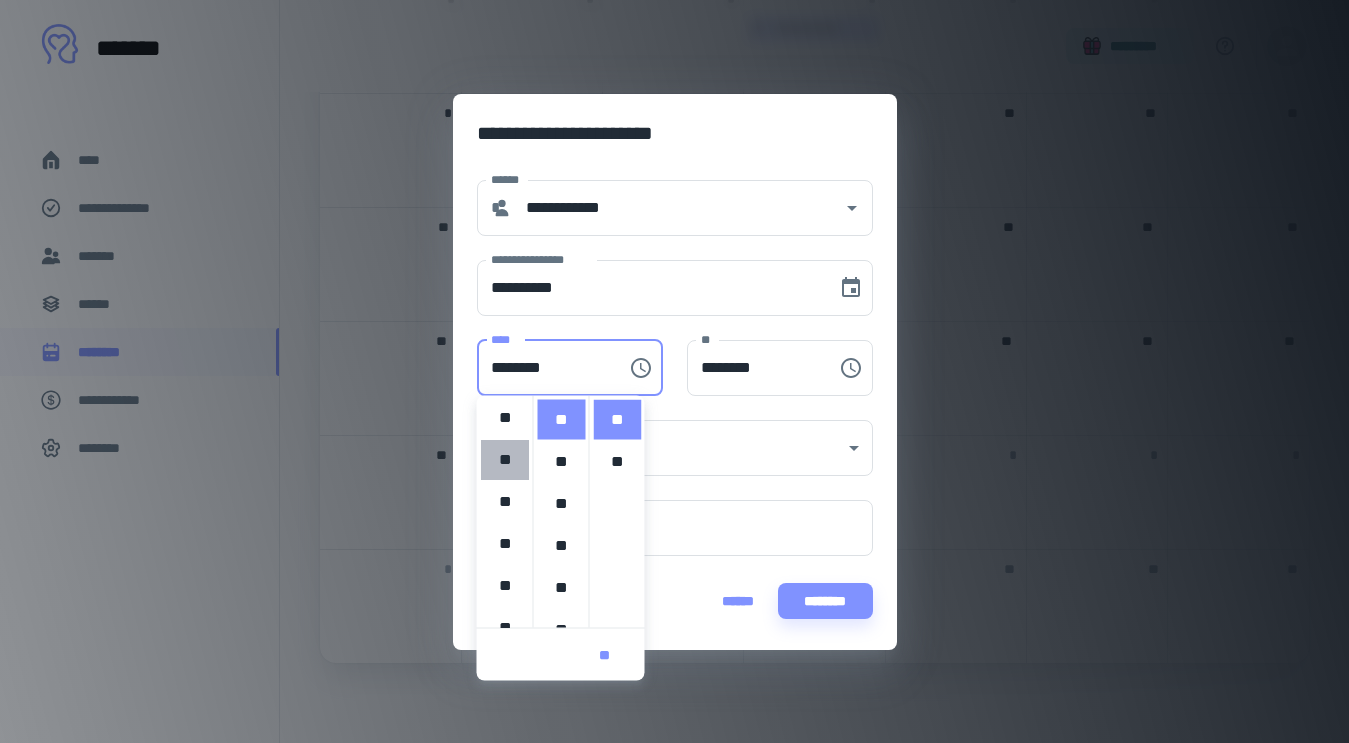 click on "**" at bounding box center [505, 460] 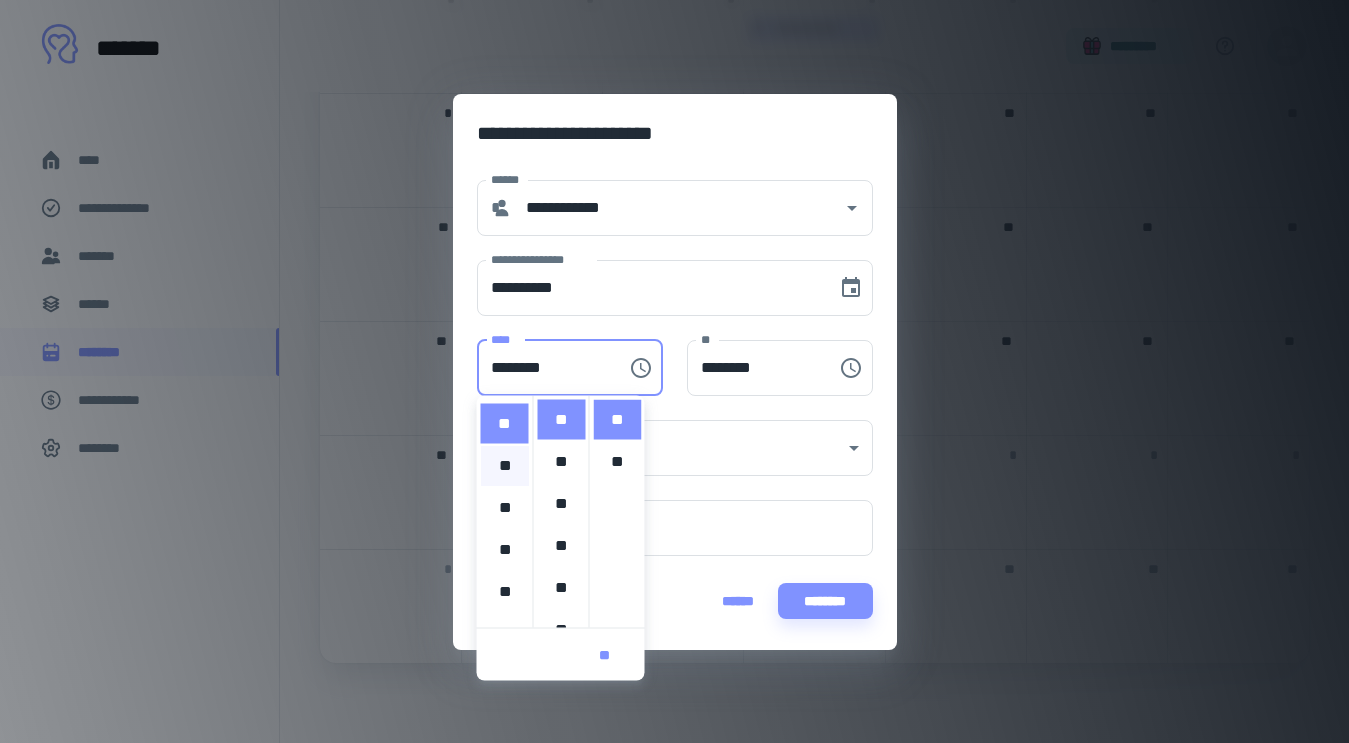 scroll, scrollTop: 84, scrollLeft: 0, axis: vertical 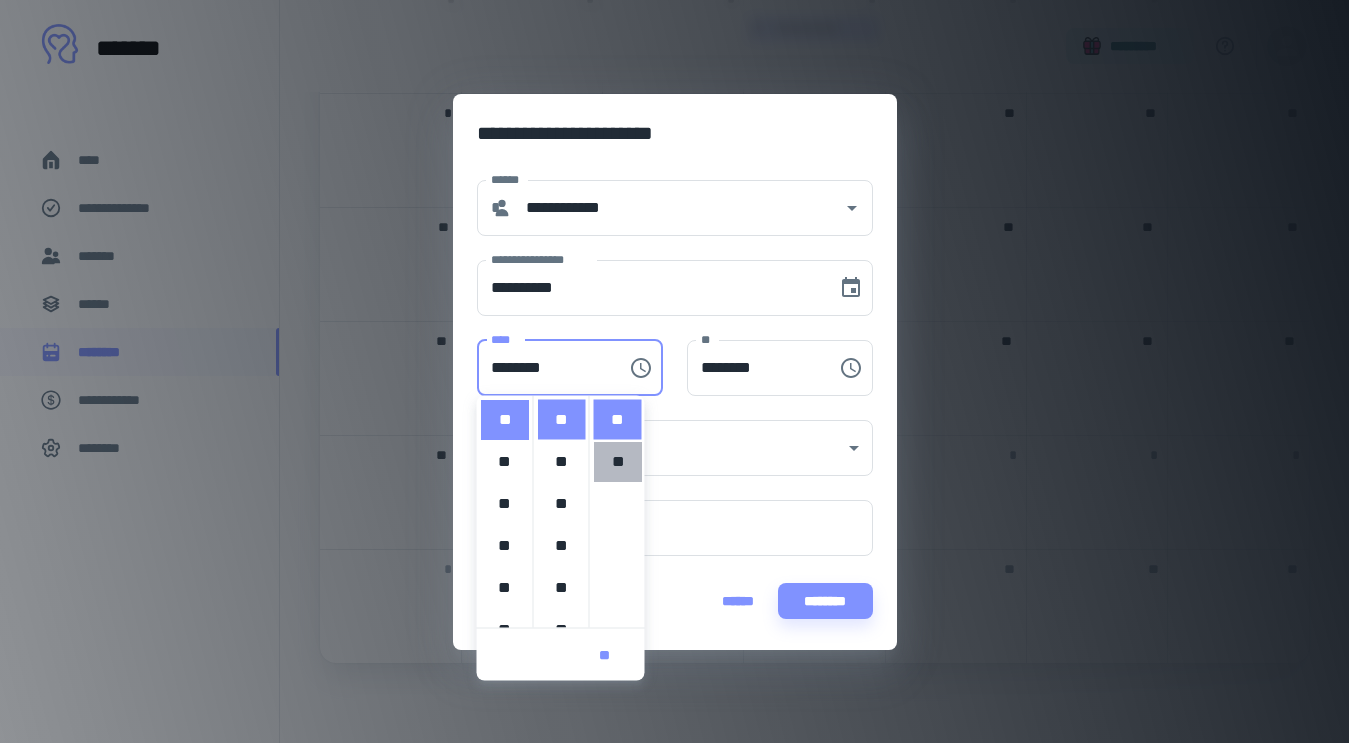 click on "**" at bounding box center [618, 462] 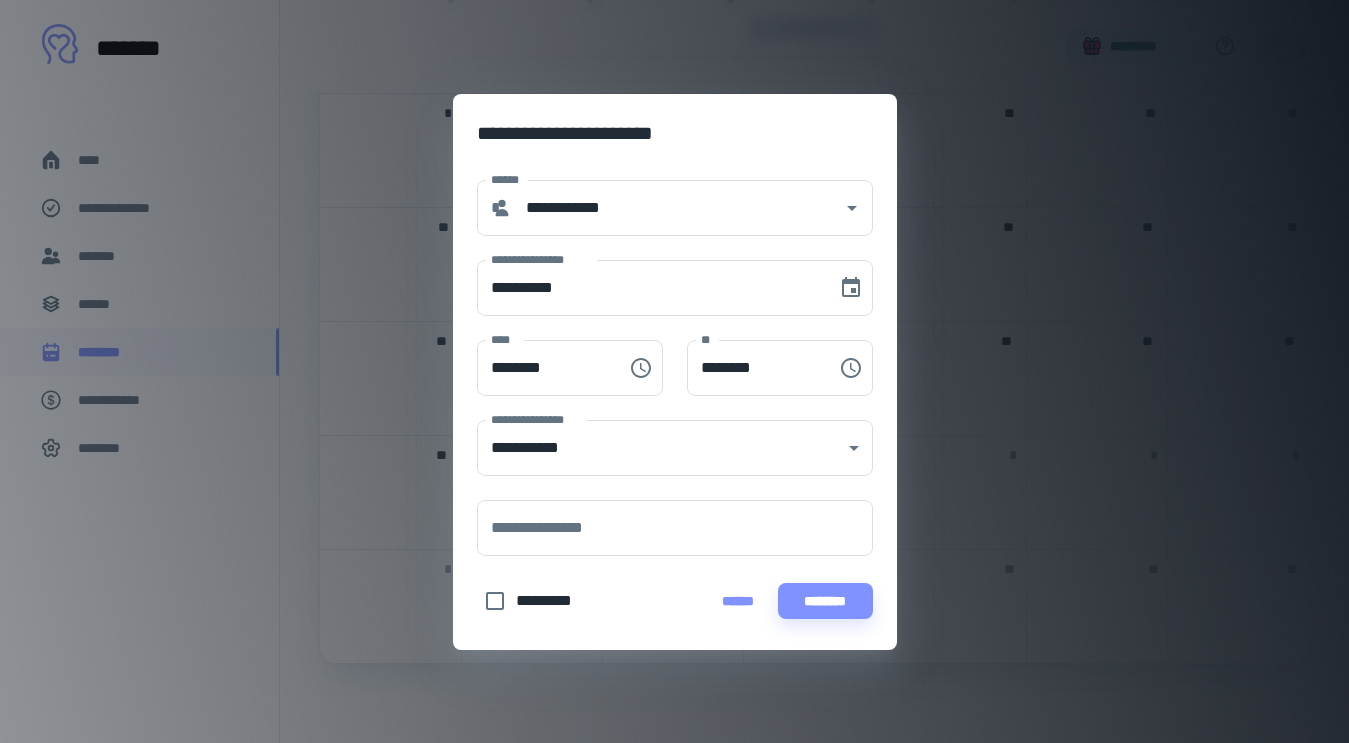 scroll, scrollTop: 42, scrollLeft: 0, axis: vertical 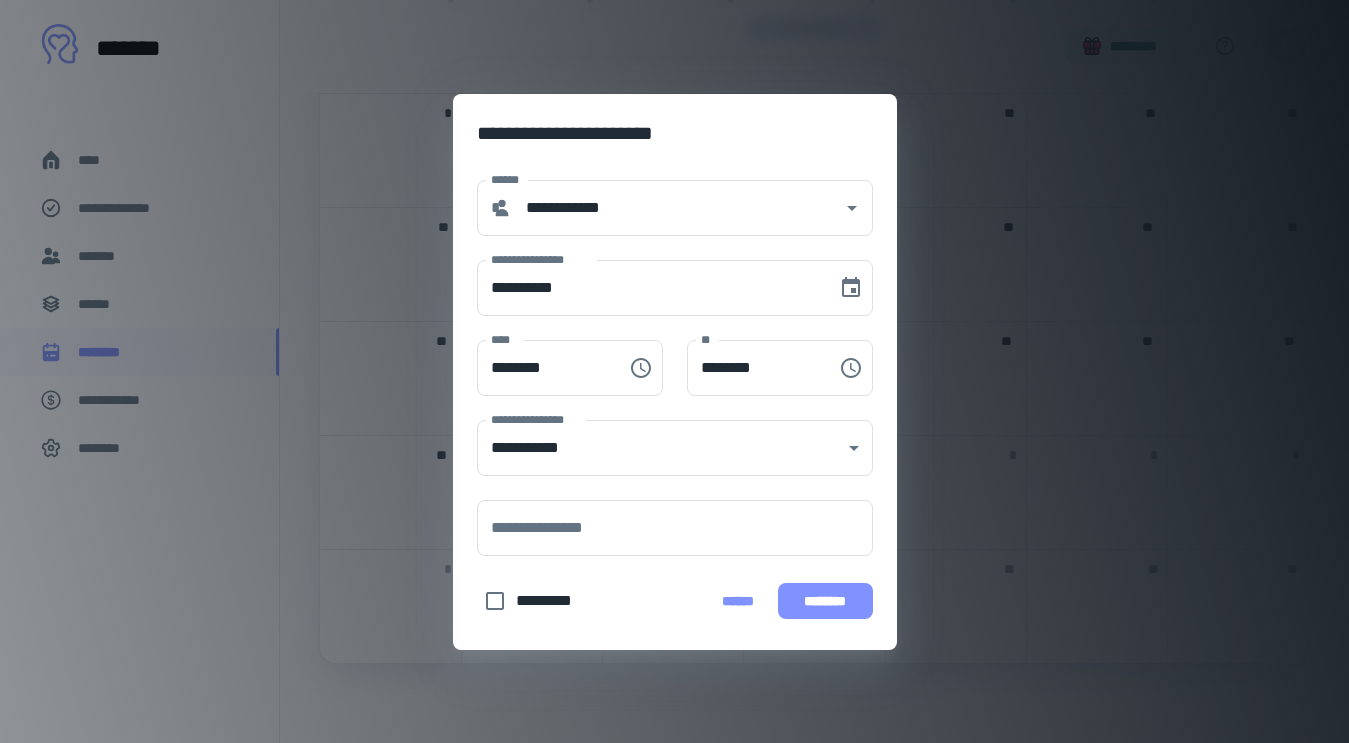 click on "********" at bounding box center (825, 601) 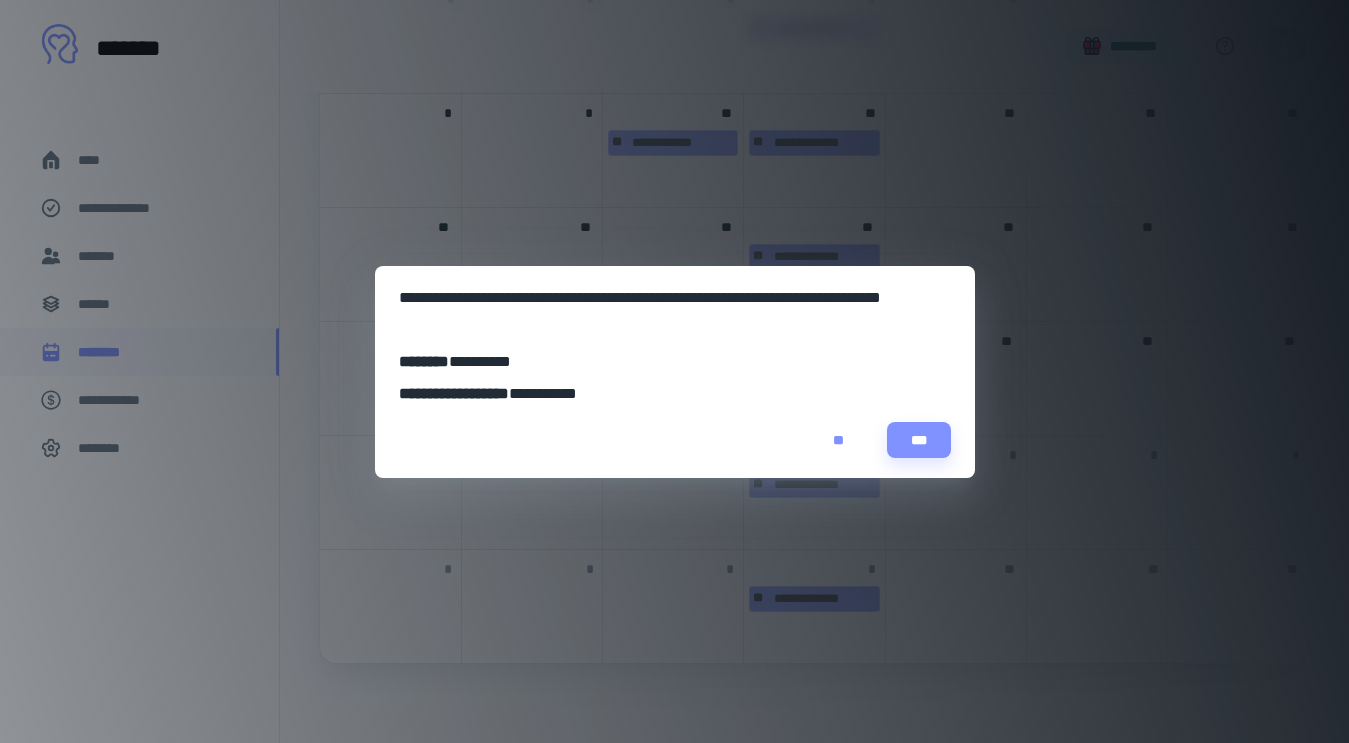 scroll, scrollTop: 654, scrollLeft: 0, axis: vertical 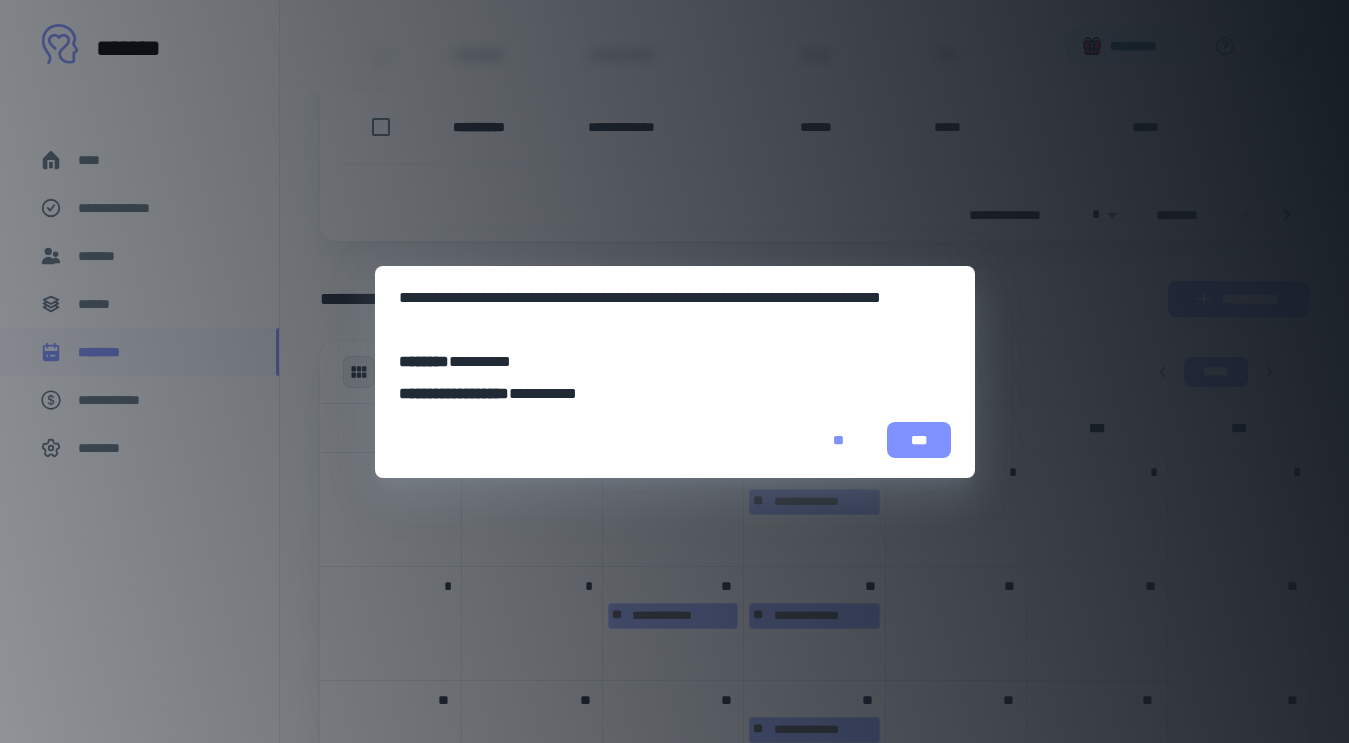 click on "***" at bounding box center [919, 440] 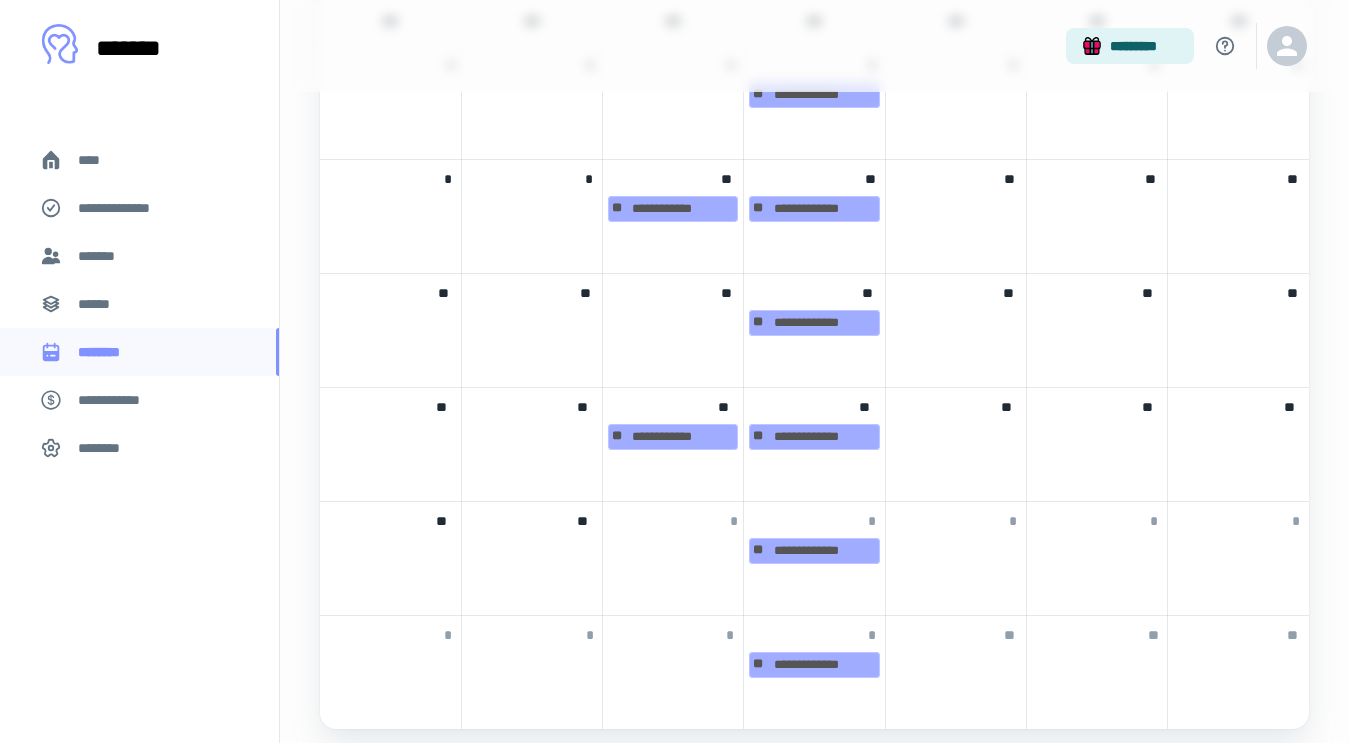 scroll, scrollTop: 1127, scrollLeft: 0, axis: vertical 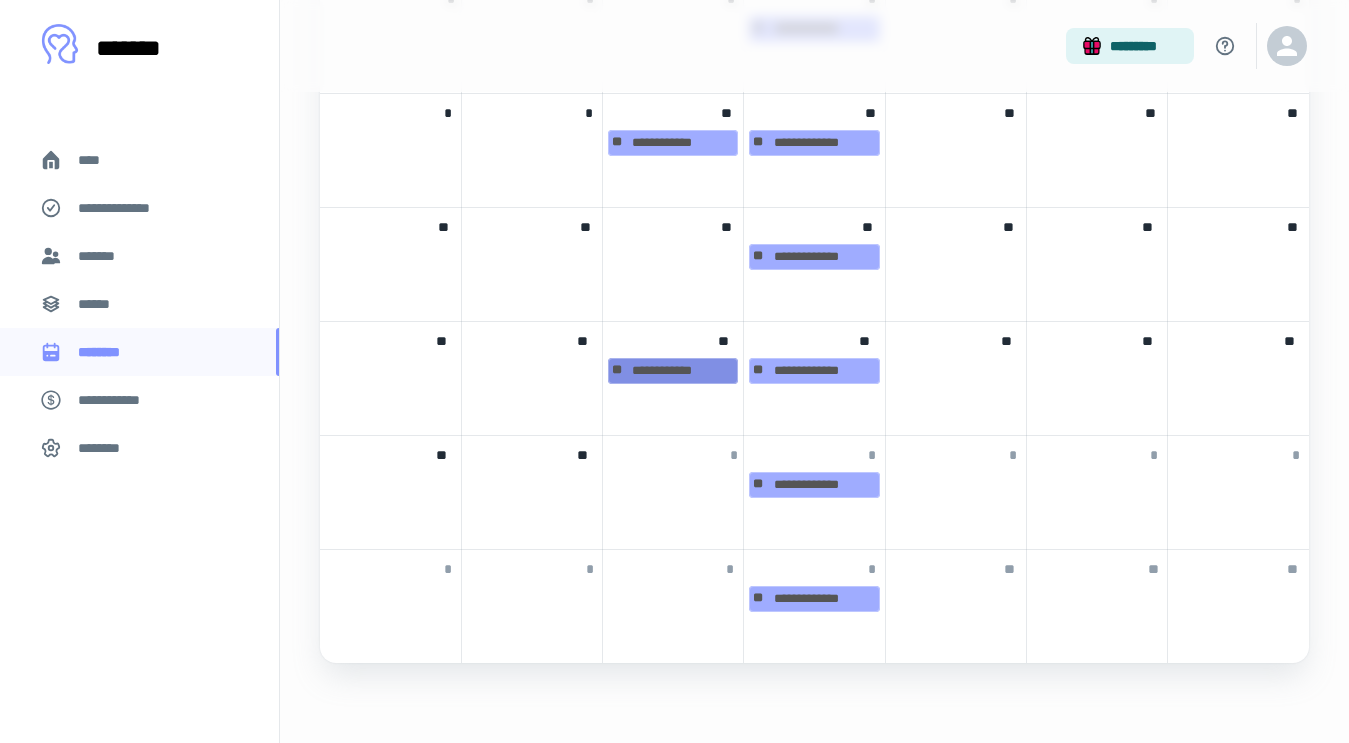 click on "**********" at bounding box center (673, 371) 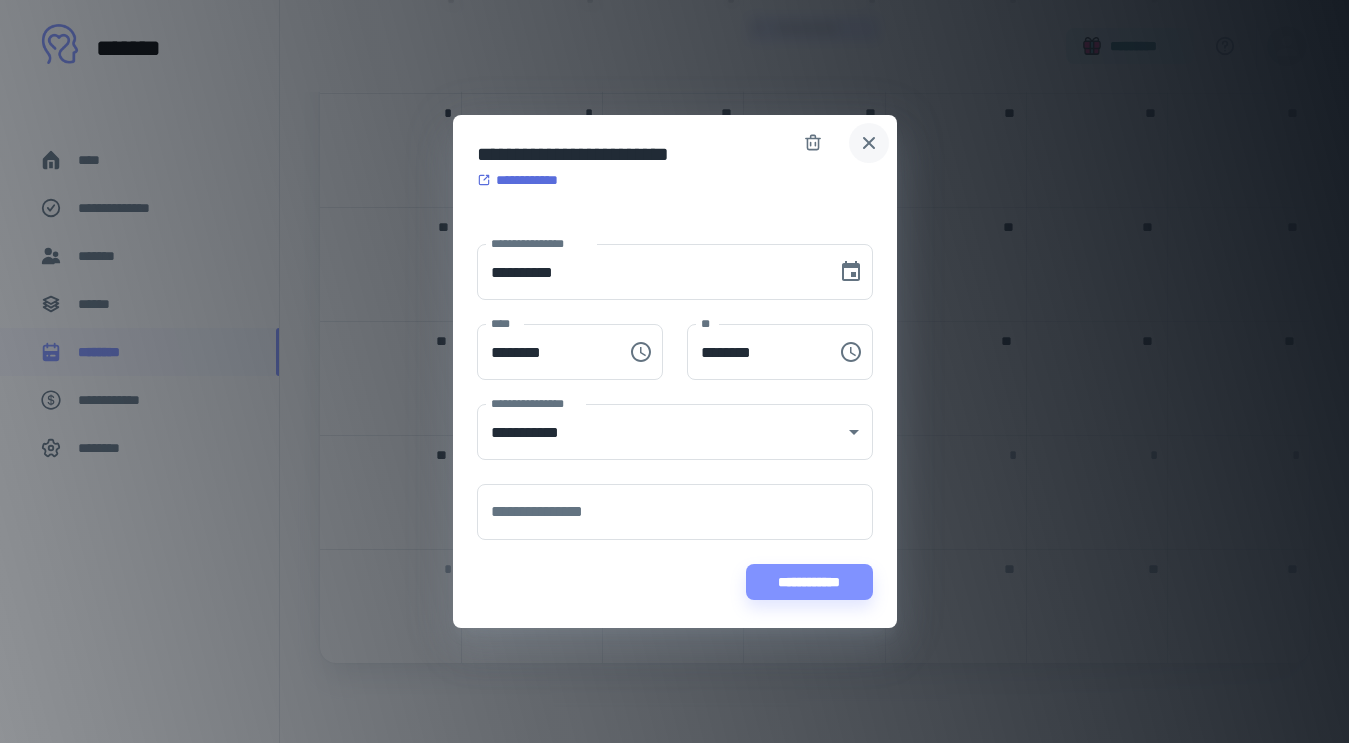 click 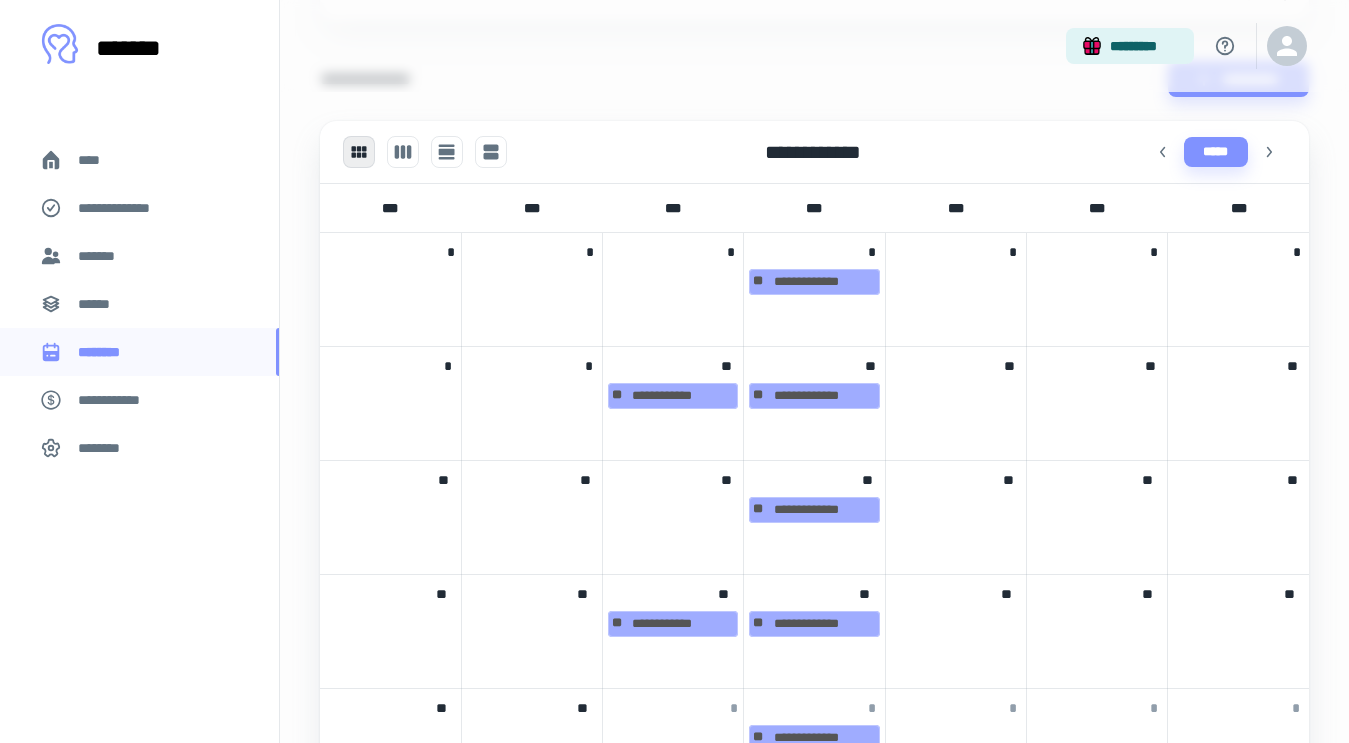 scroll, scrollTop: 850, scrollLeft: 0, axis: vertical 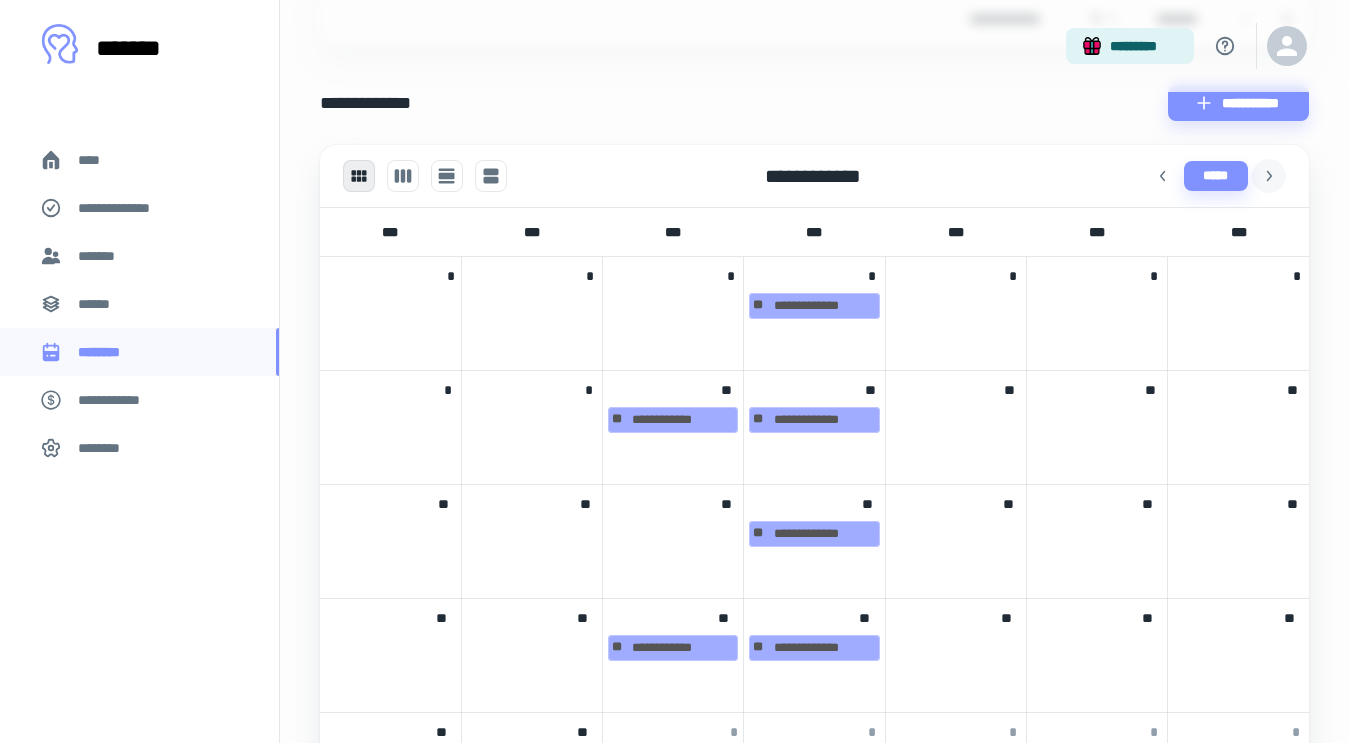 click 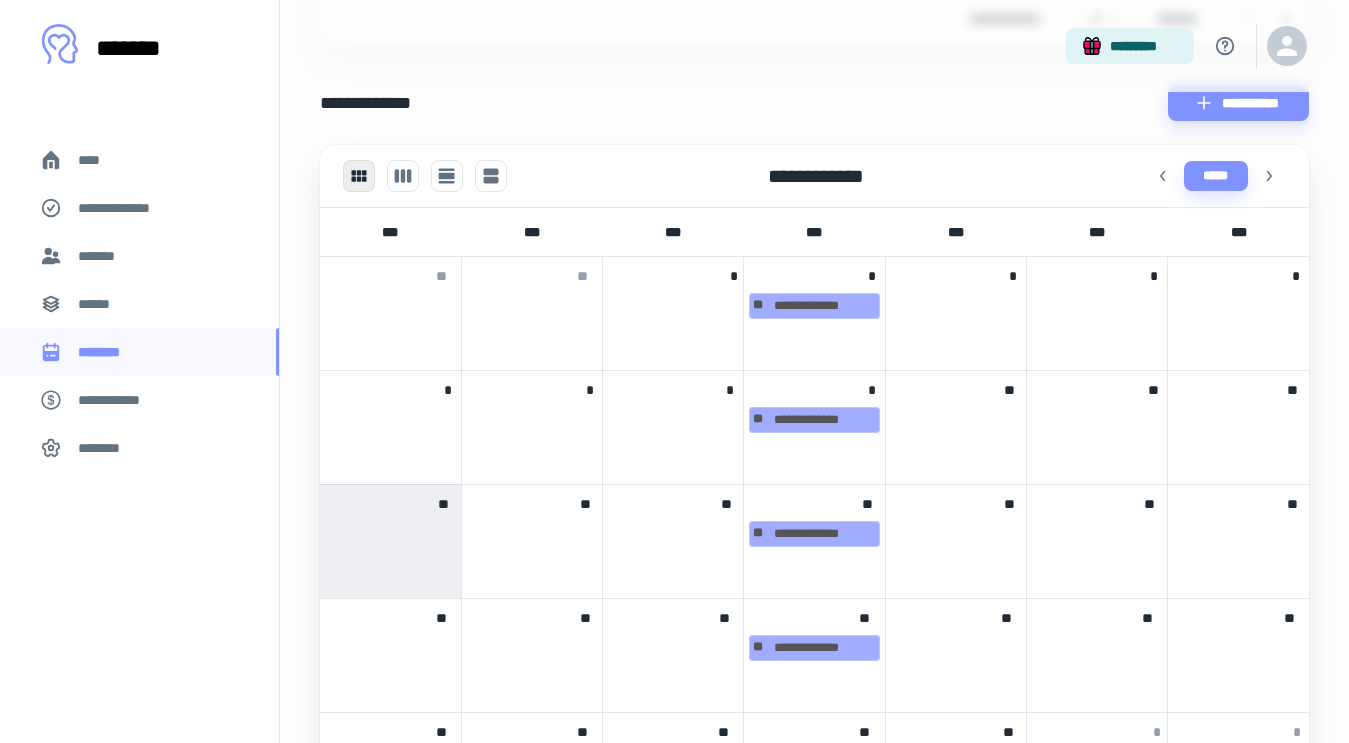 click at bounding box center [673, 304] 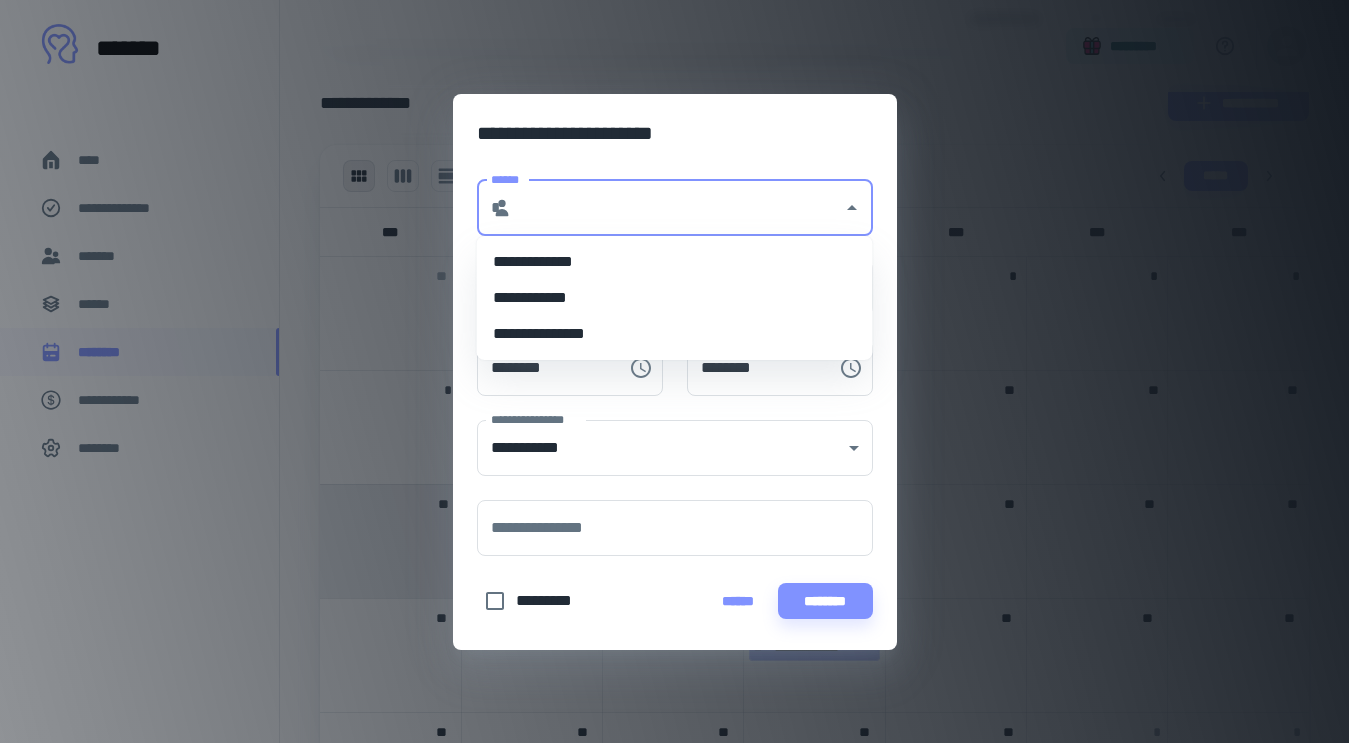 click on "******" at bounding box center (677, 208) 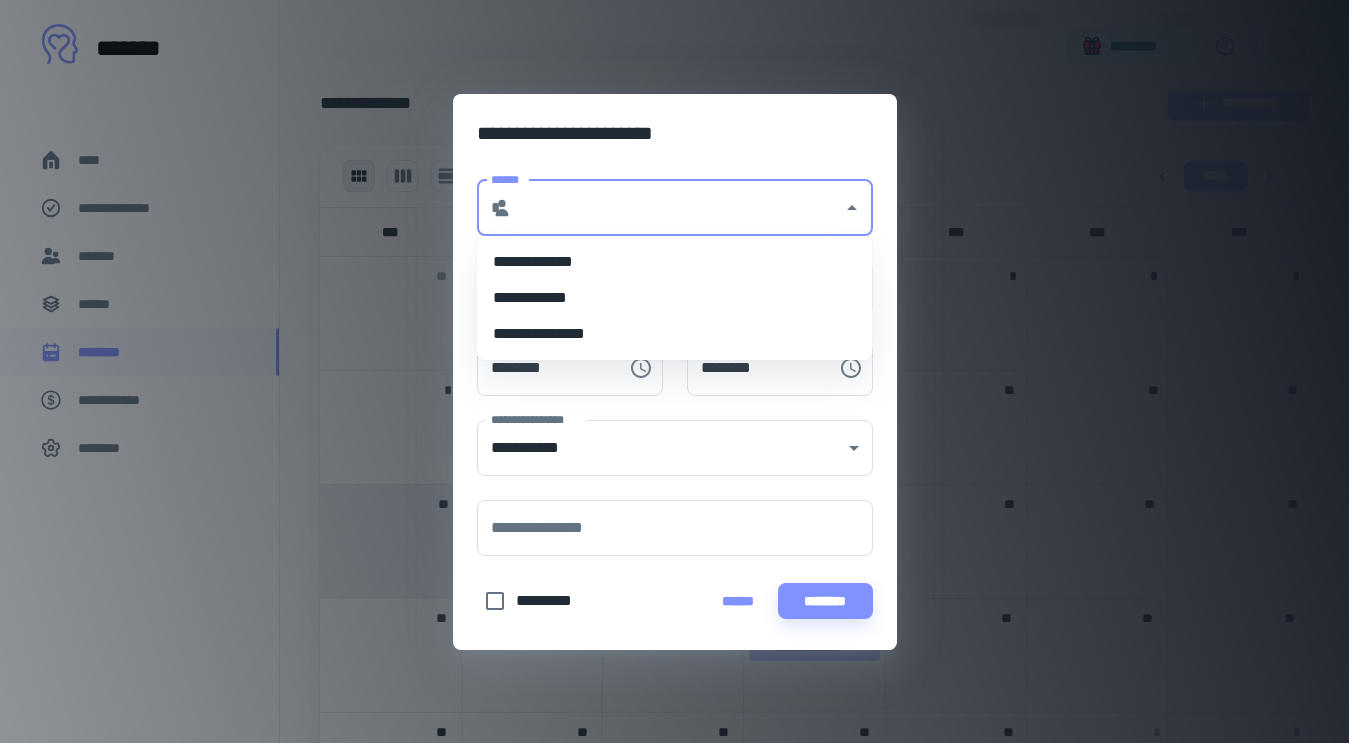 click on "**********" at bounding box center [675, 298] 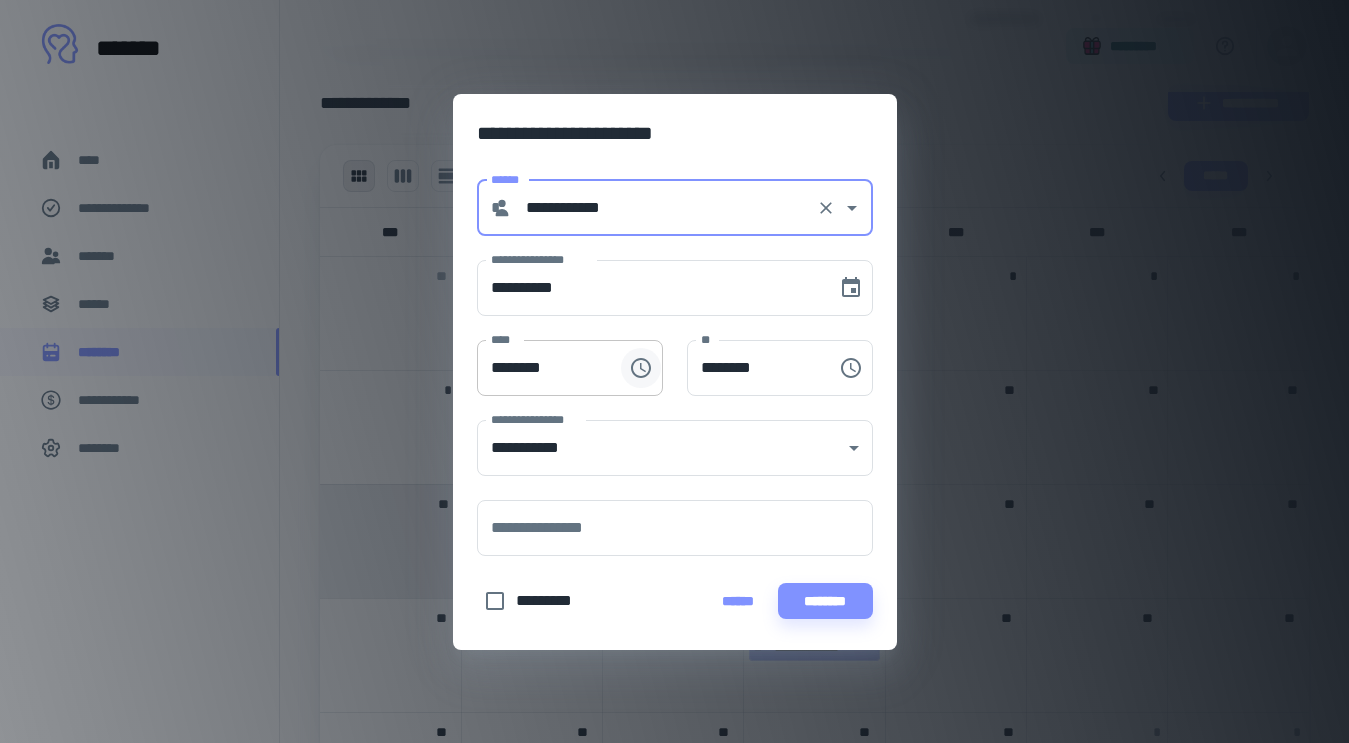 click 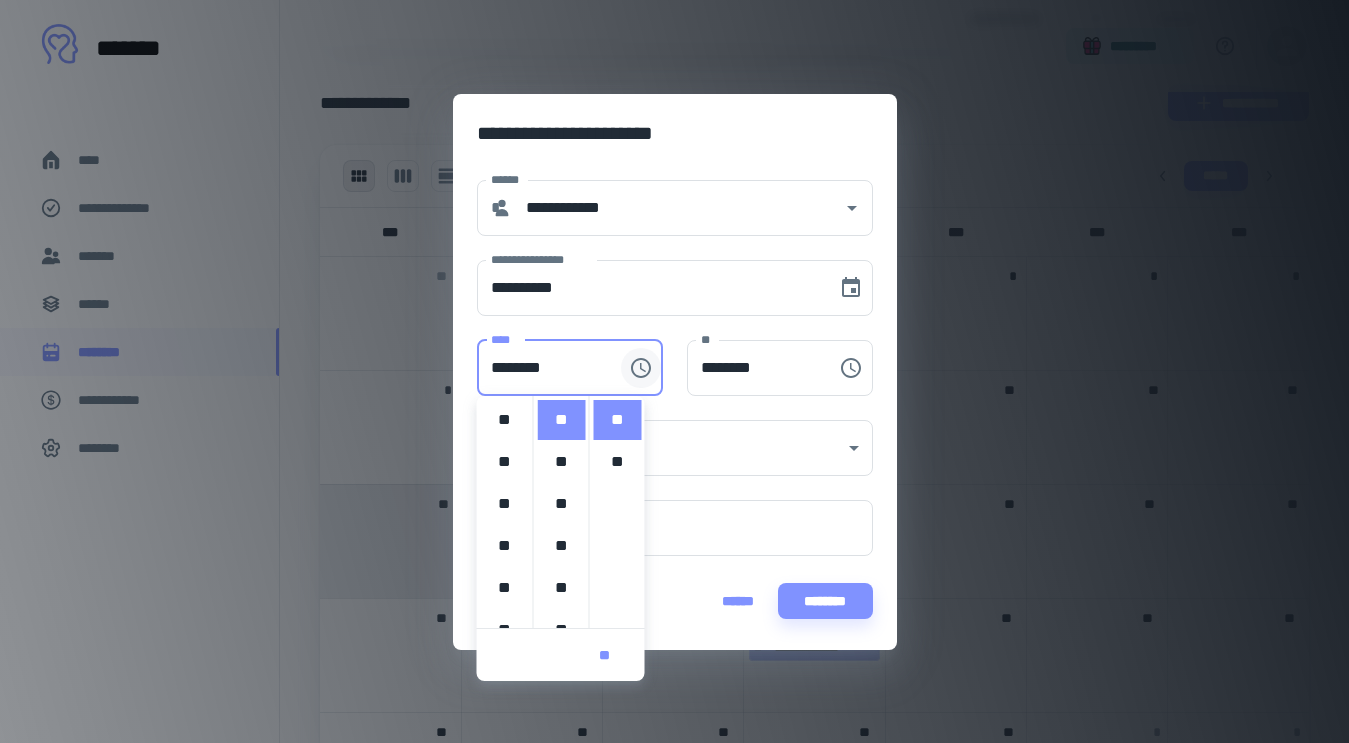scroll, scrollTop: 420, scrollLeft: 0, axis: vertical 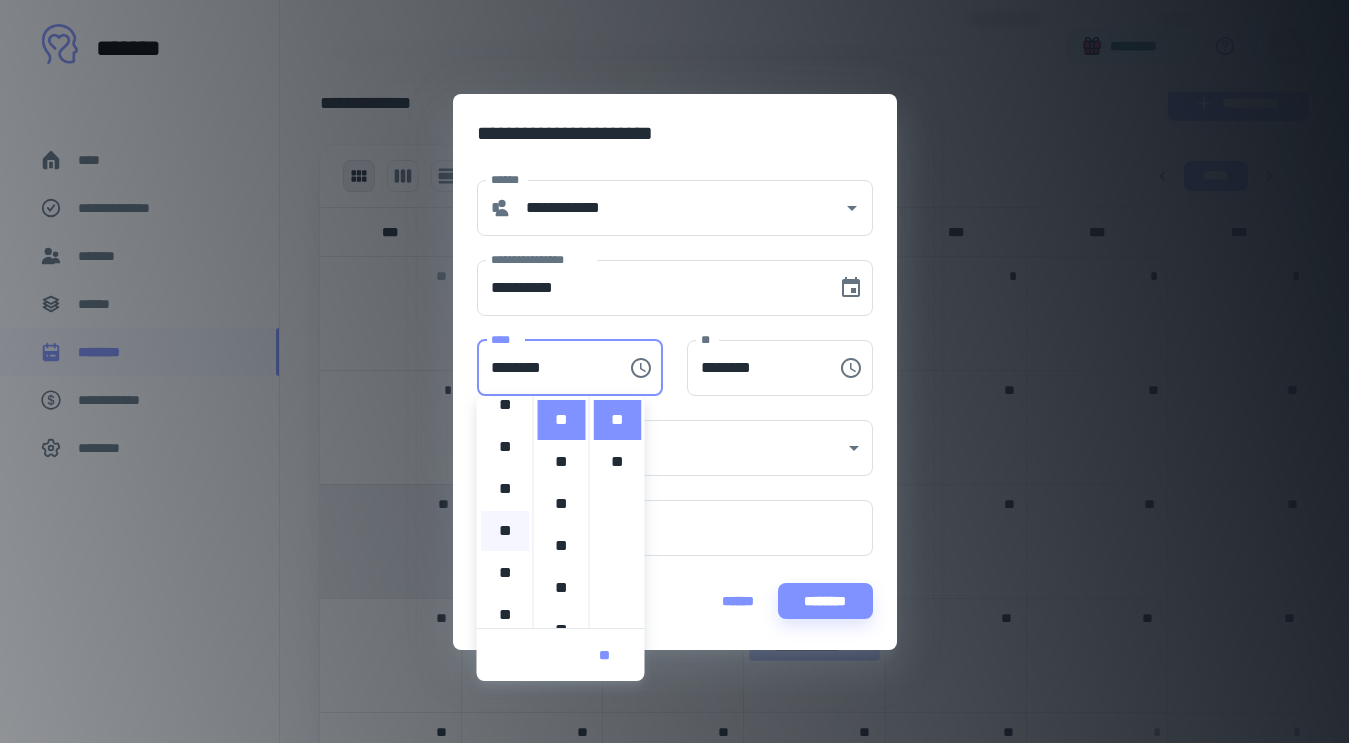 click on "**" at bounding box center [505, 447] 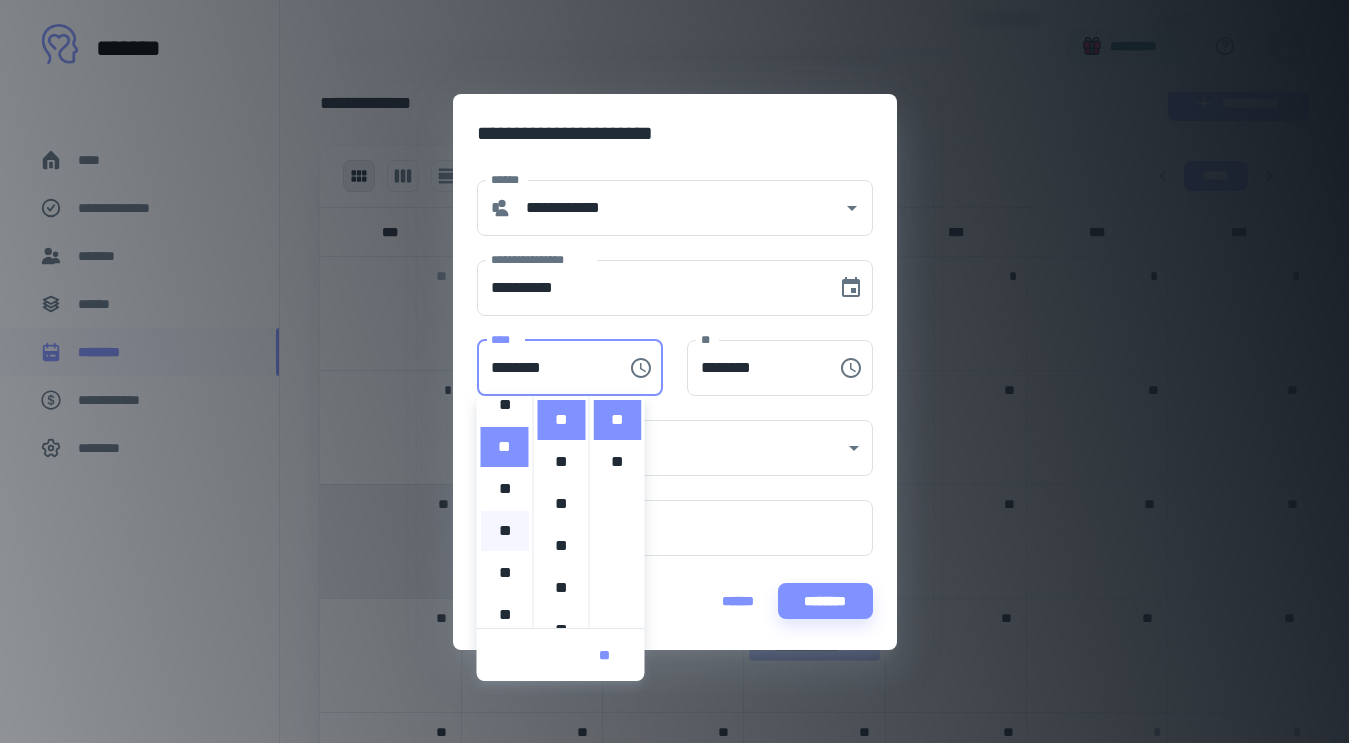 scroll, scrollTop: 84, scrollLeft: 0, axis: vertical 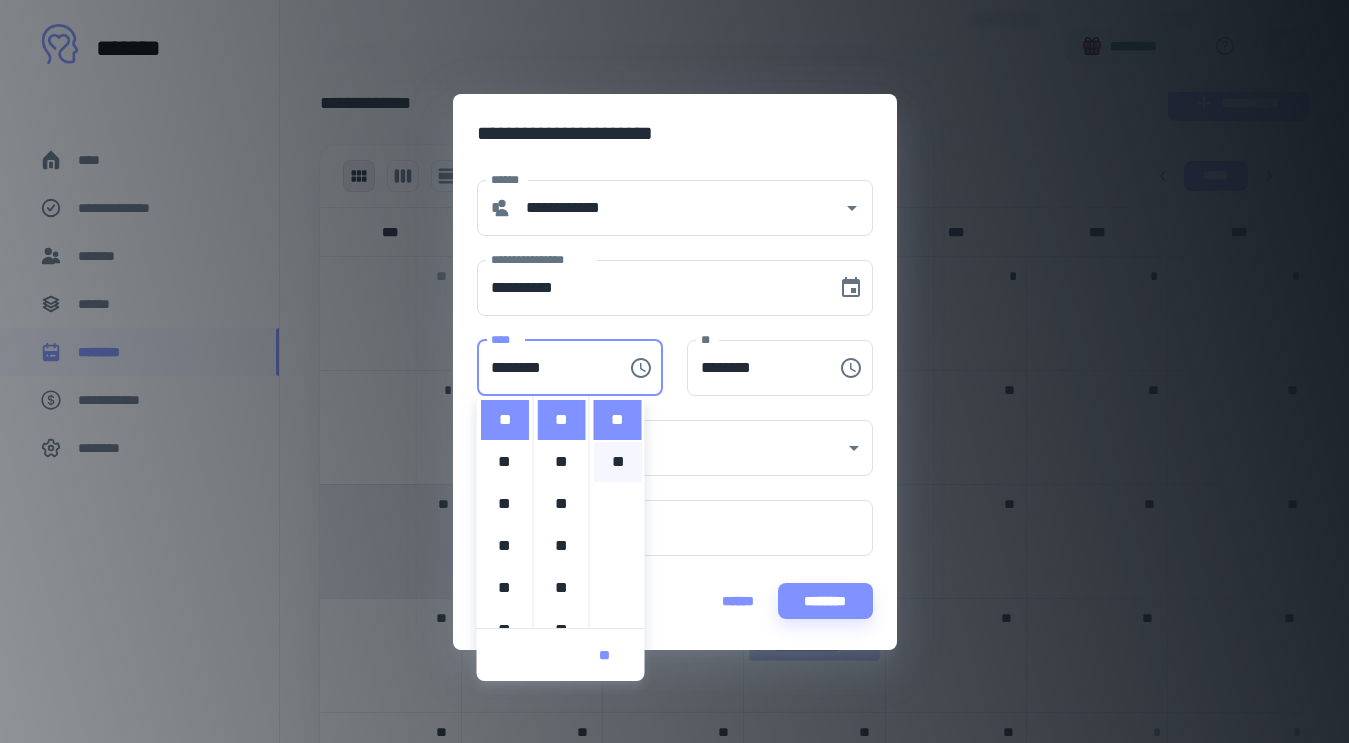click on "**" at bounding box center (618, 462) 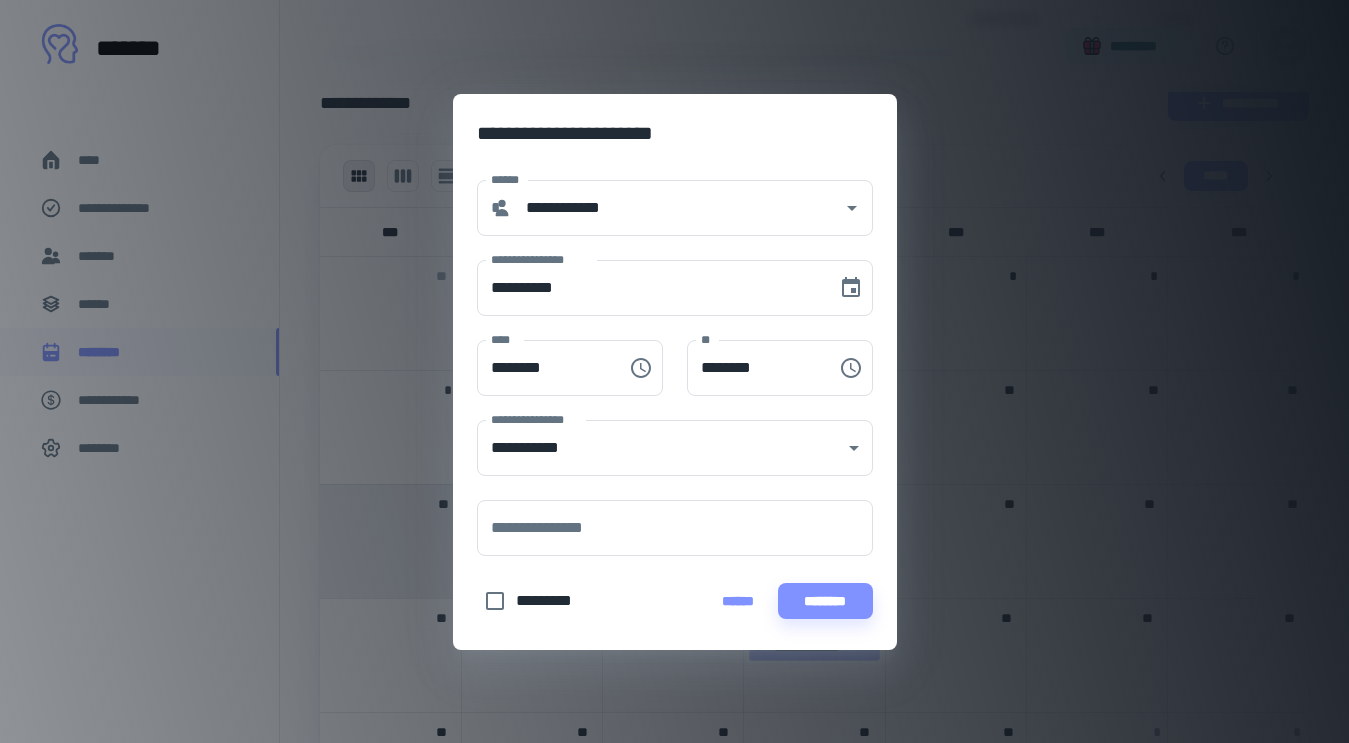 scroll, scrollTop: 42, scrollLeft: 0, axis: vertical 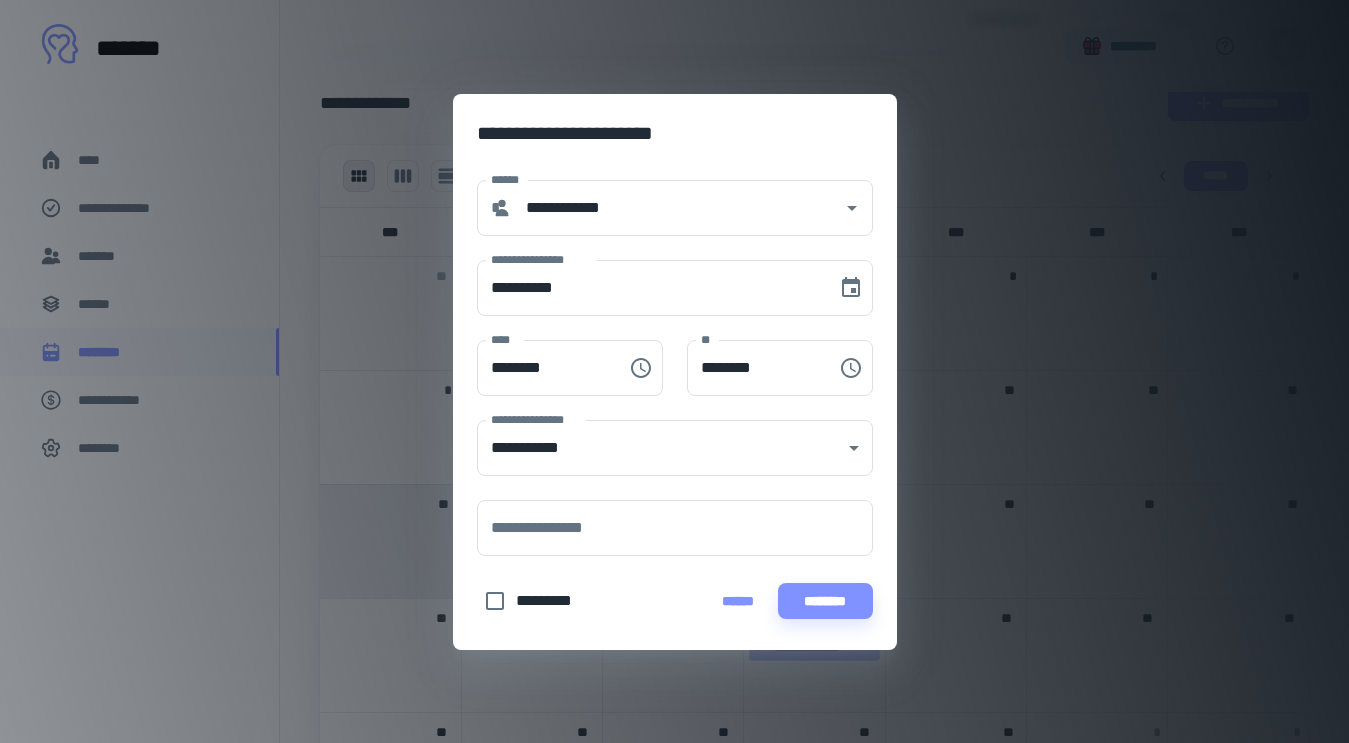 click on "*********" at bounding box center [552, 601] 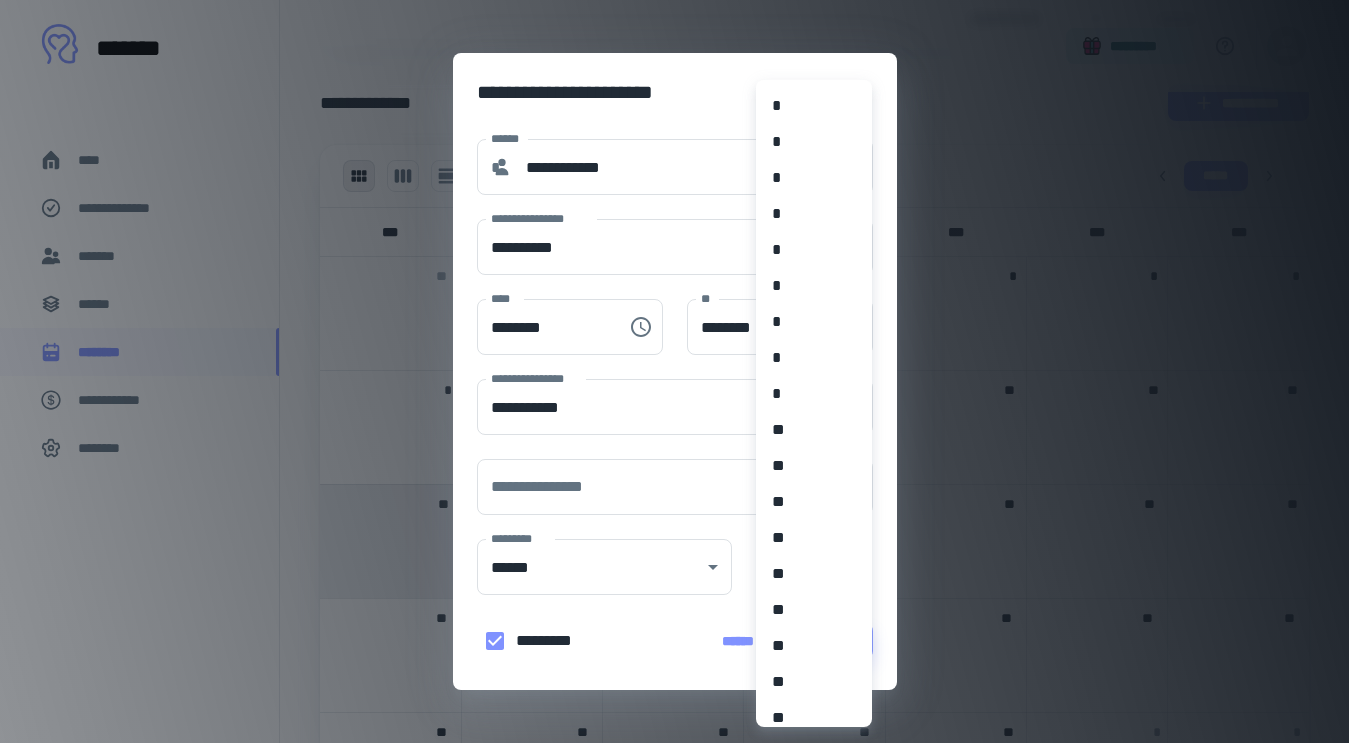 click on "**********" at bounding box center (674, -479) 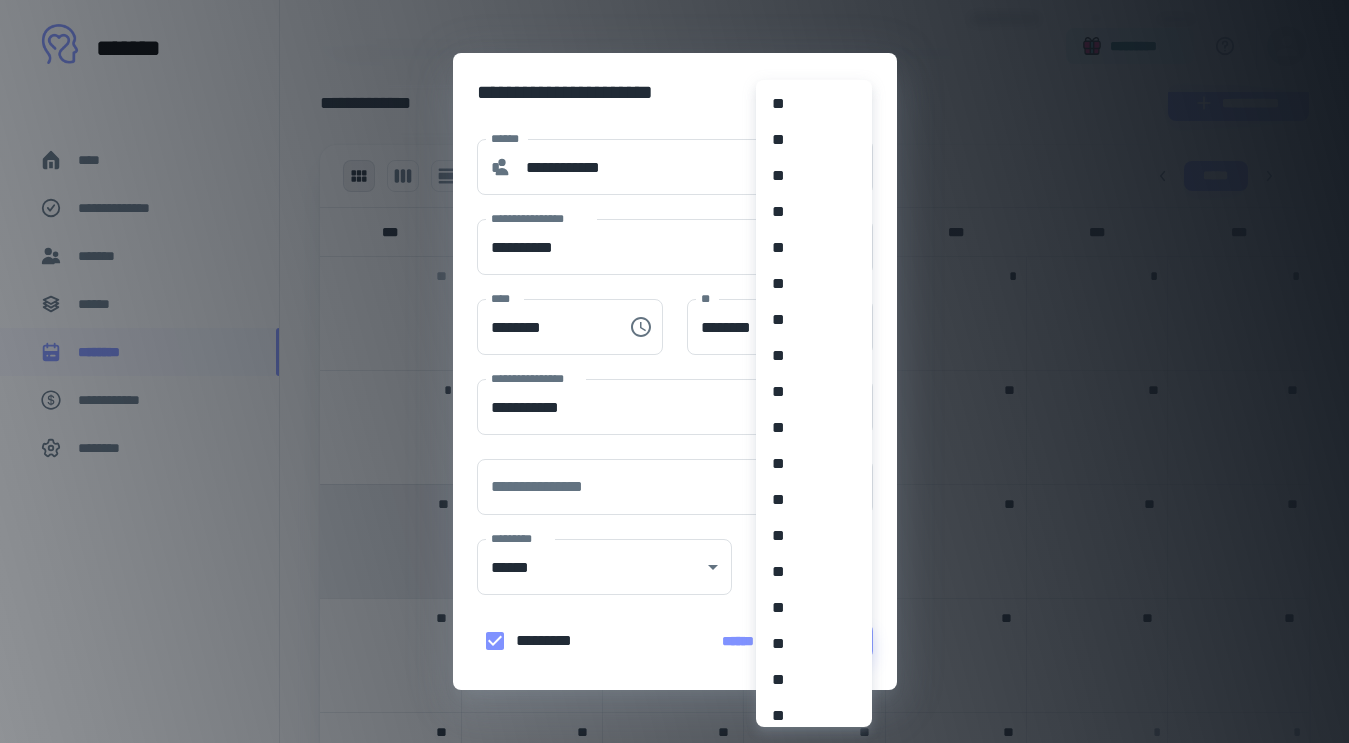 scroll, scrollTop: 561, scrollLeft: 0, axis: vertical 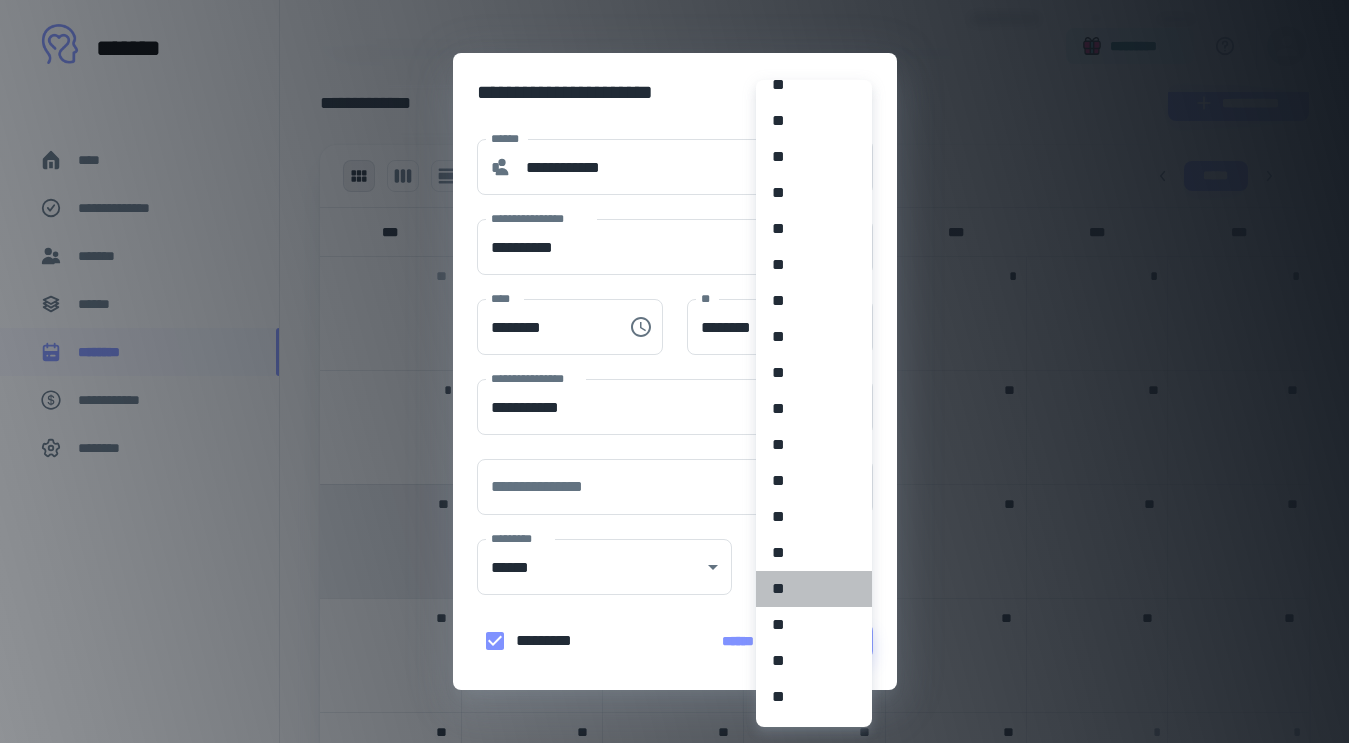 click on "**" at bounding box center (814, 589) 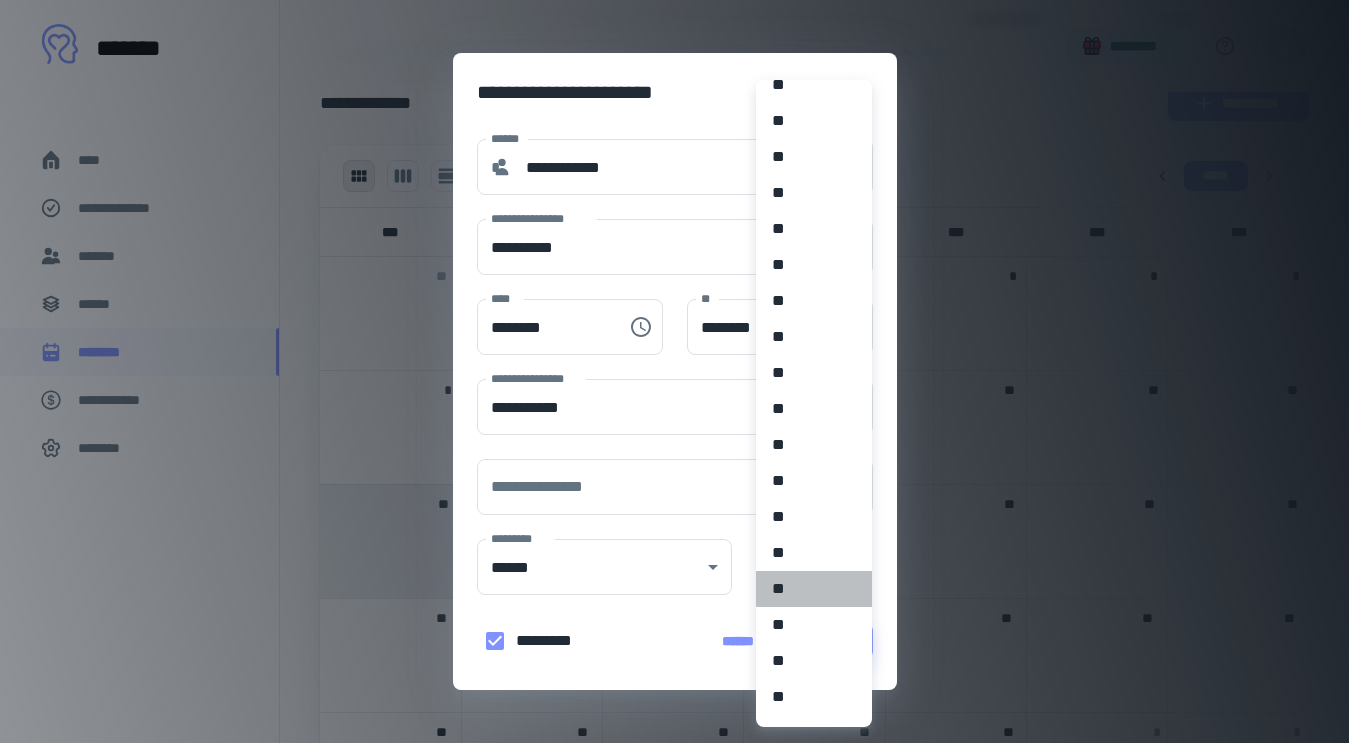 type on "**" 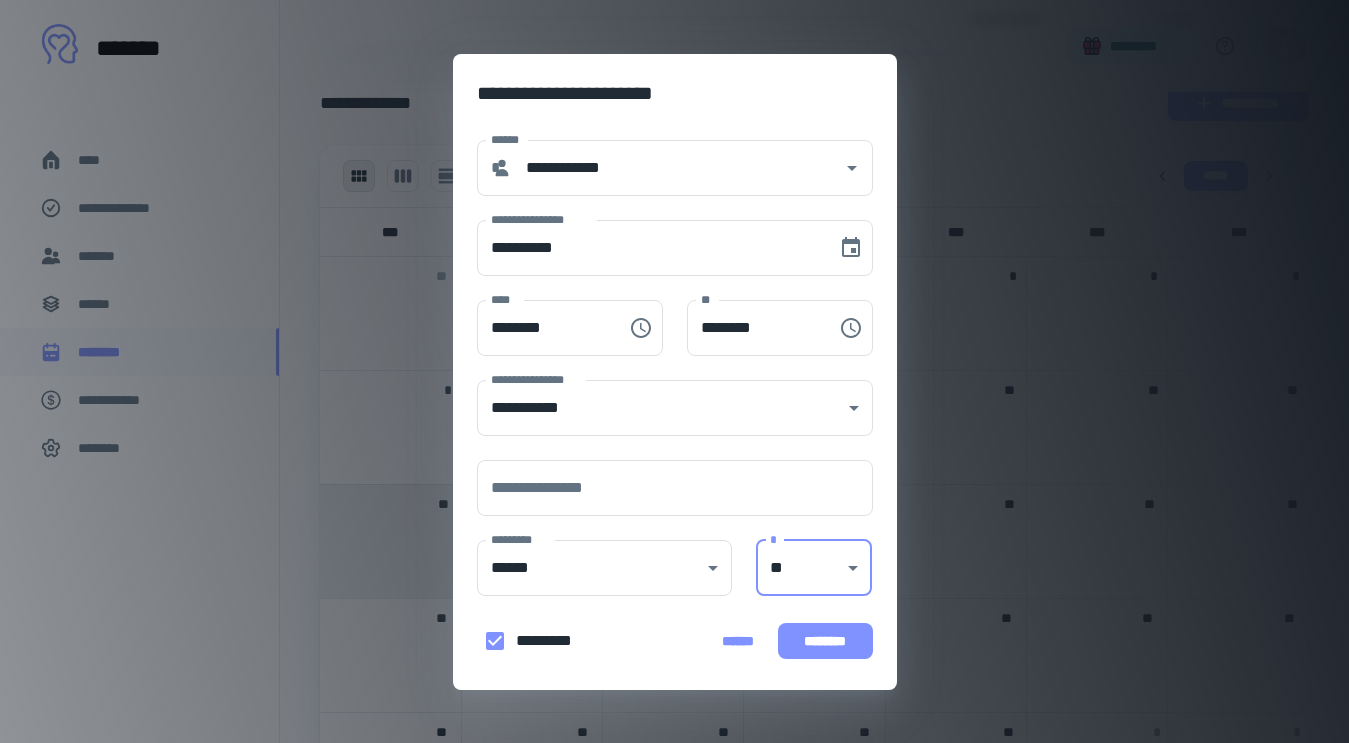 click on "********" at bounding box center [825, 641] 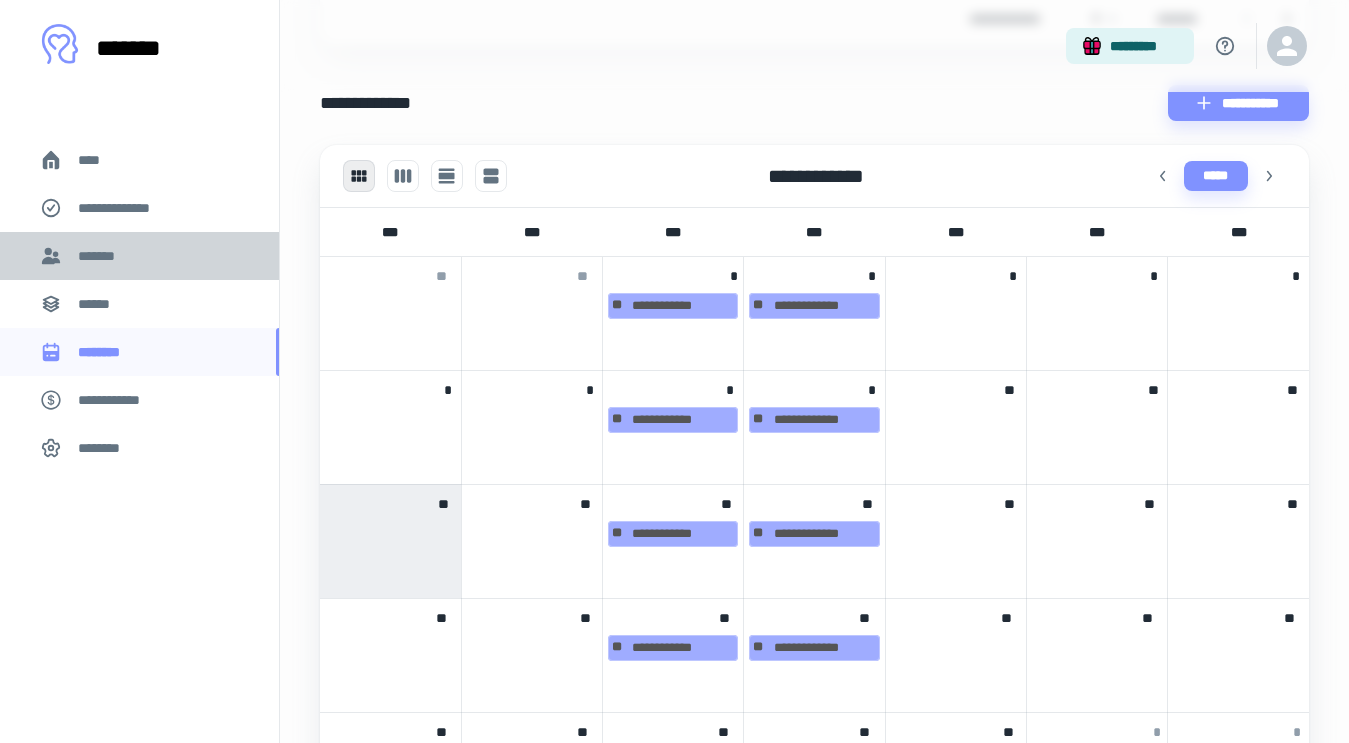 click on "*******" at bounding box center (139, 256) 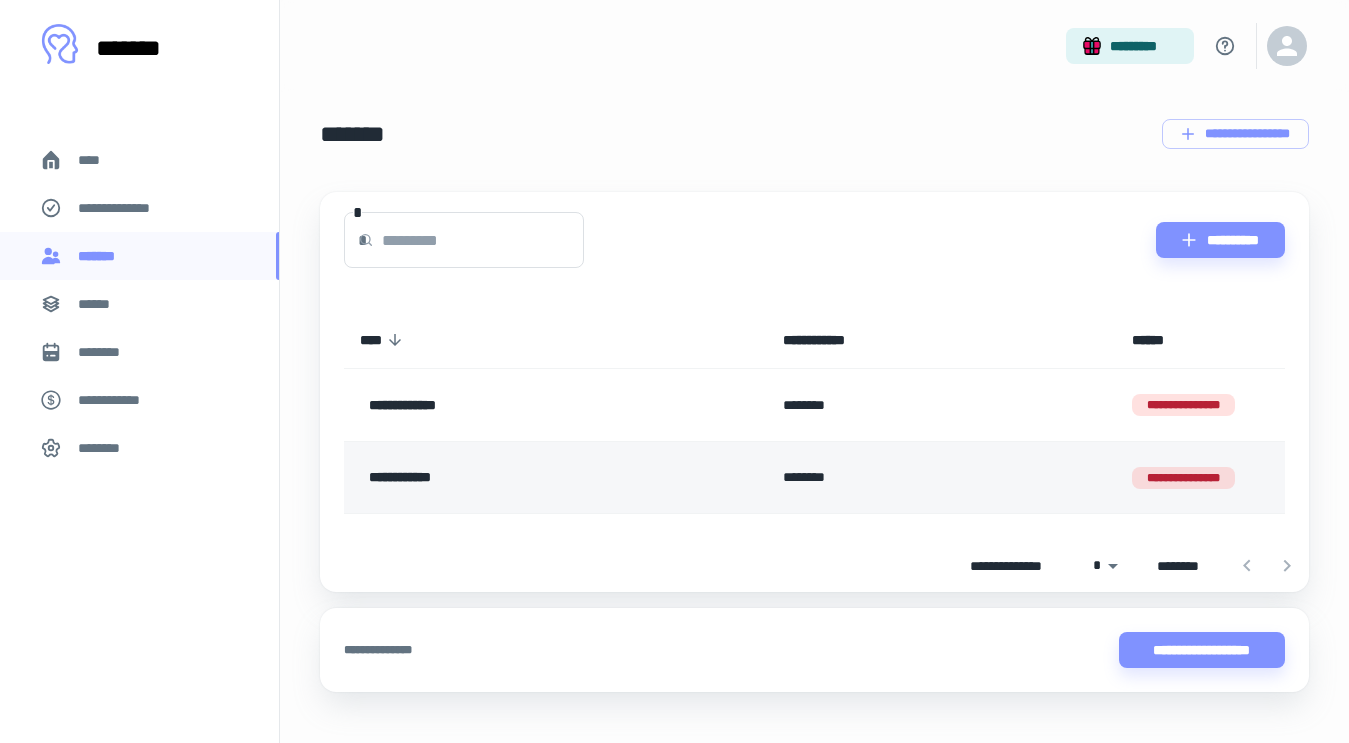 click on "**********" at bounding box center (512, 478) 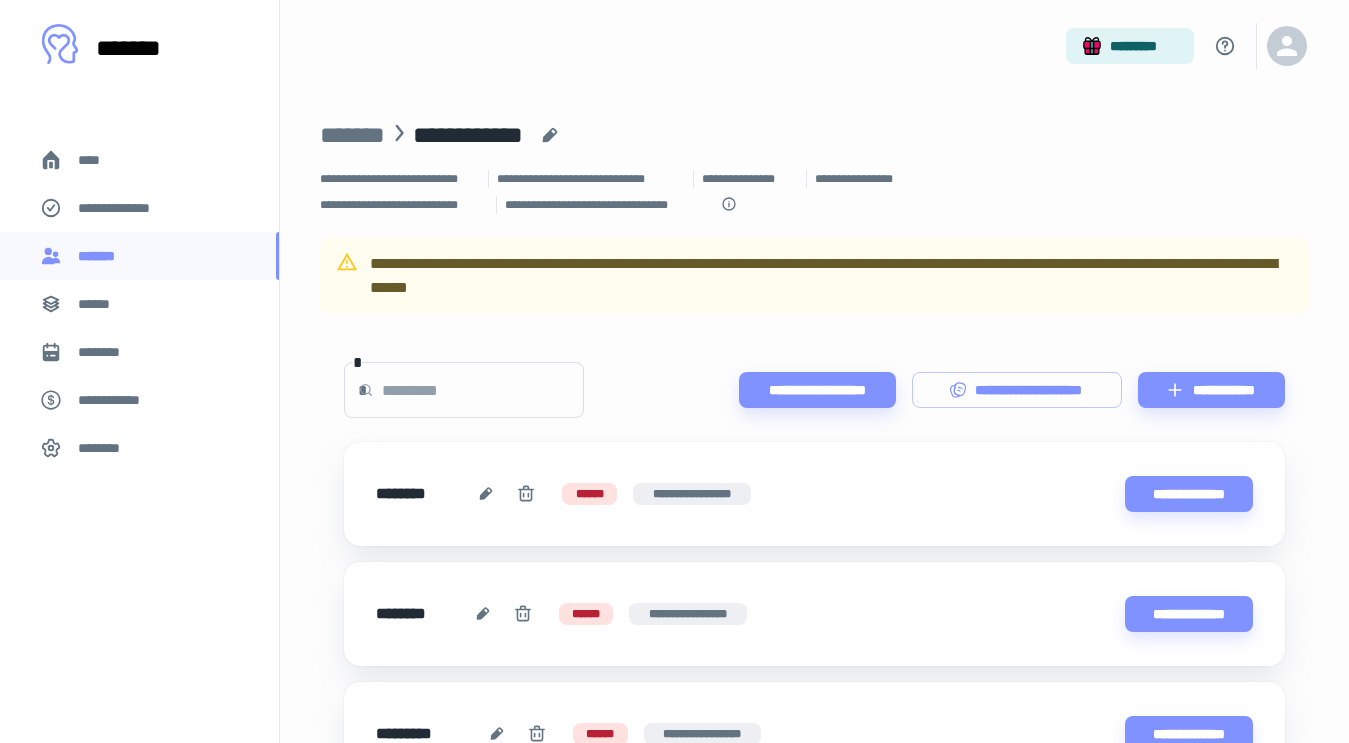 scroll, scrollTop: 9, scrollLeft: 0, axis: vertical 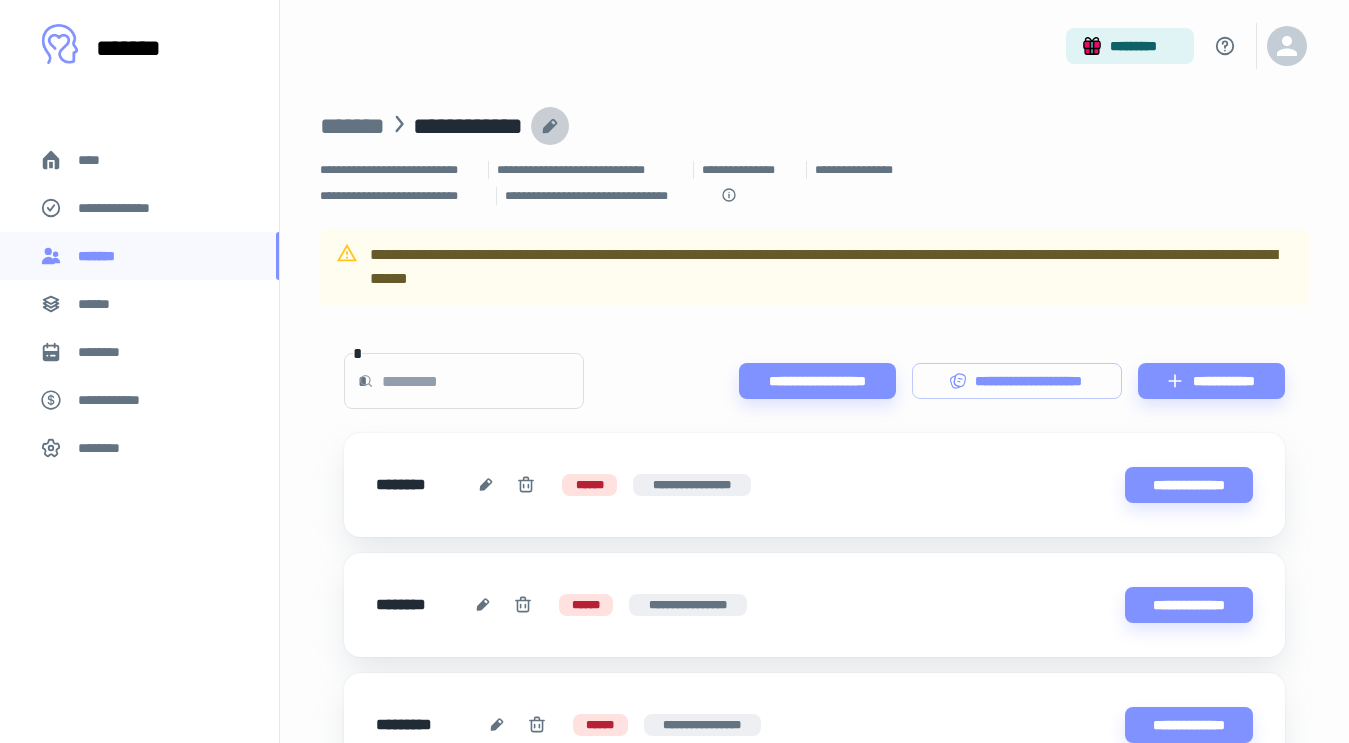 click 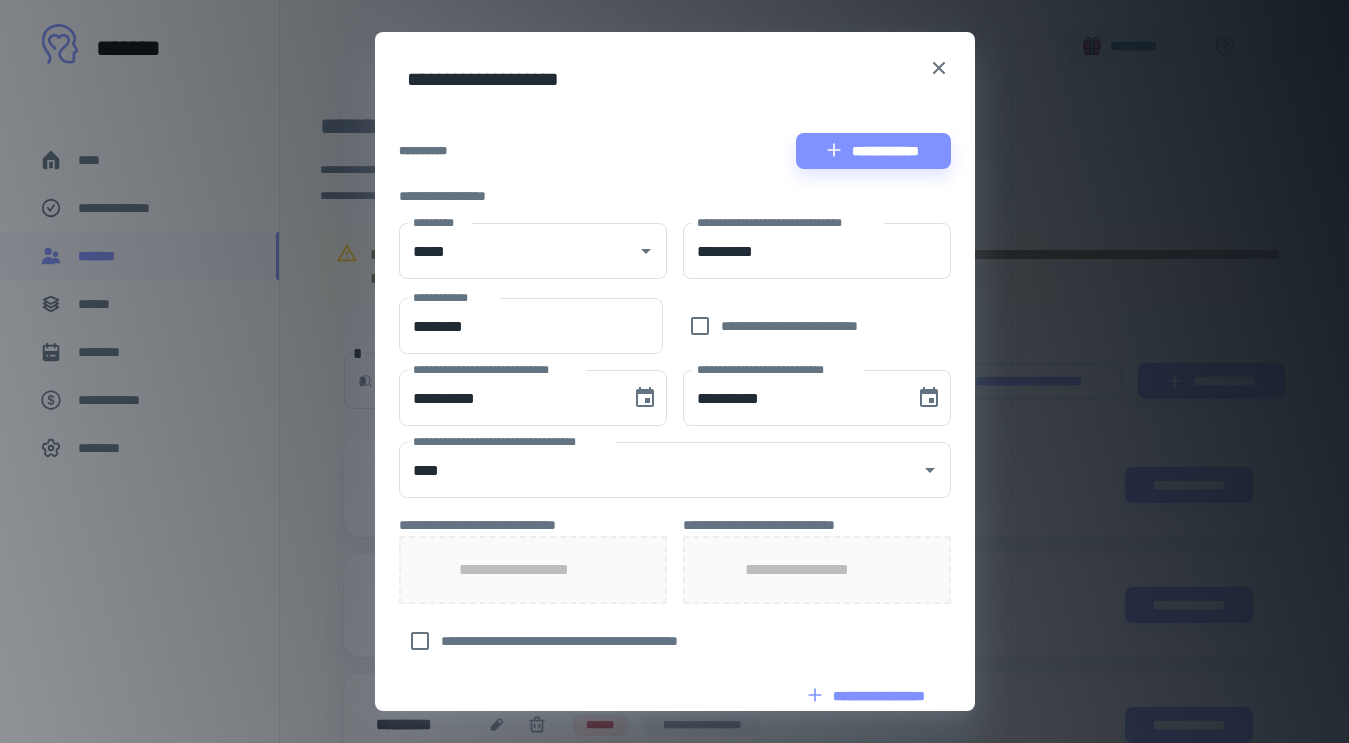 scroll, scrollTop: 0, scrollLeft: 0, axis: both 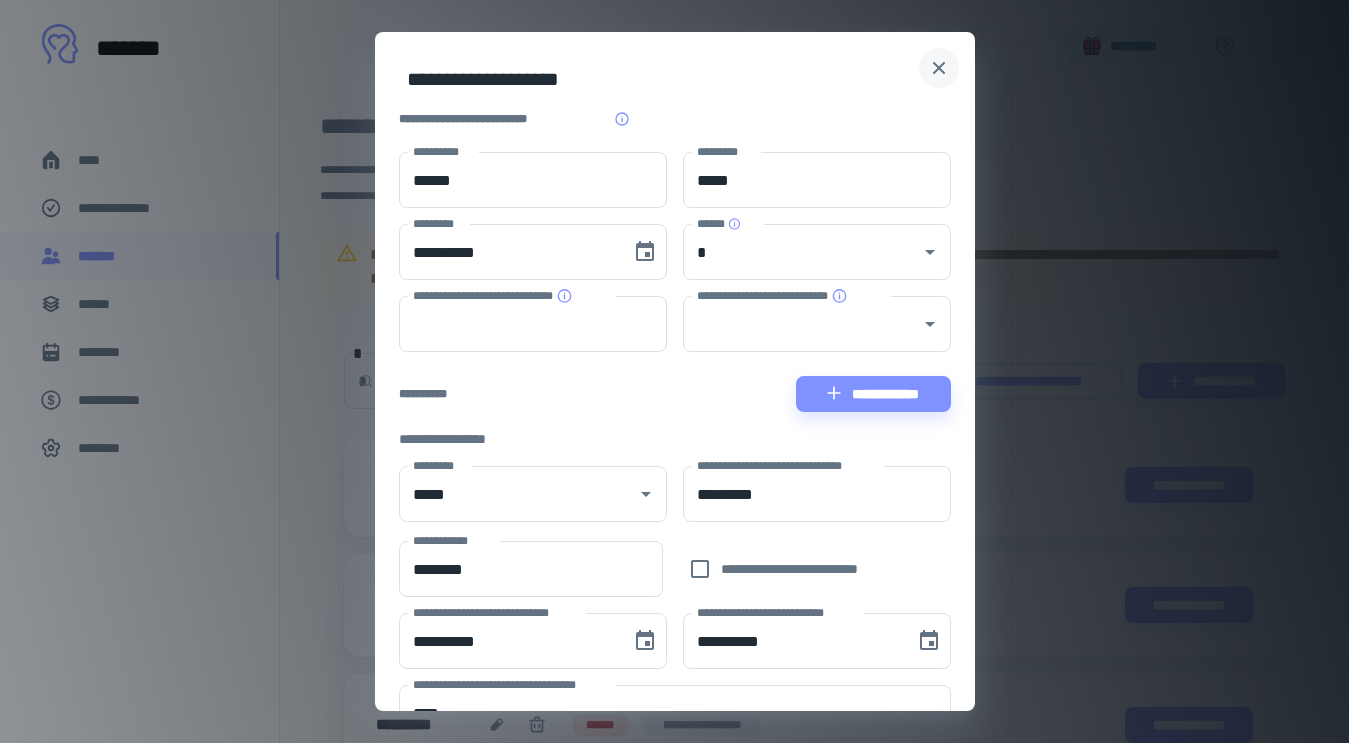 click 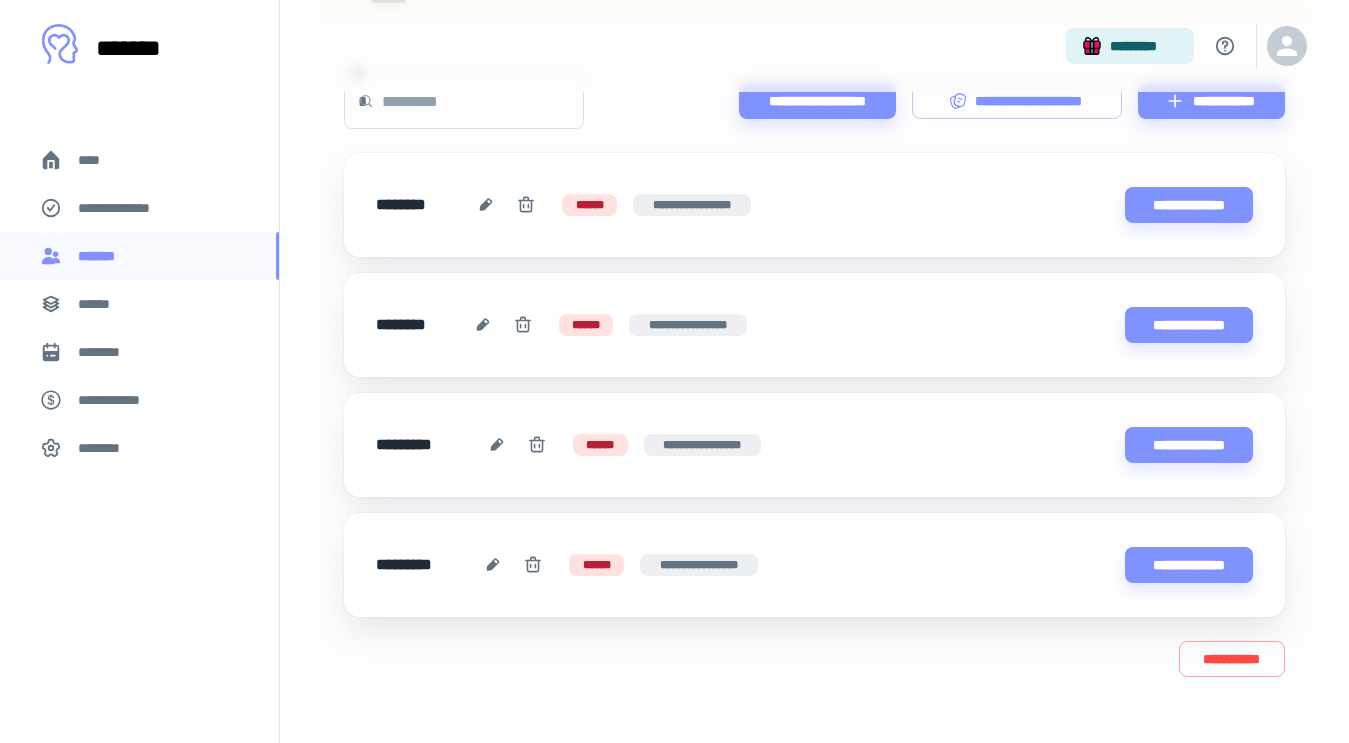 scroll, scrollTop: 303, scrollLeft: 0, axis: vertical 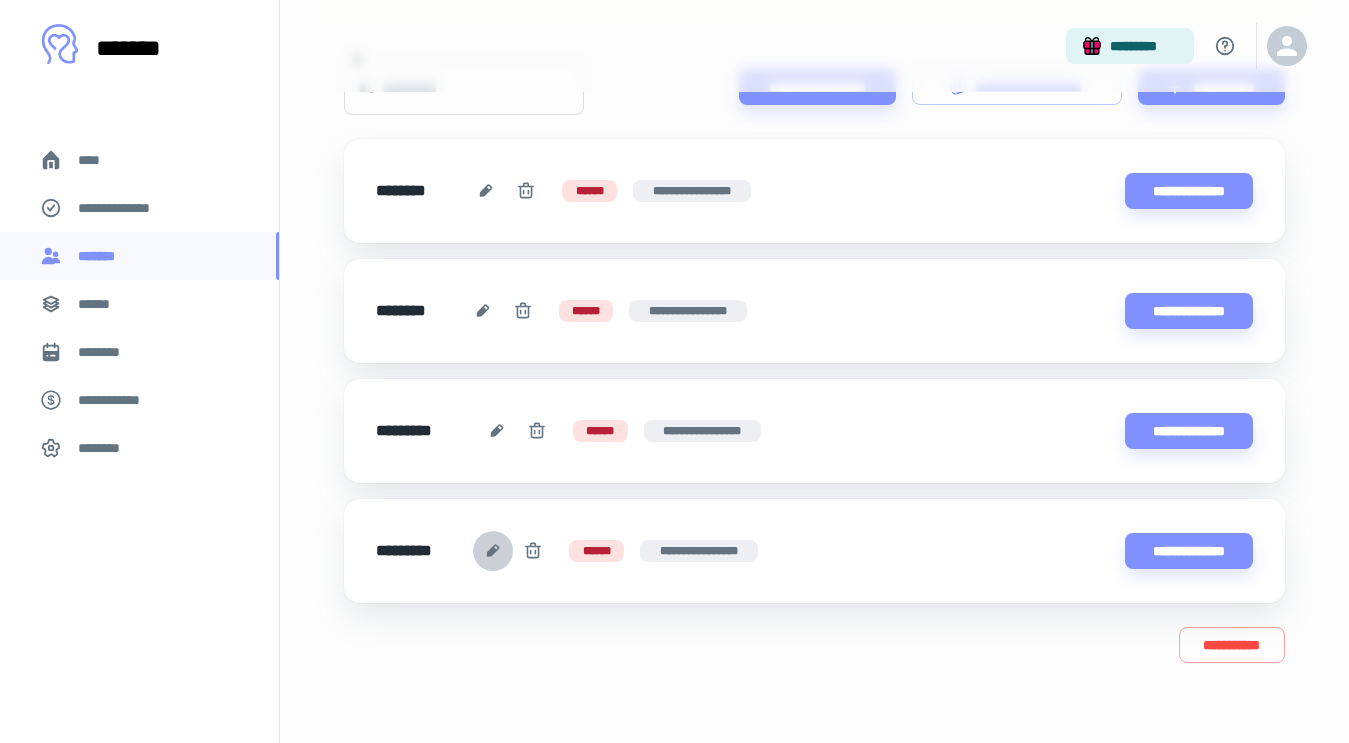 click 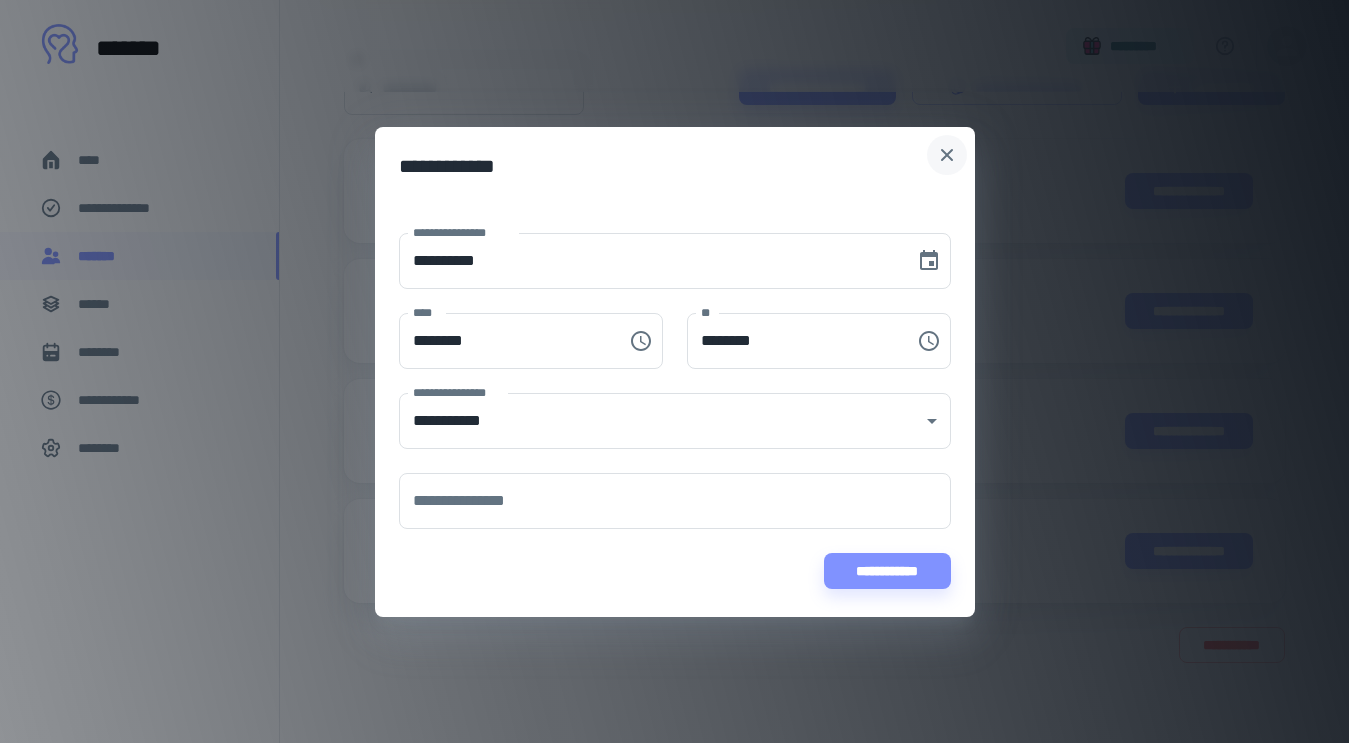 click 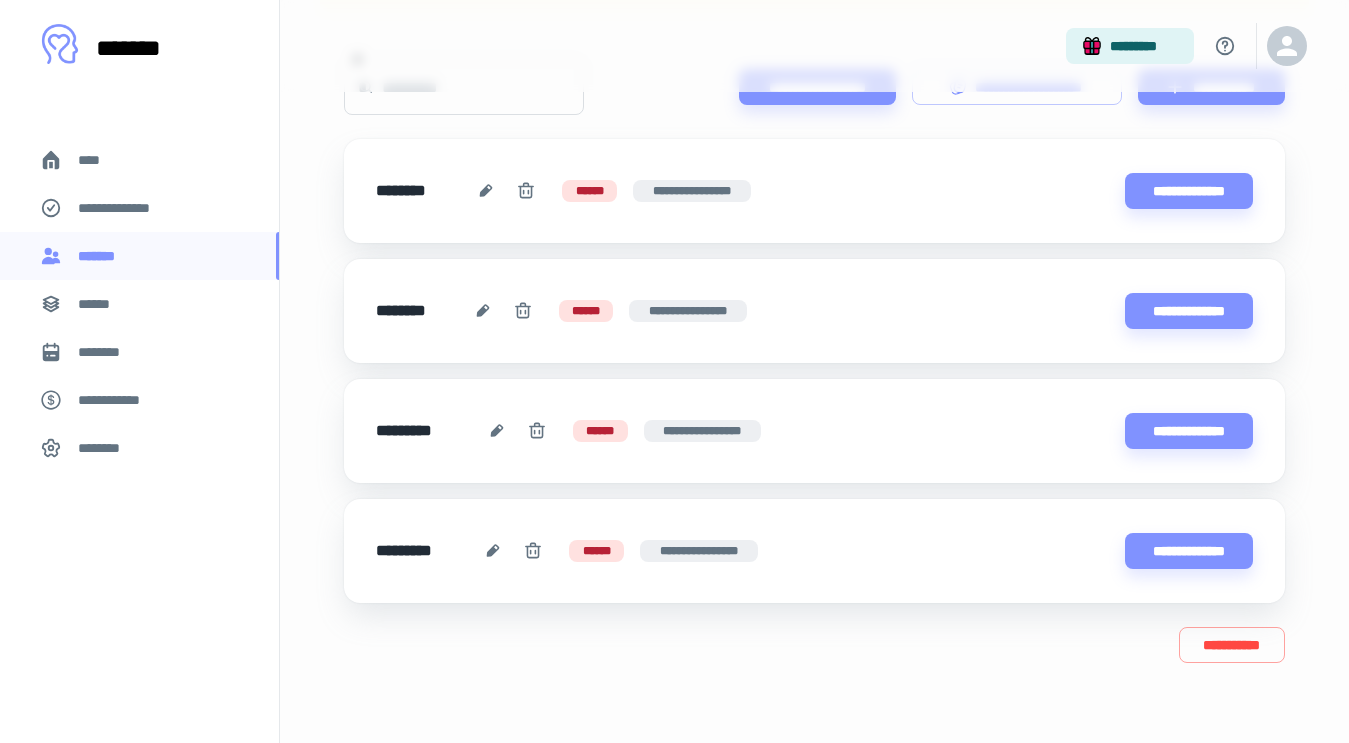 click on "********" at bounding box center (139, 352) 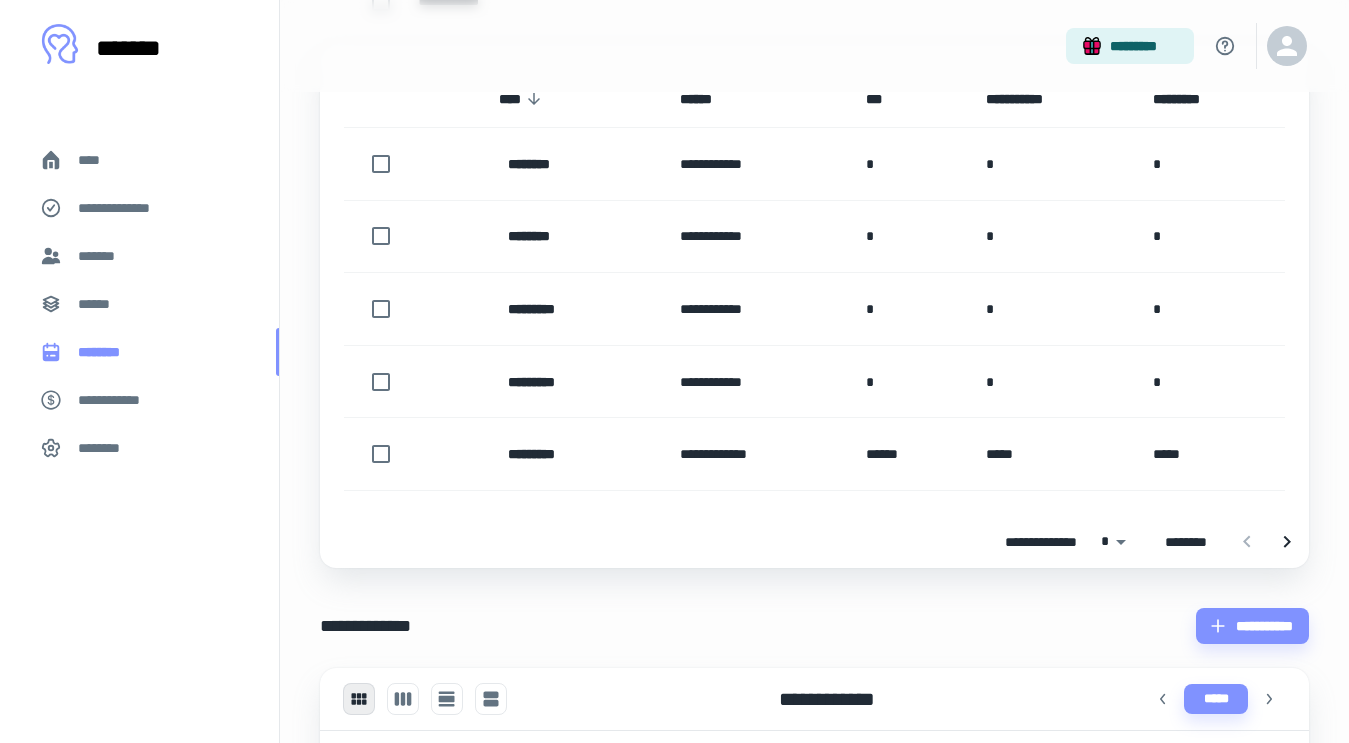 scroll, scrollTop: 0, scrollLeft: 0, axis: both 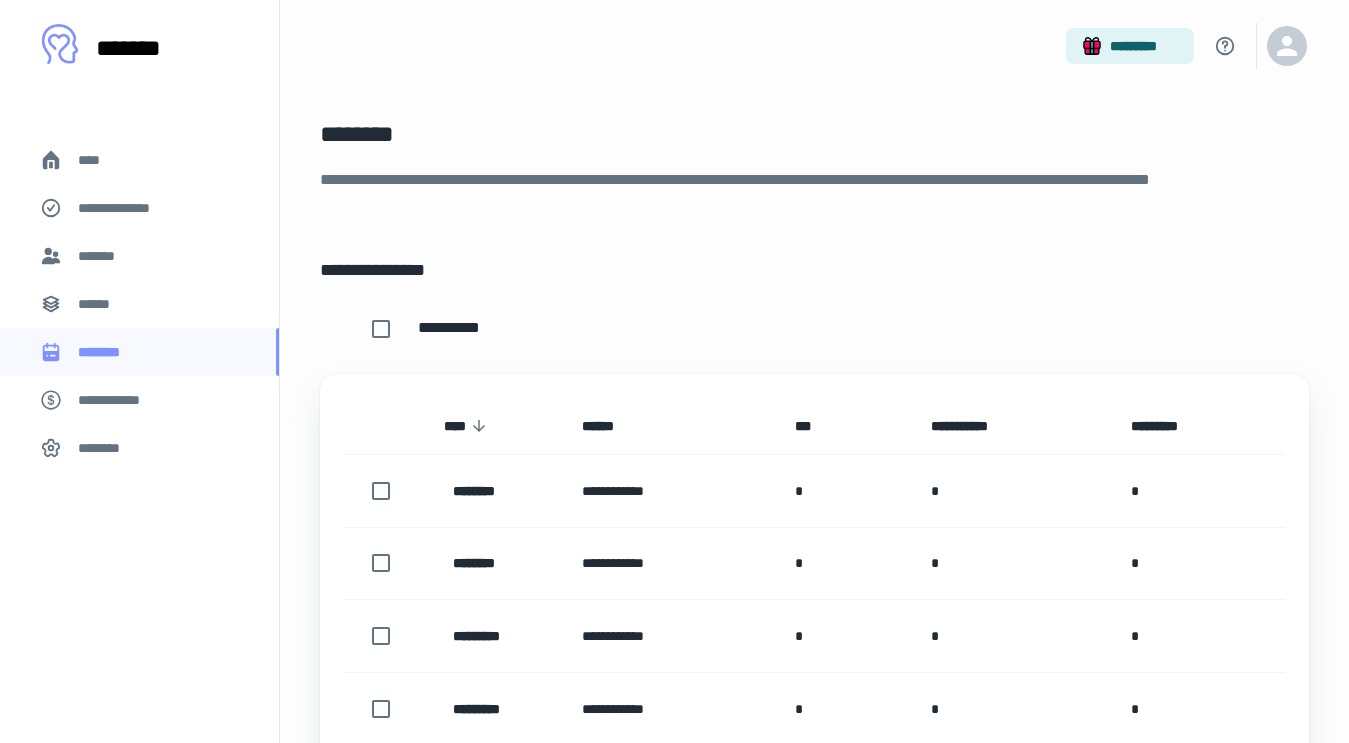 click on "*******" at bounding box center (139, 256) 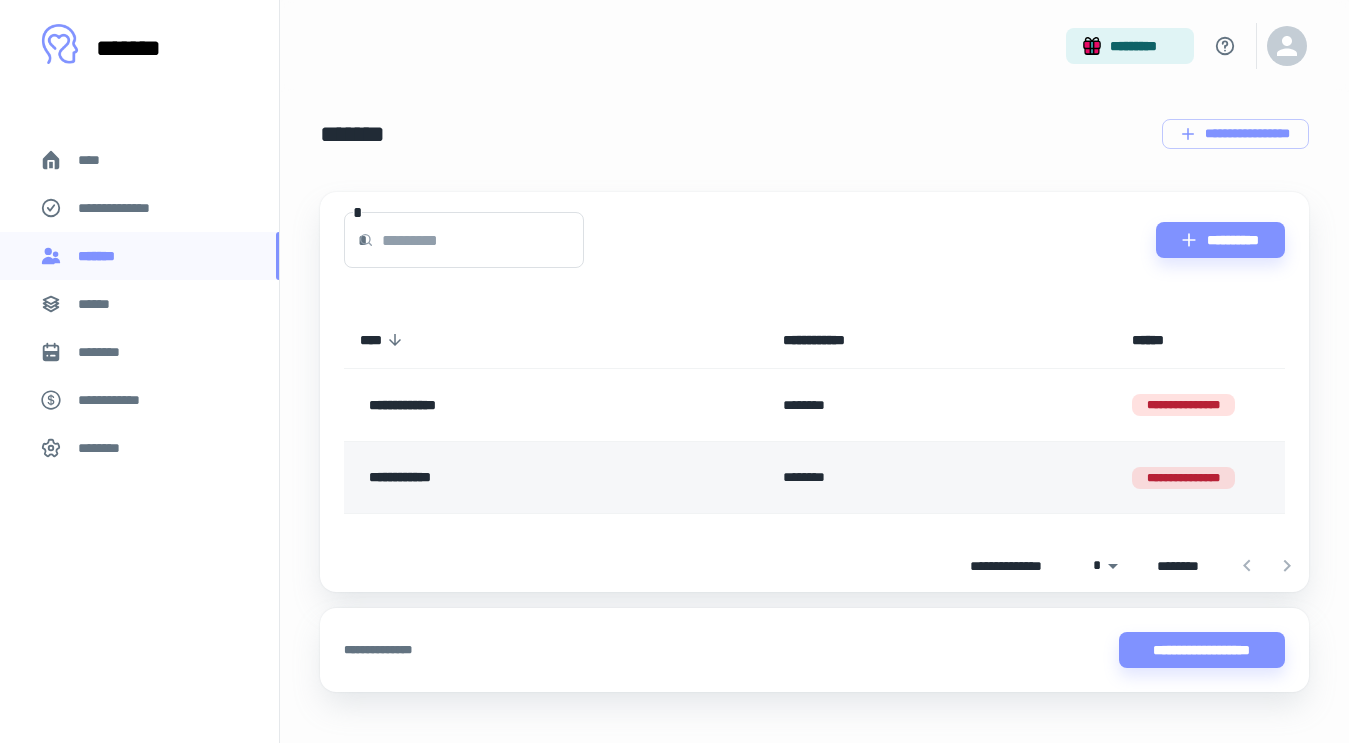 click on "**********" at bounding box center (512, 478) 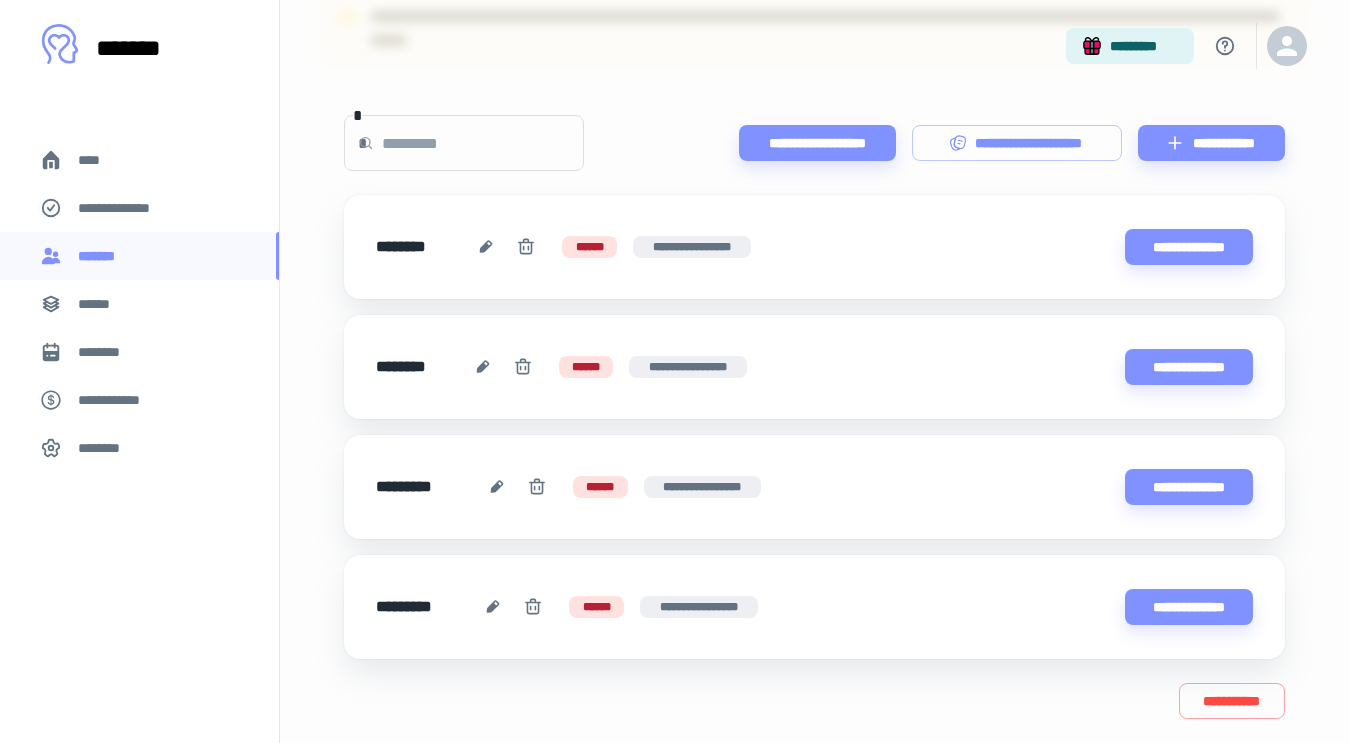 scroll, scrollTop: 241, scrollLeft: 0, axis: vertical 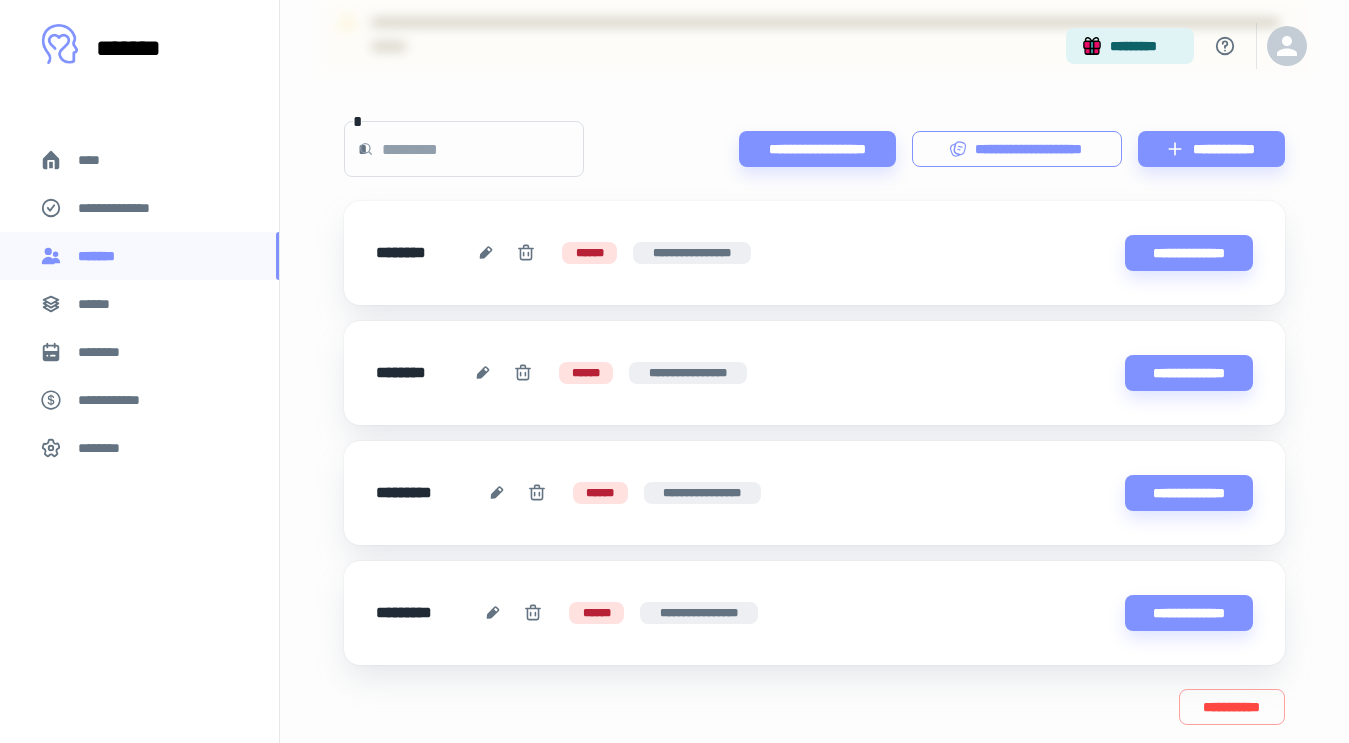 click on "**********" at bounding box center (1017, 149) 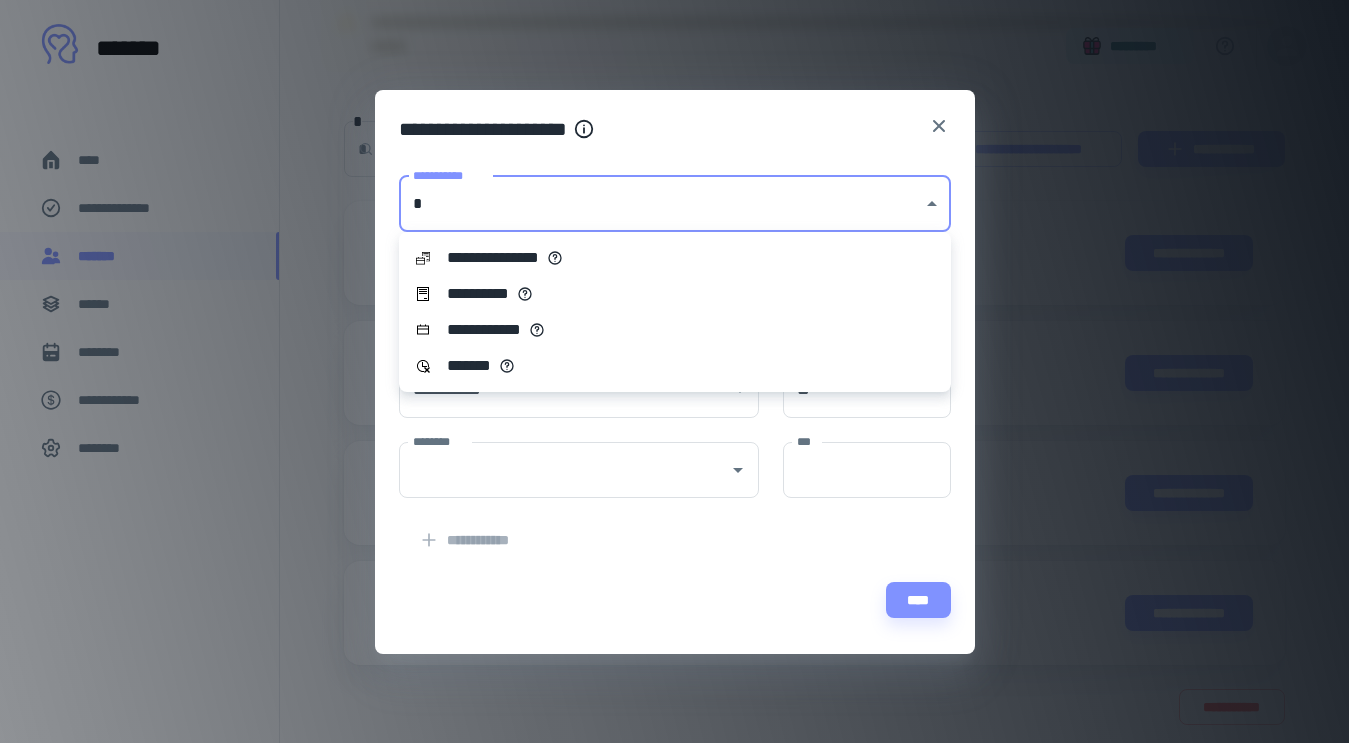 click on "**********" at bounding box center [674, 130] 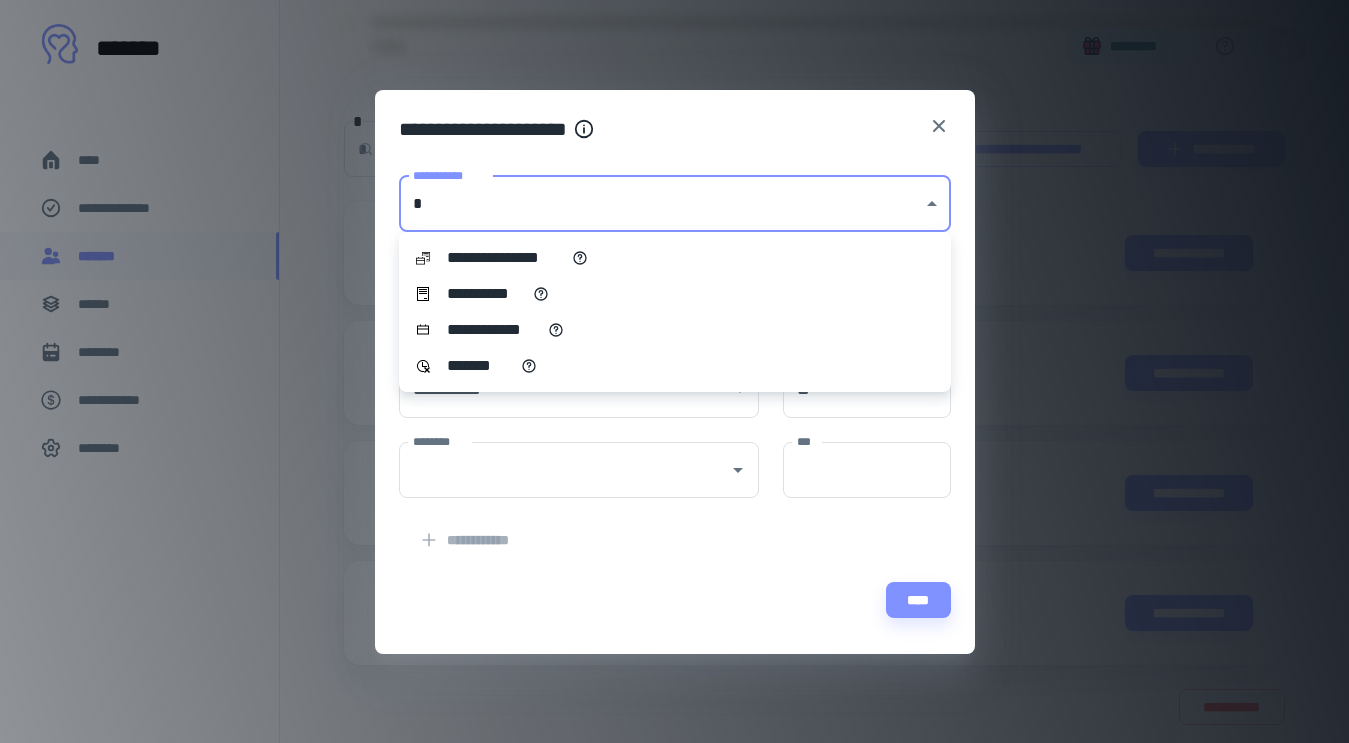 click on "**********" at bounding box center [675, 294] 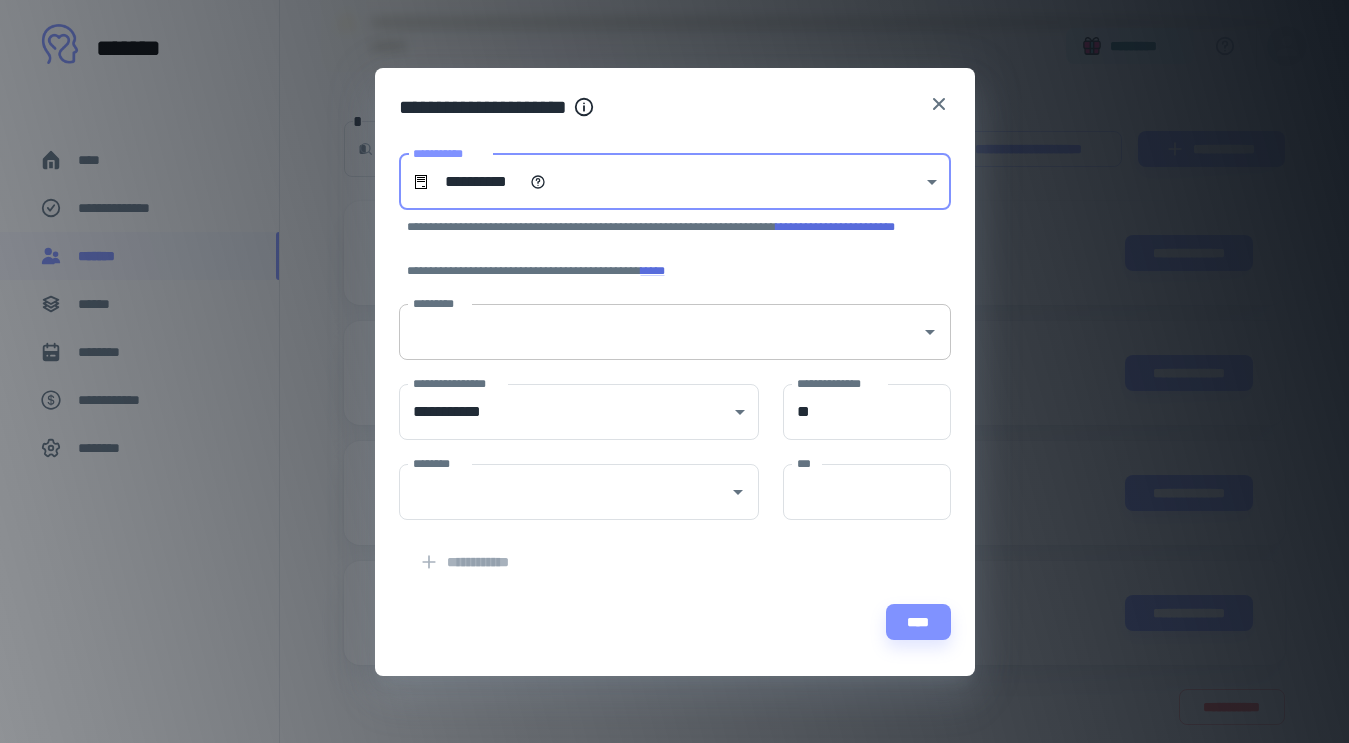 click on "*********" at bounding box center [660, 332] 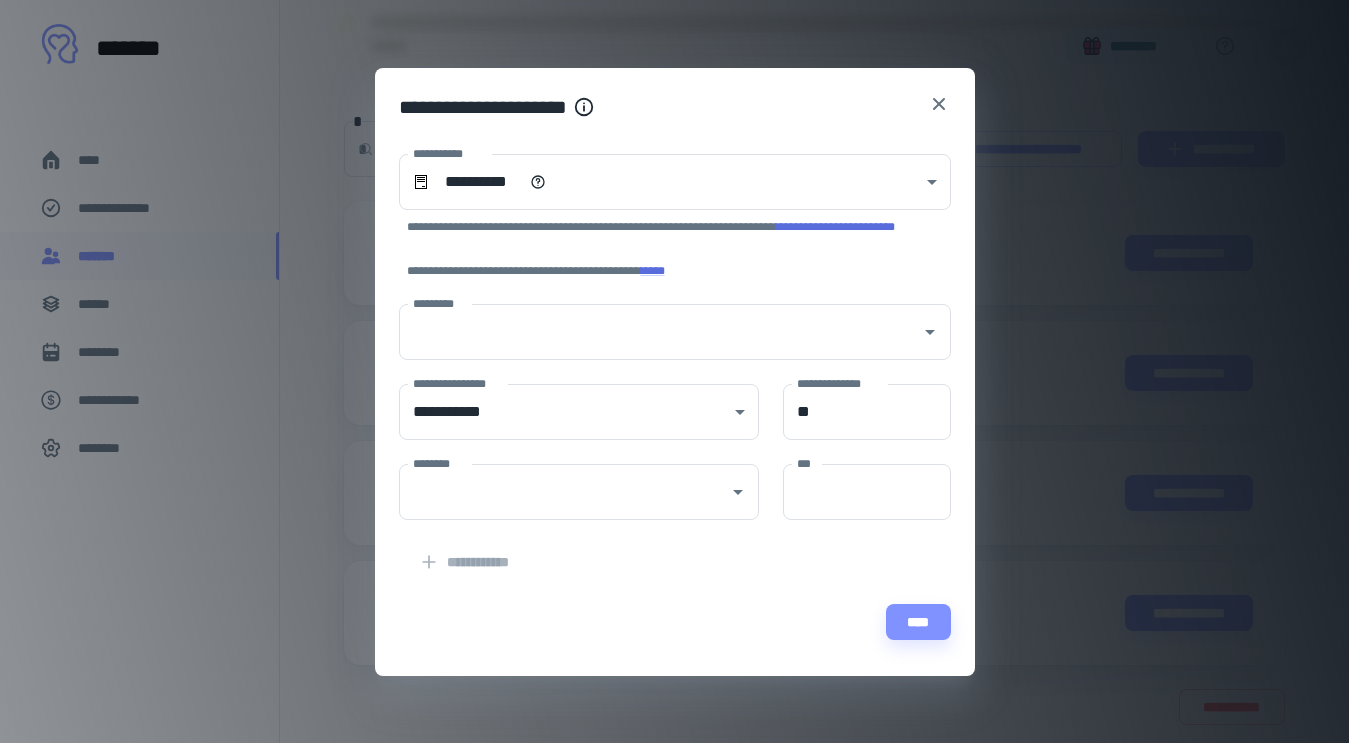 click on "**********" at bounding box center (663, 448) 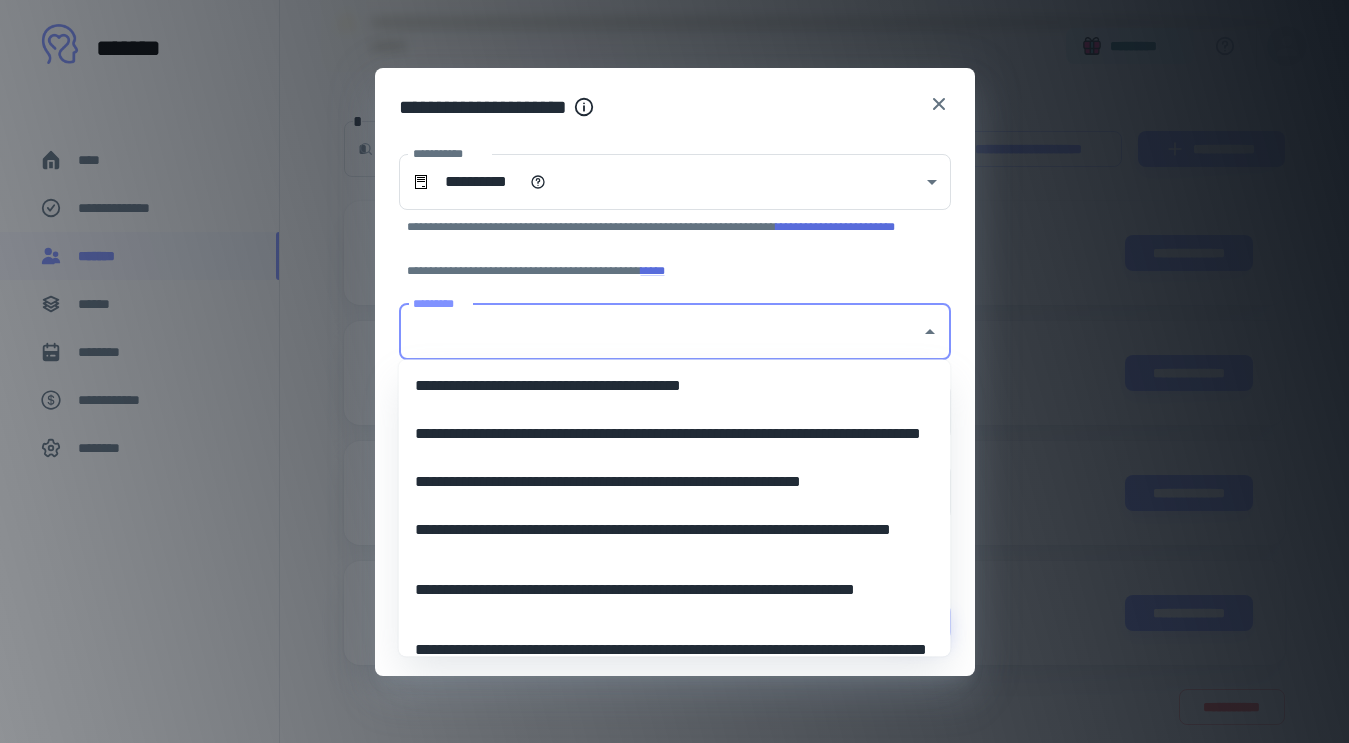 click on "*********" at bounding box center (660, 332) 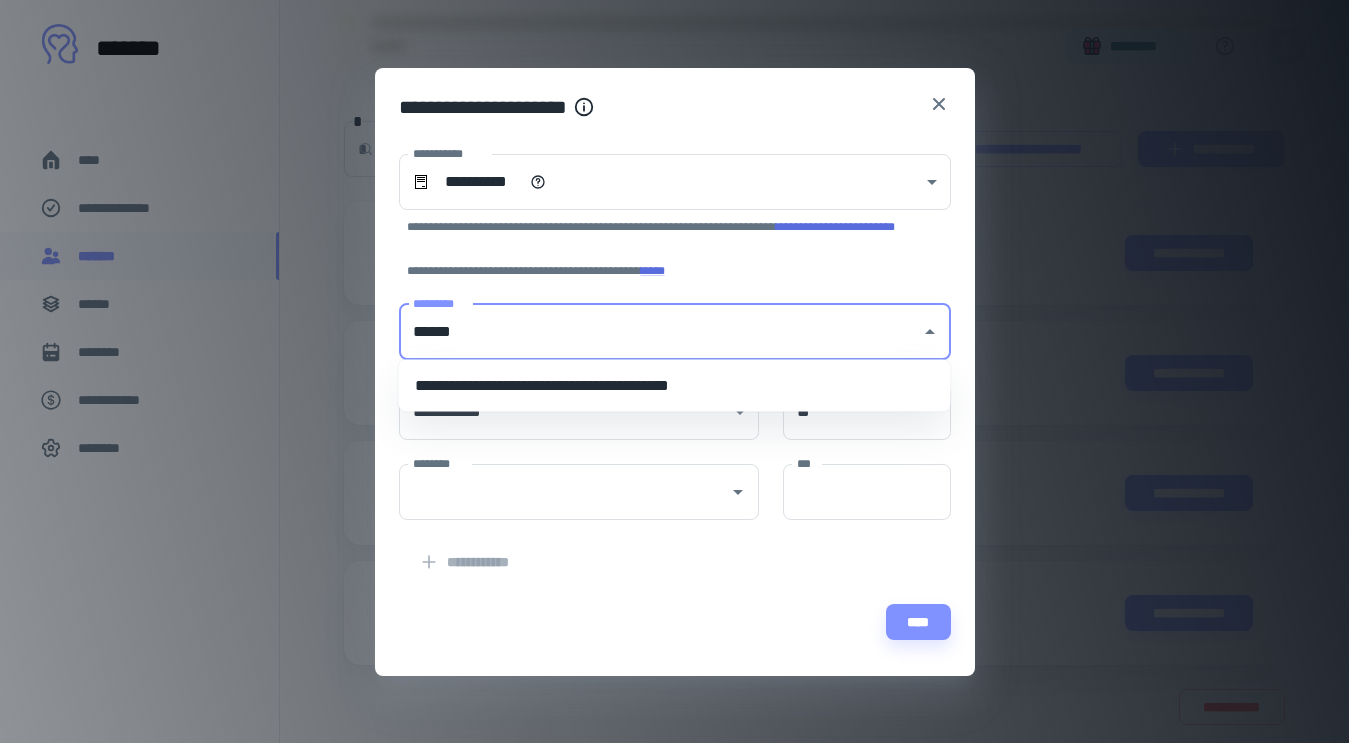 click on "**********" at bounding box center (675, 386) 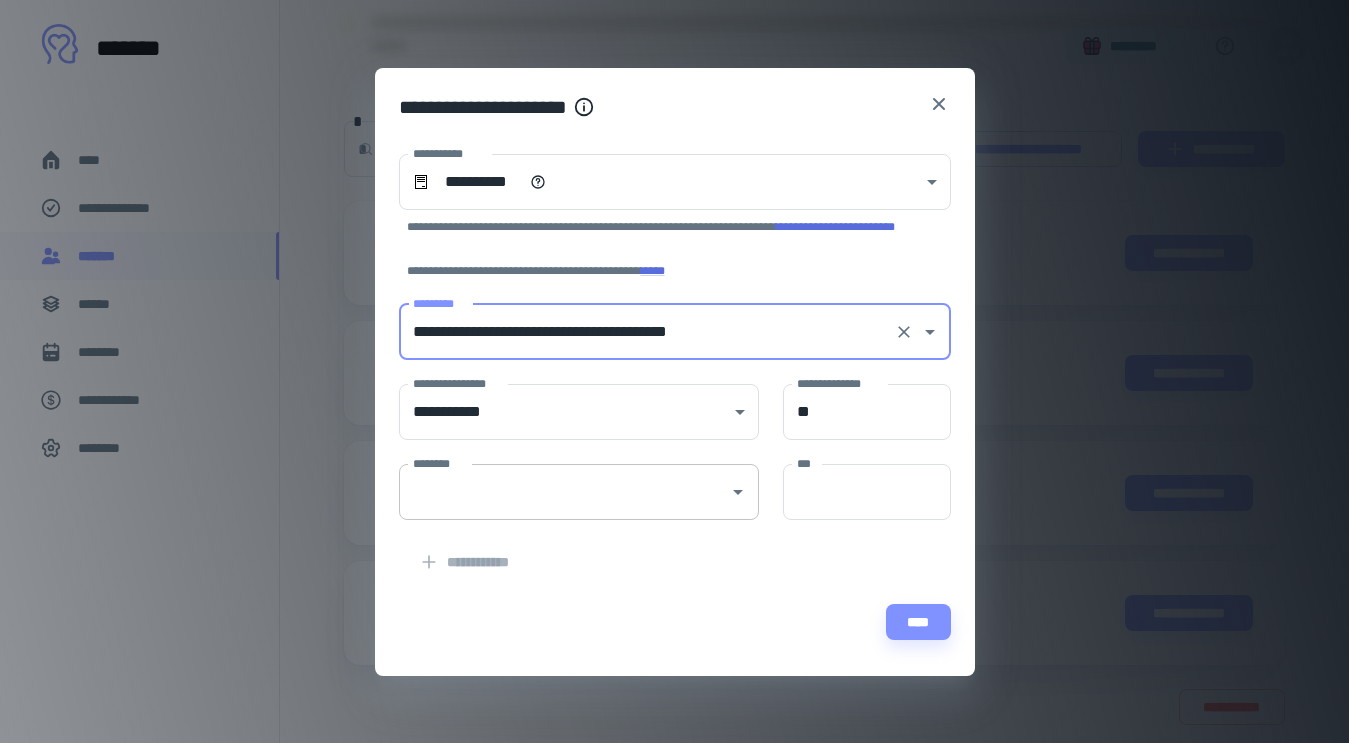 type on "**********" 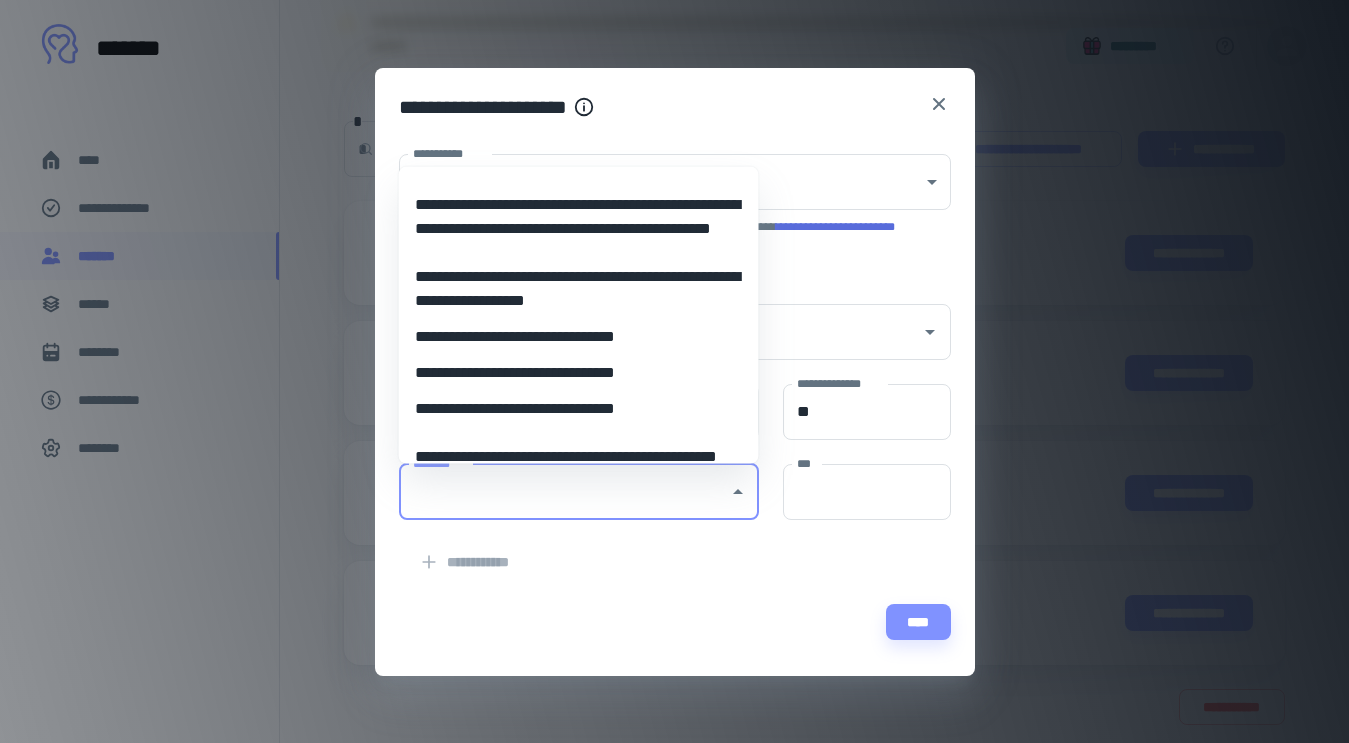 click on "**********" at bounding box center [579, 408] 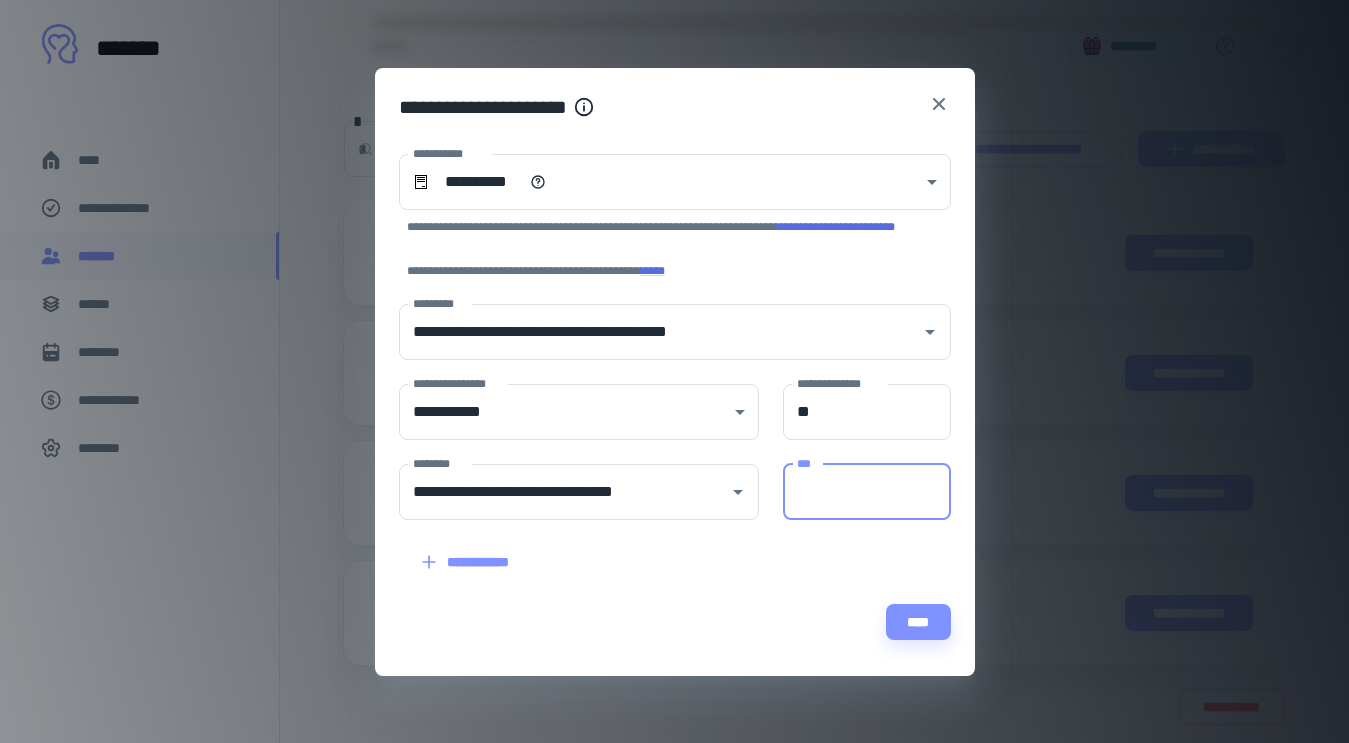 click on "***" at bounding box center [867, 492] 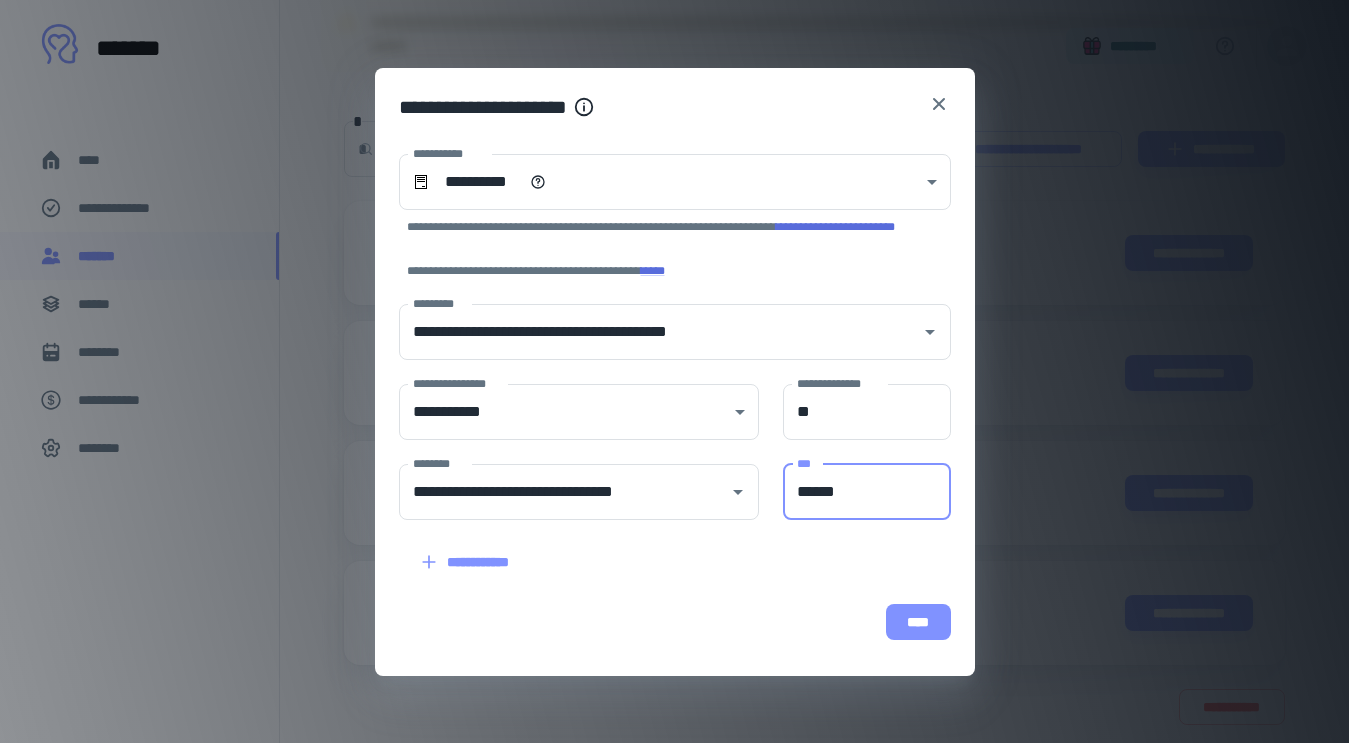 type on "******" 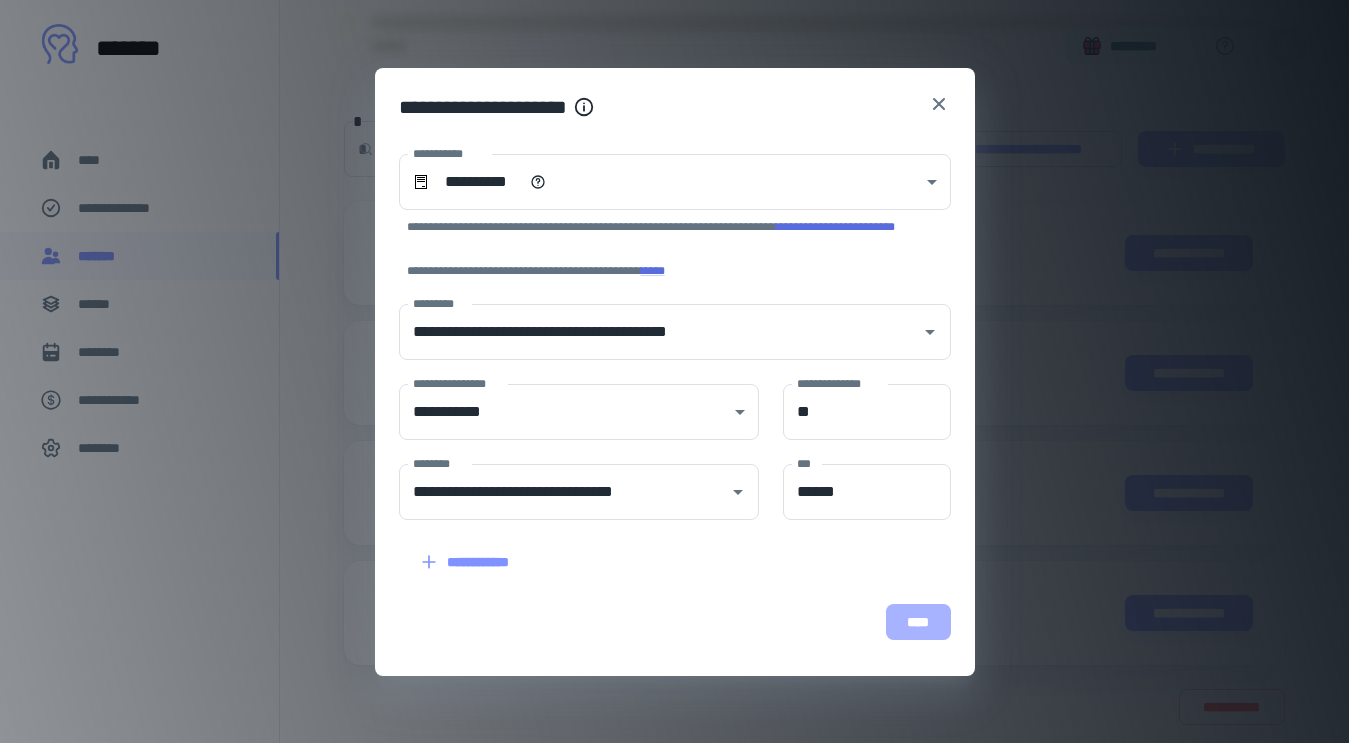 click on "****" at bounding box center (918, 622) 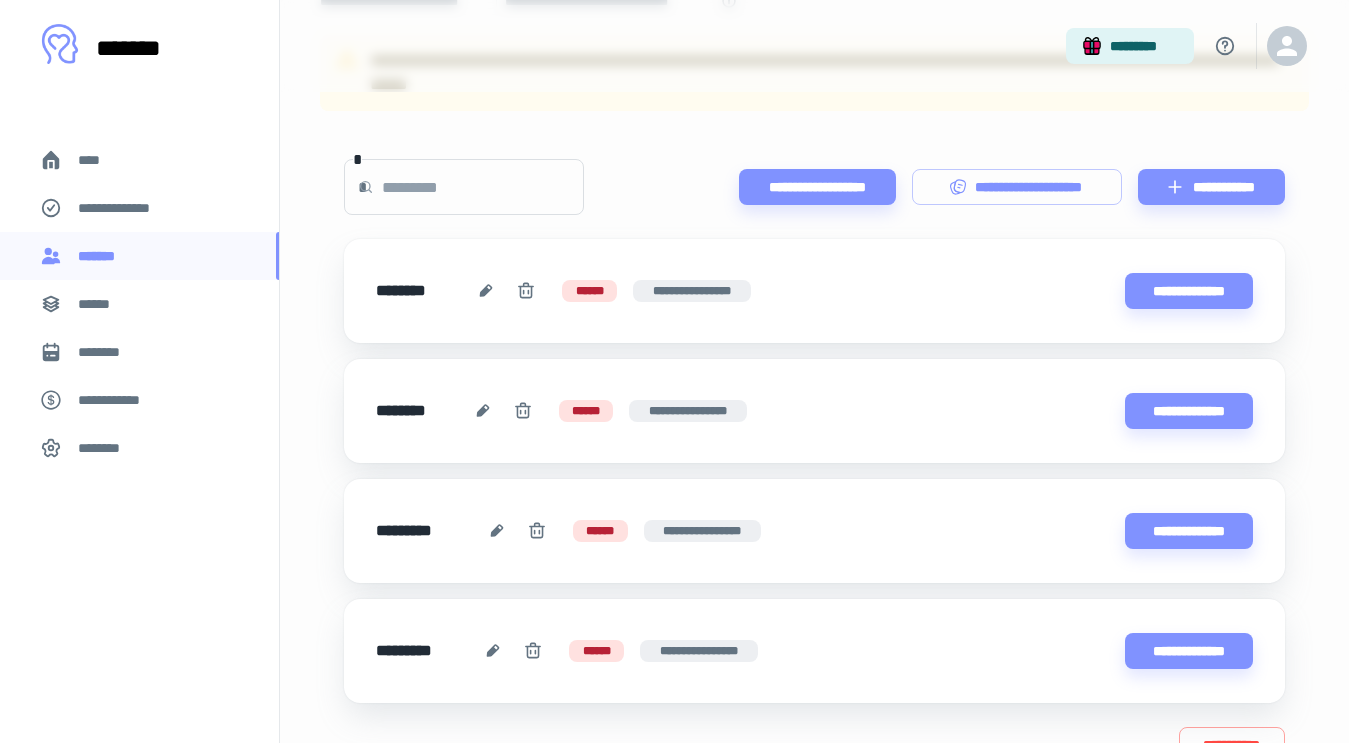 scroll, scrollTop: 241, scrollLeft: 0, axis: vertical 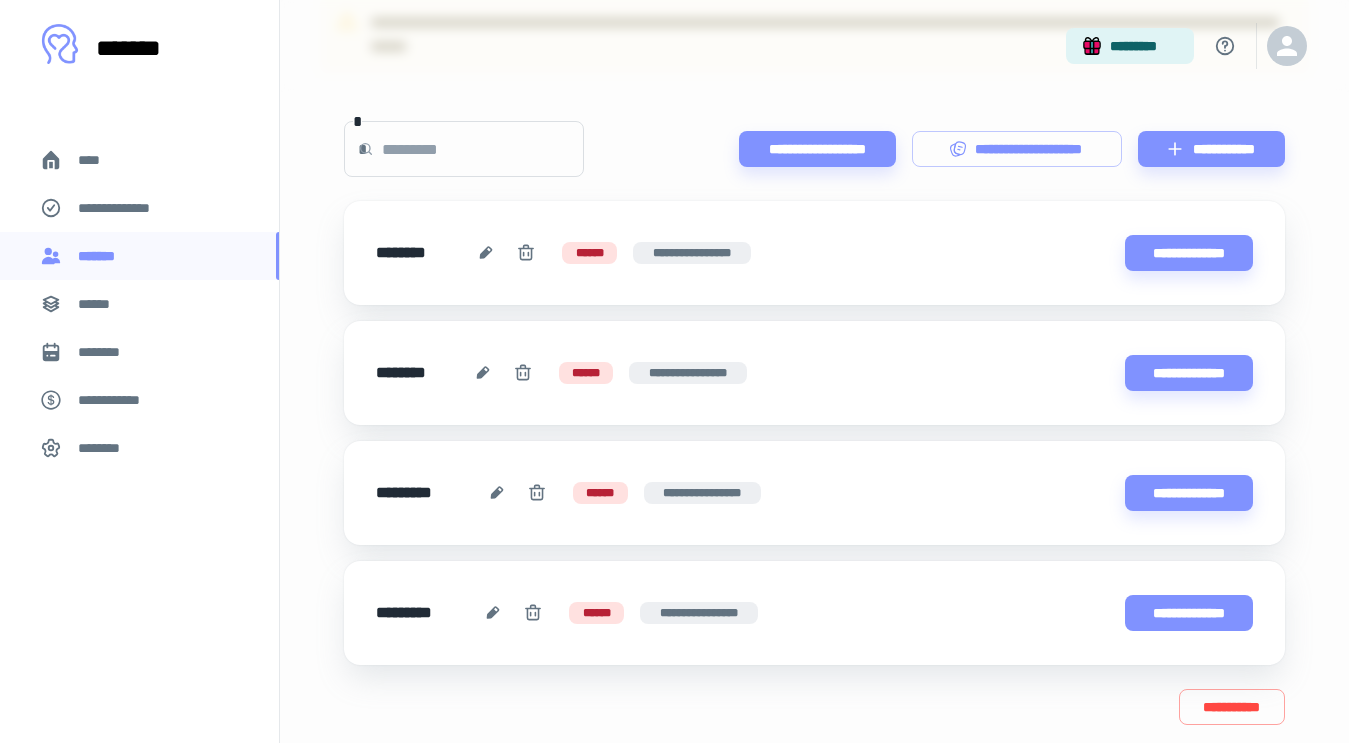 click on "**********" at bounding box center (1189, 613) 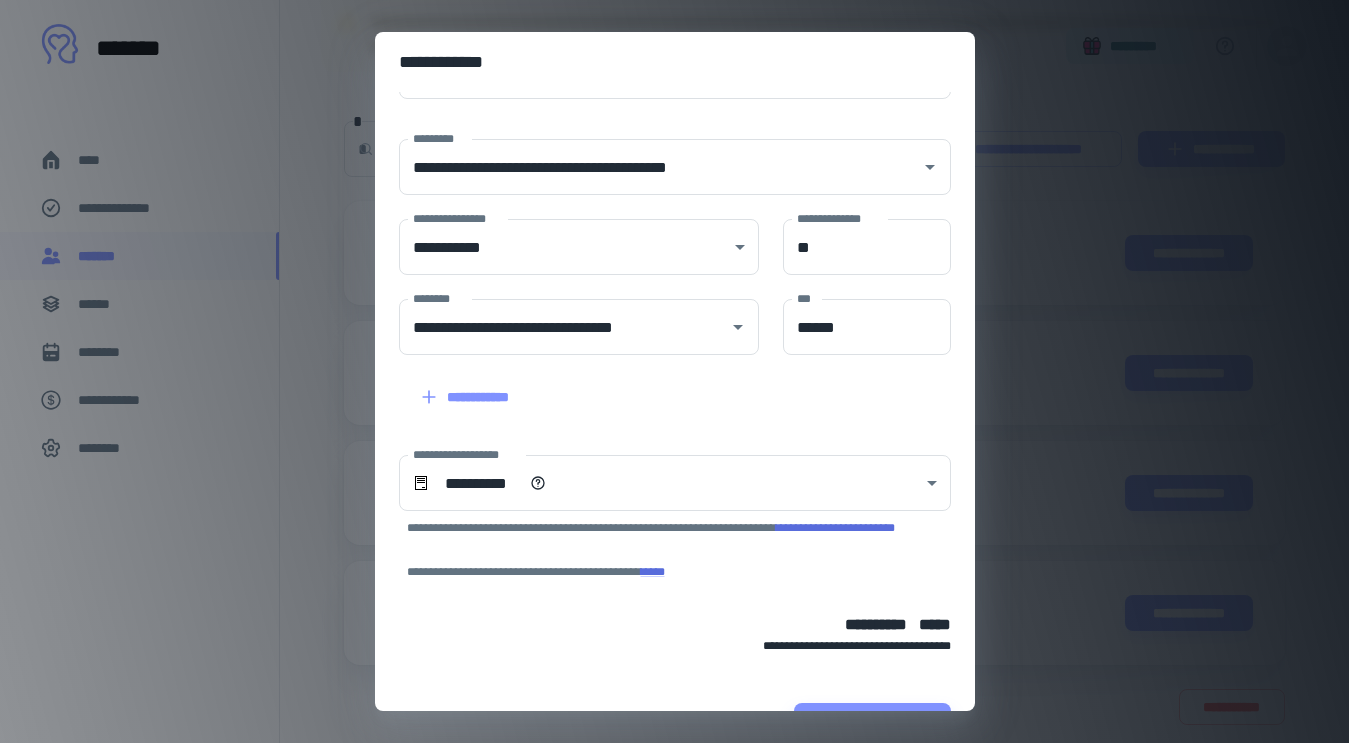 scroll, scrollTop: 36, scrollLeft: 0, axis: vertical 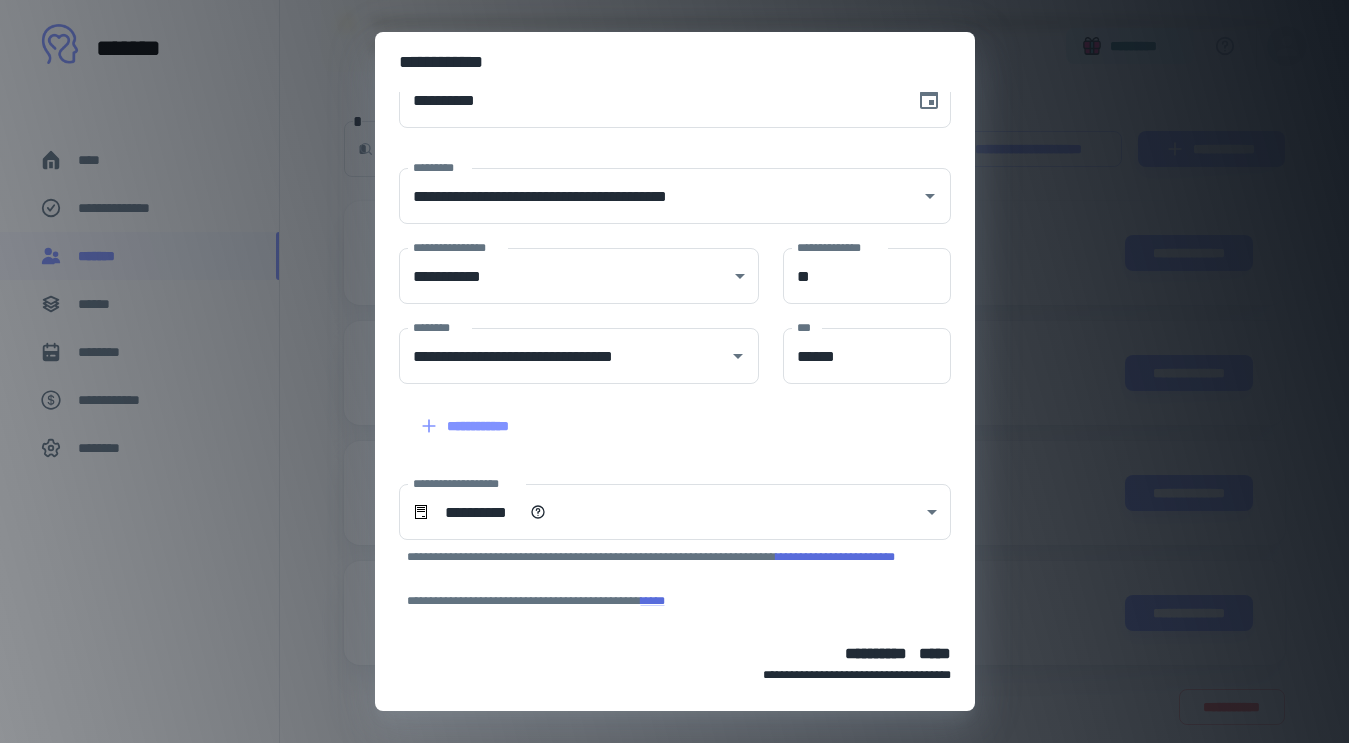 click on "**********" at bounding box center (674, 371) 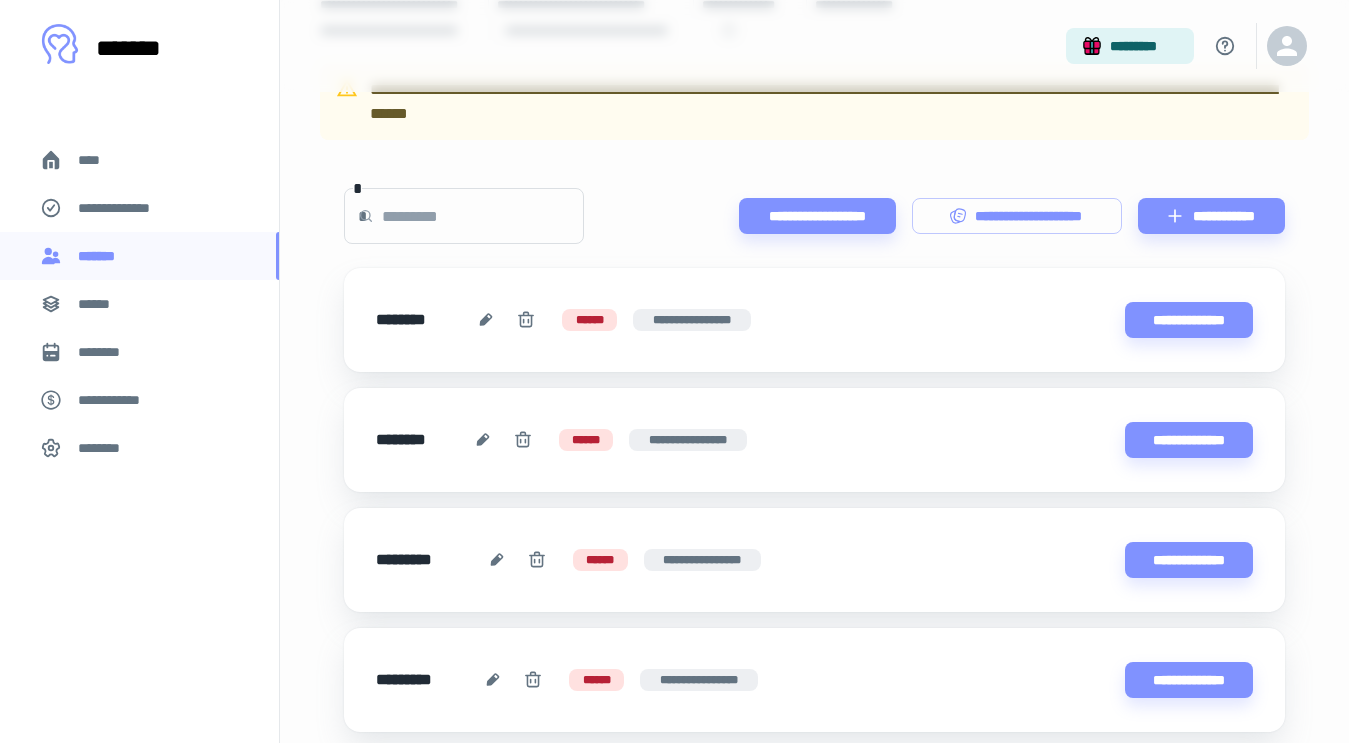 scroll, scrollTop: 84, scrollLeft: 0, axis: vertical 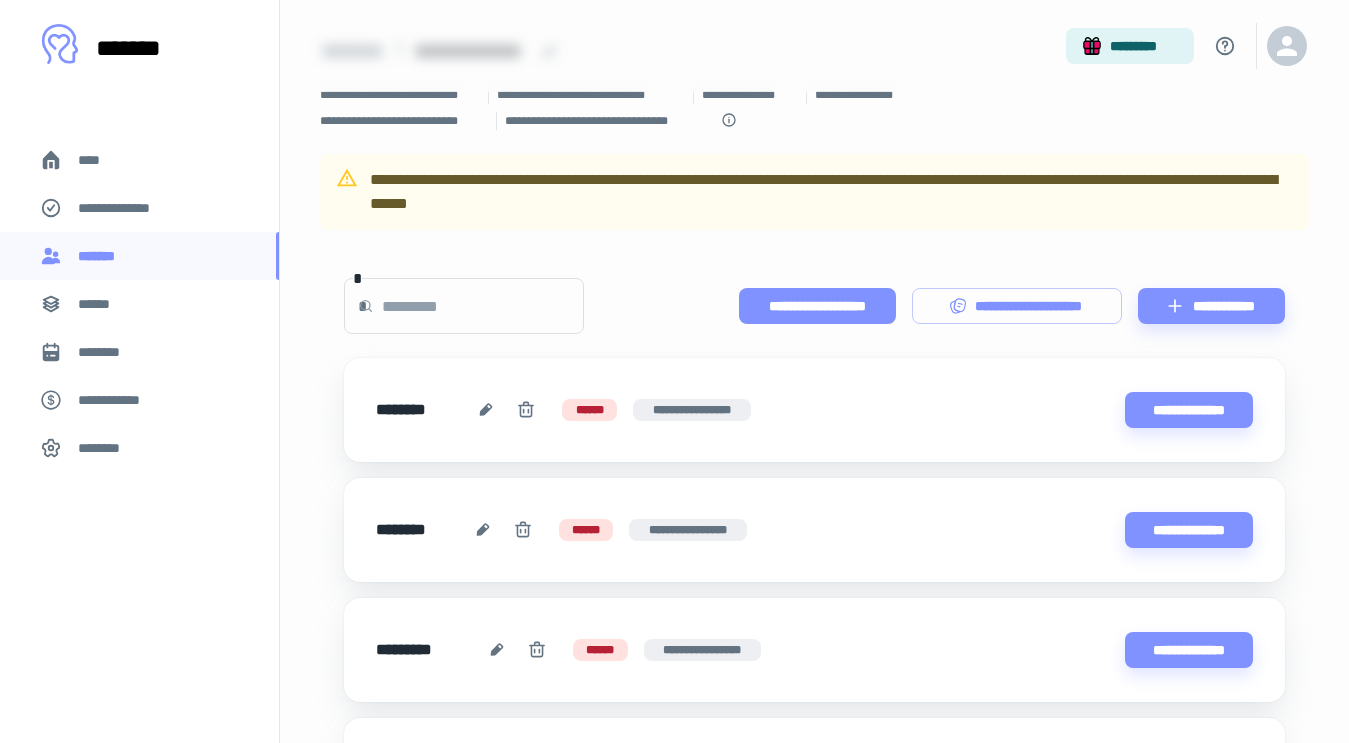click on "**********" at bounding box center (817, 306) 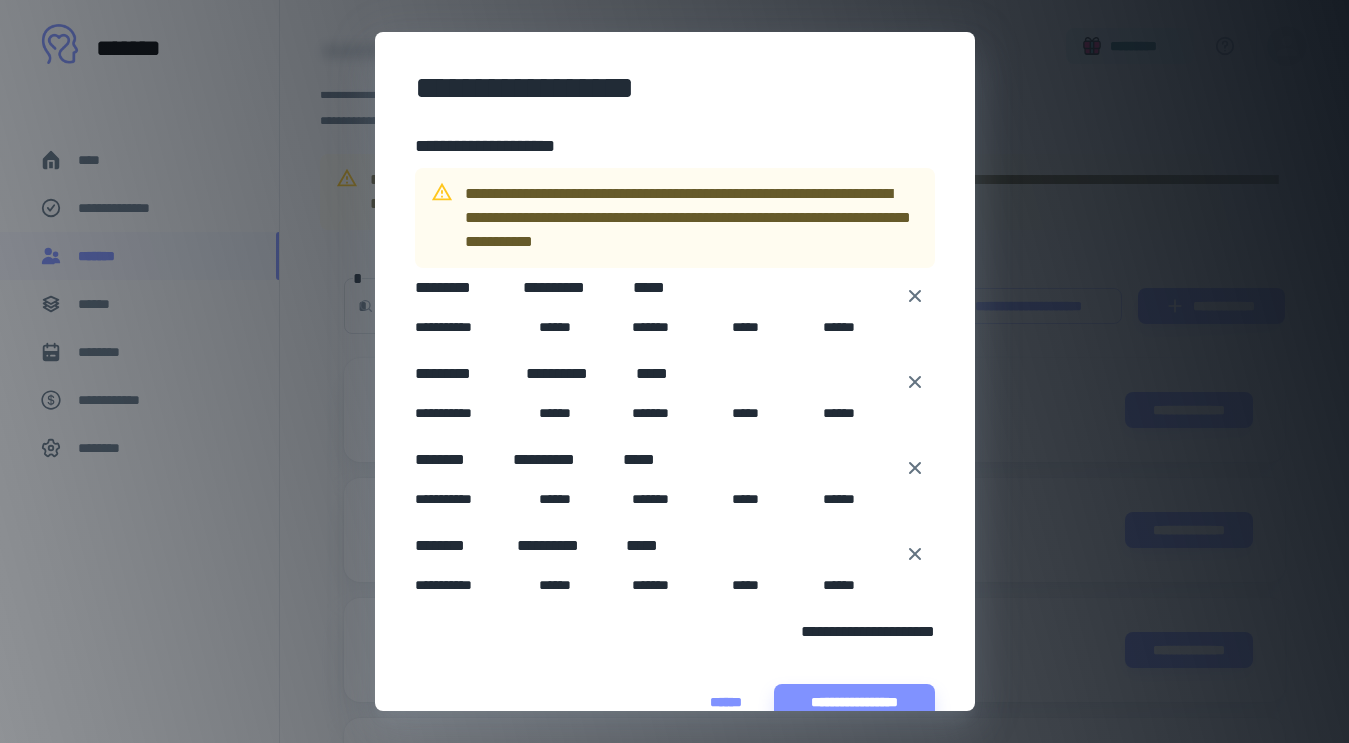 scroll, scrollTop: 49, scrollLeft: 0, axis: vertical 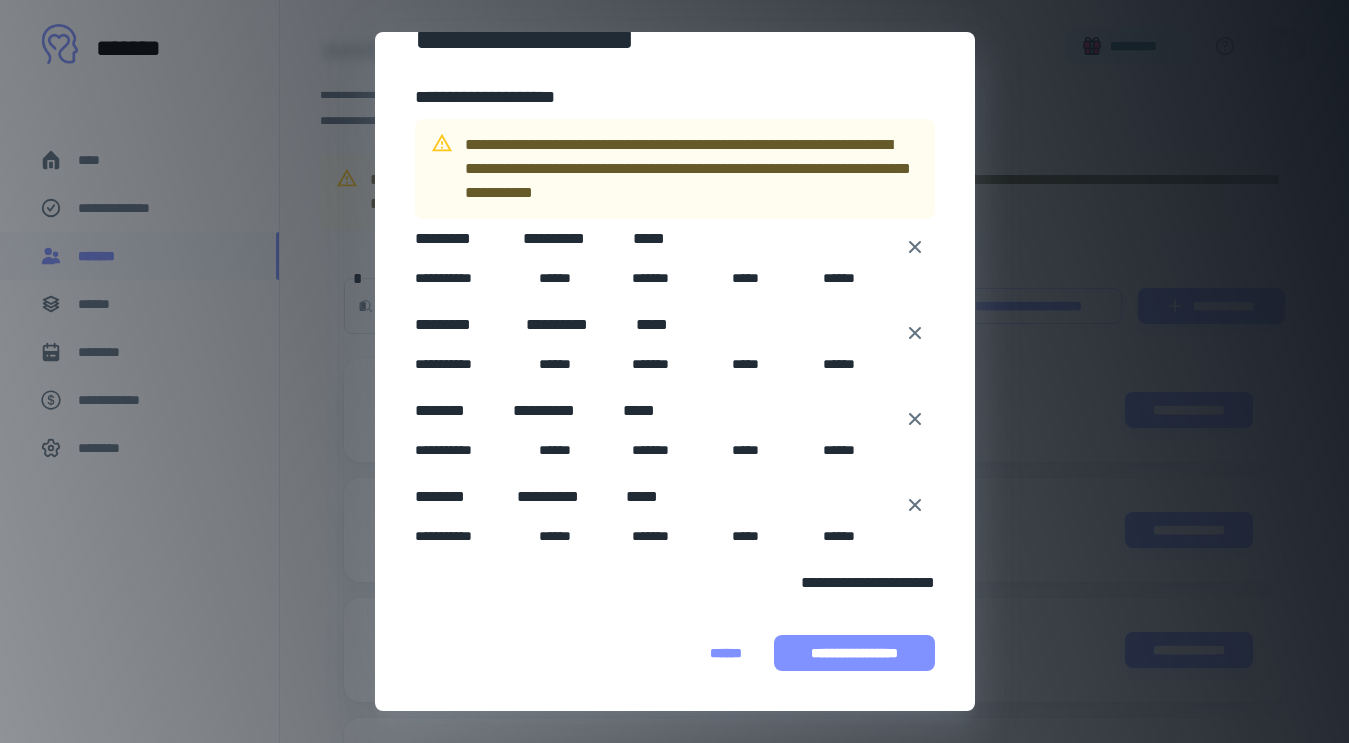 click on "**********" at bounding box center [854, 653] 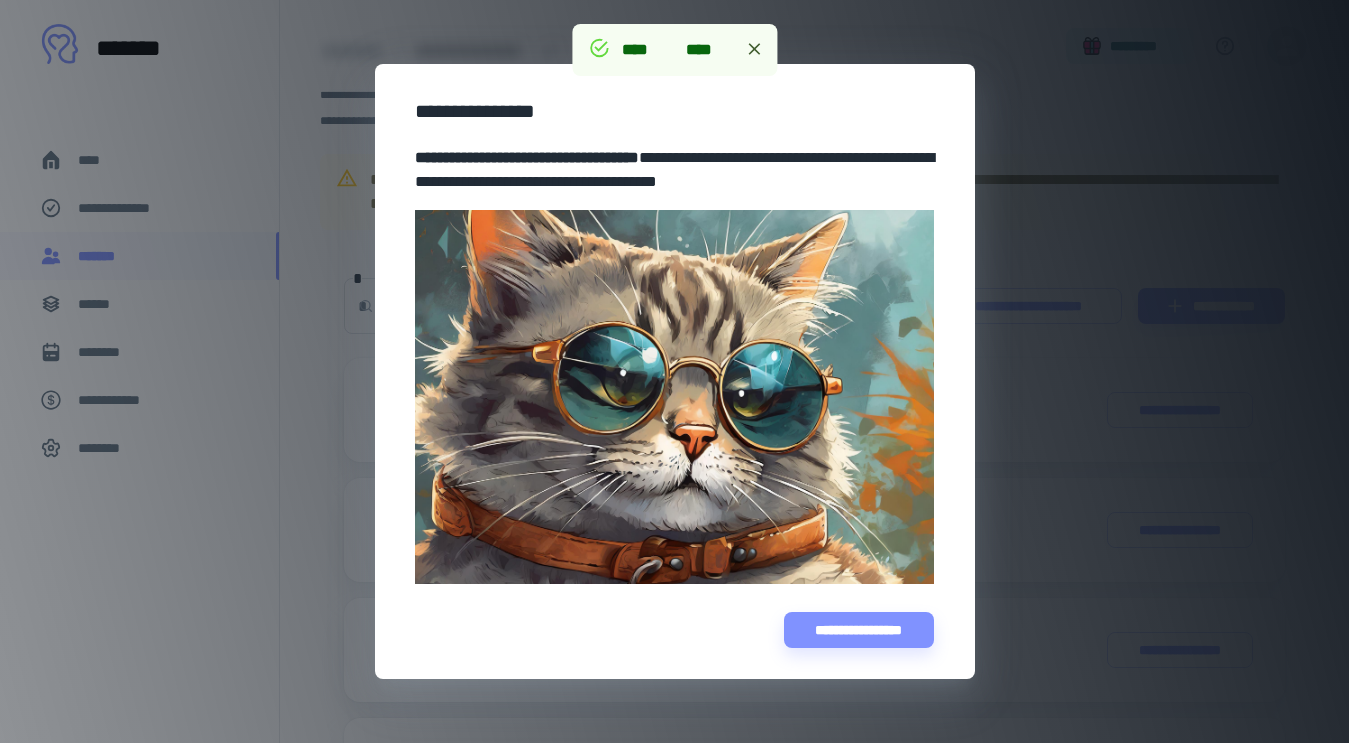 click on "**********" at bounding box center [674, 371] 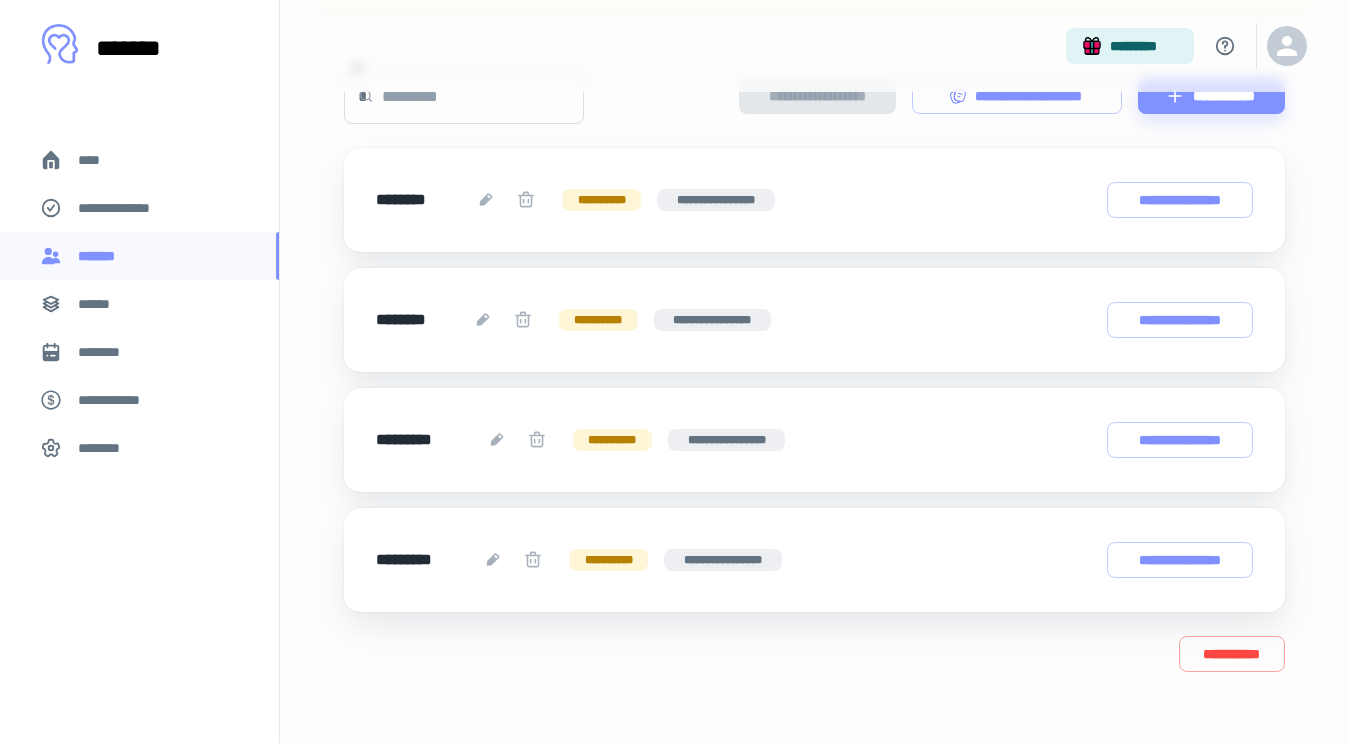 scroll, scrollTop: 303, scrollLeft: 0, axis: vertical 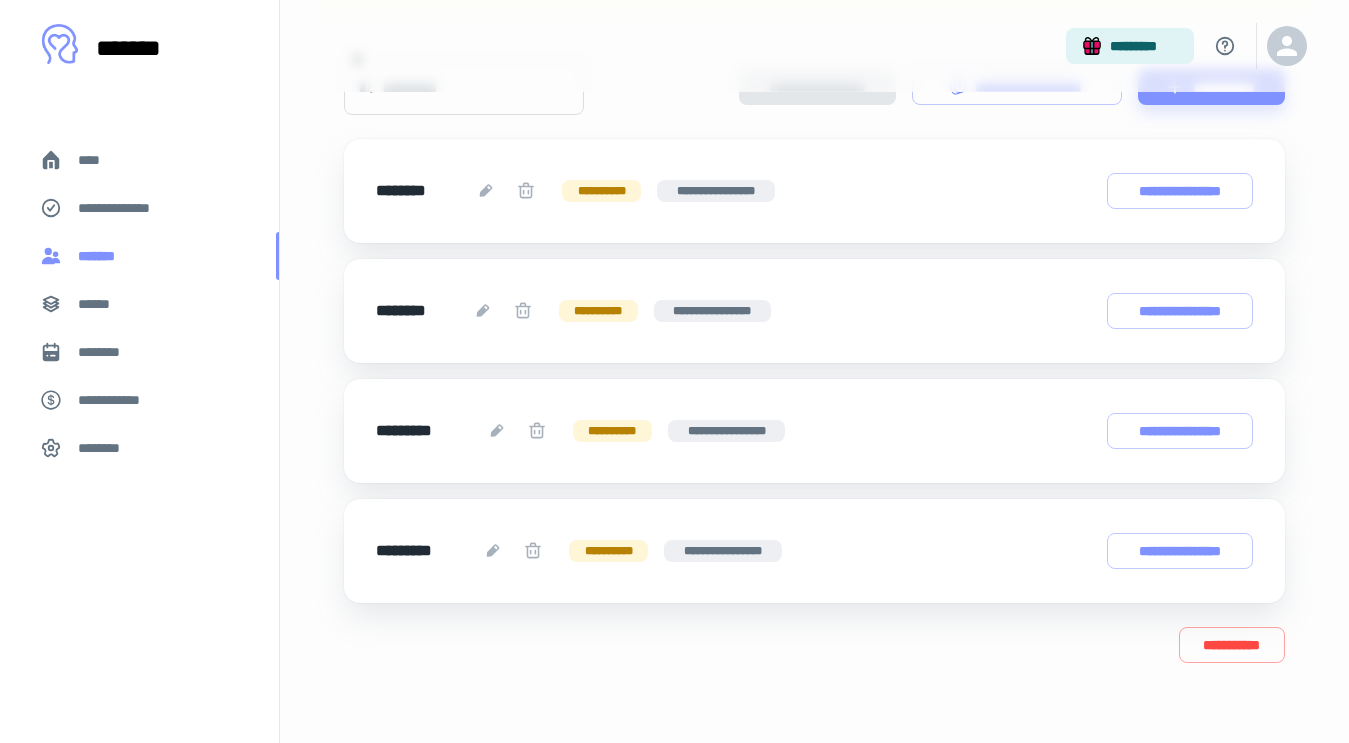 click on "*******" at bounding box center [139, 256] 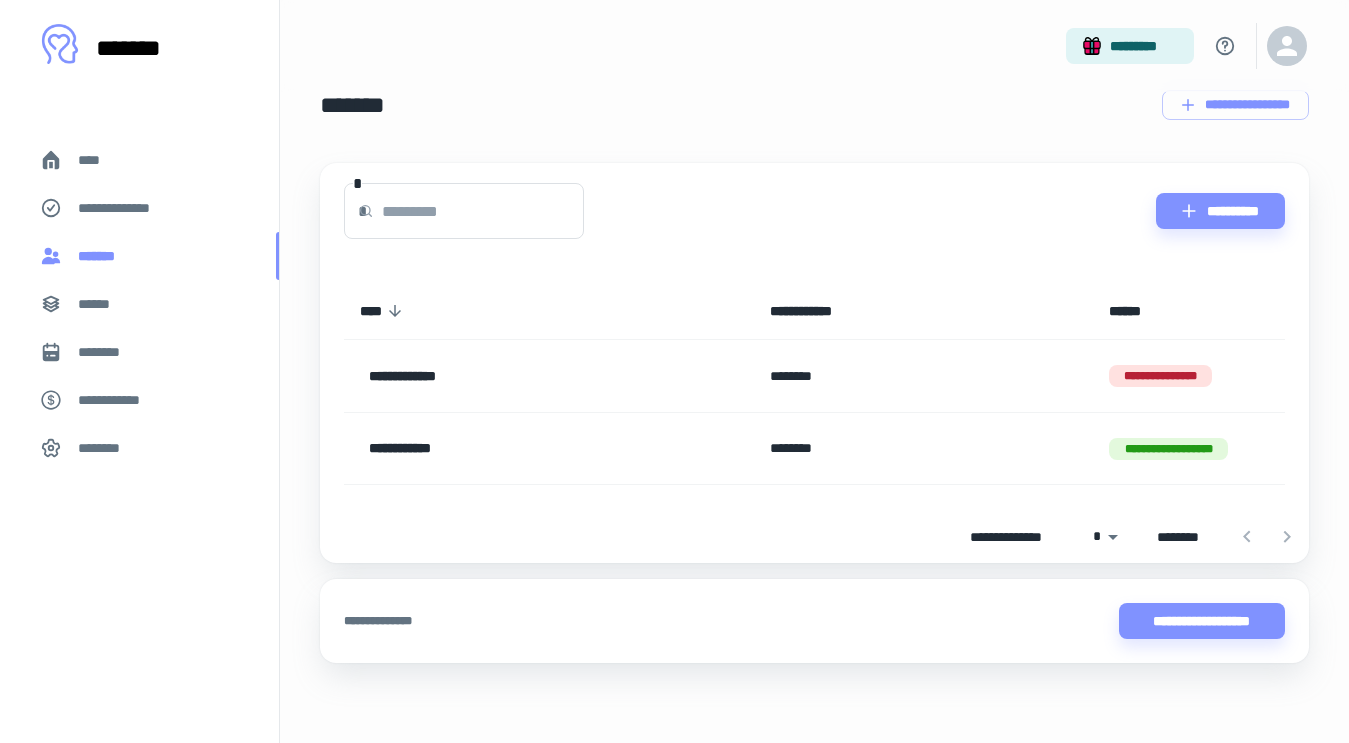 scroll, scrollTop: 0, scrollLeft: 0, axis: both 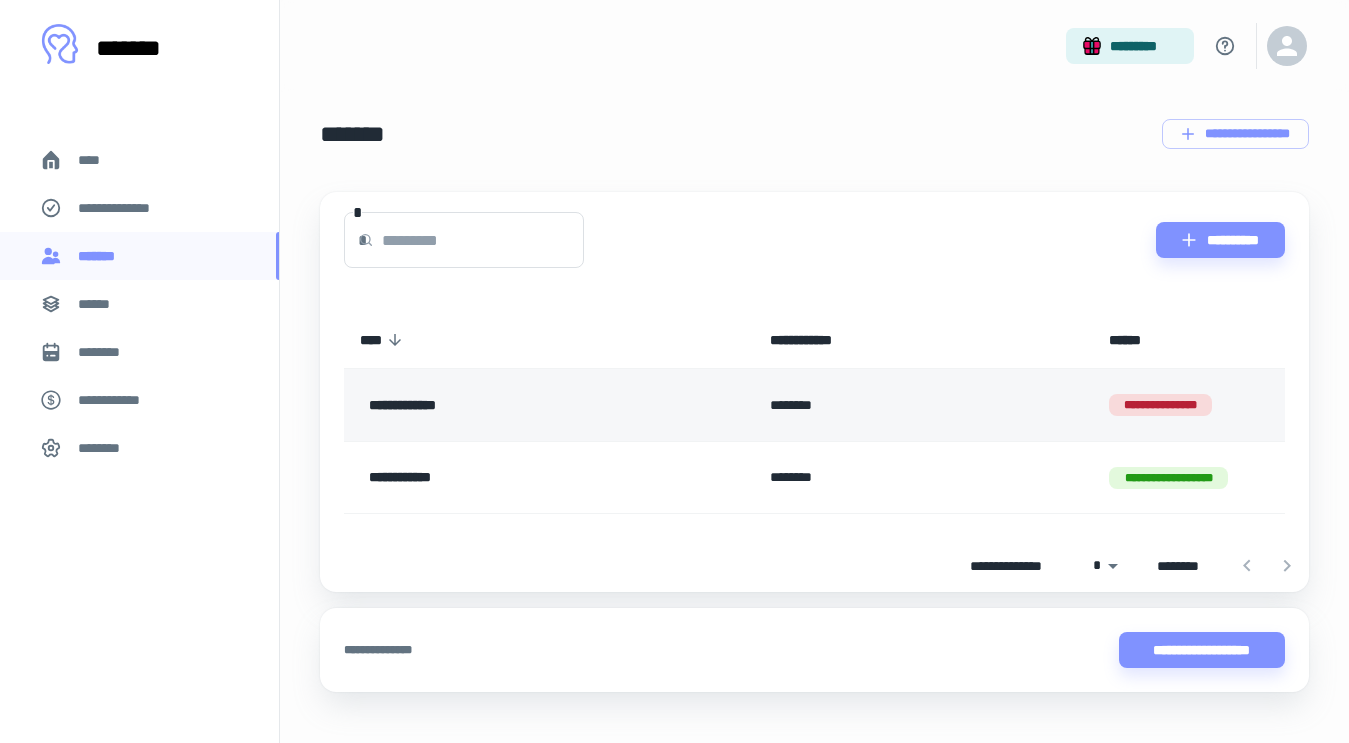 click on "**********" at bounding box center [505, 405] 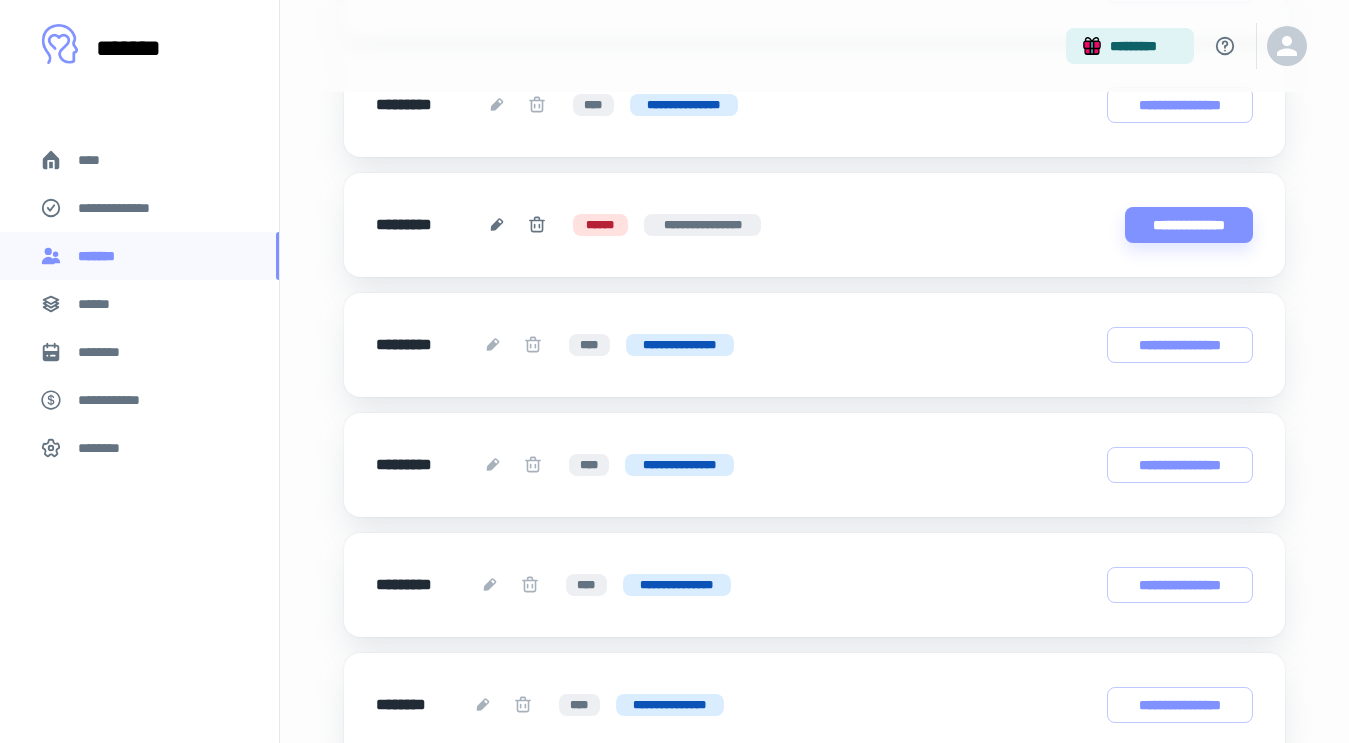 scroll, scrollTop: 1523, scrollLeft: 0, axis: vertical 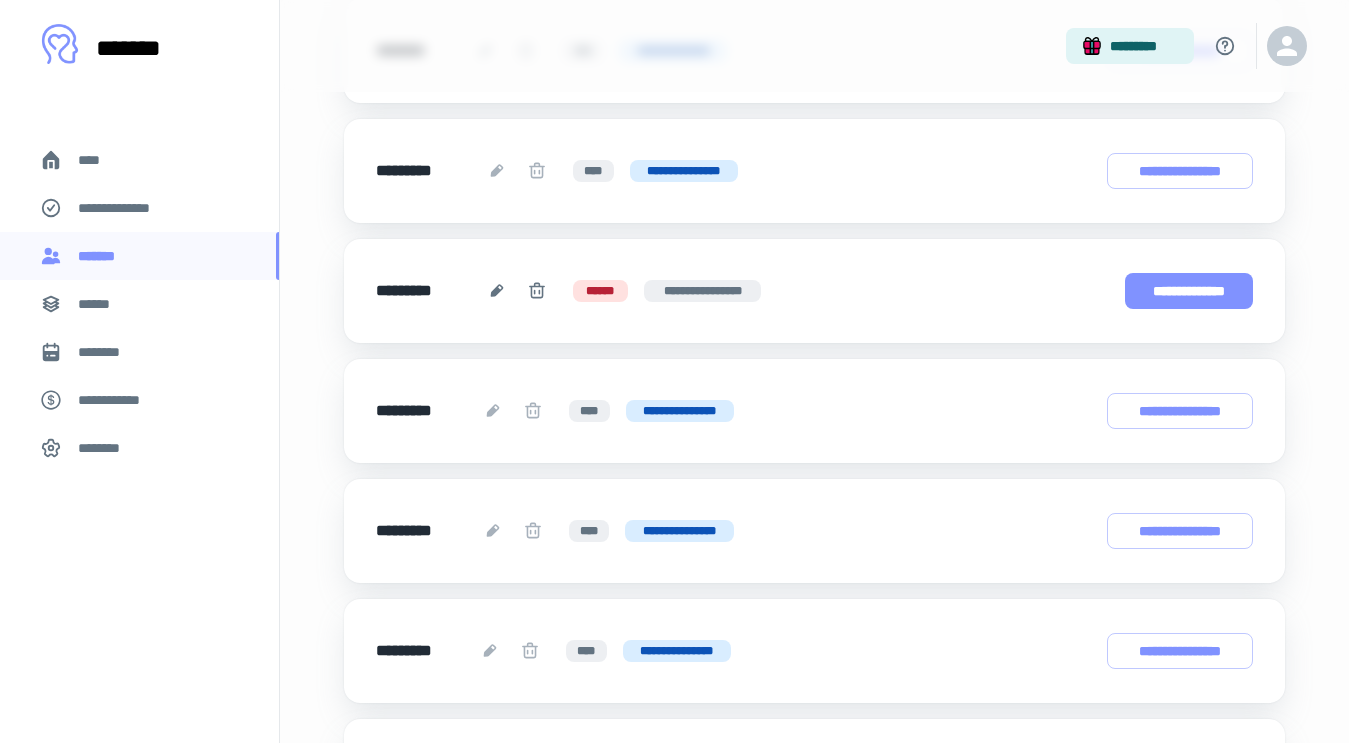 click on "**********" at bounding box center (1189, 291) 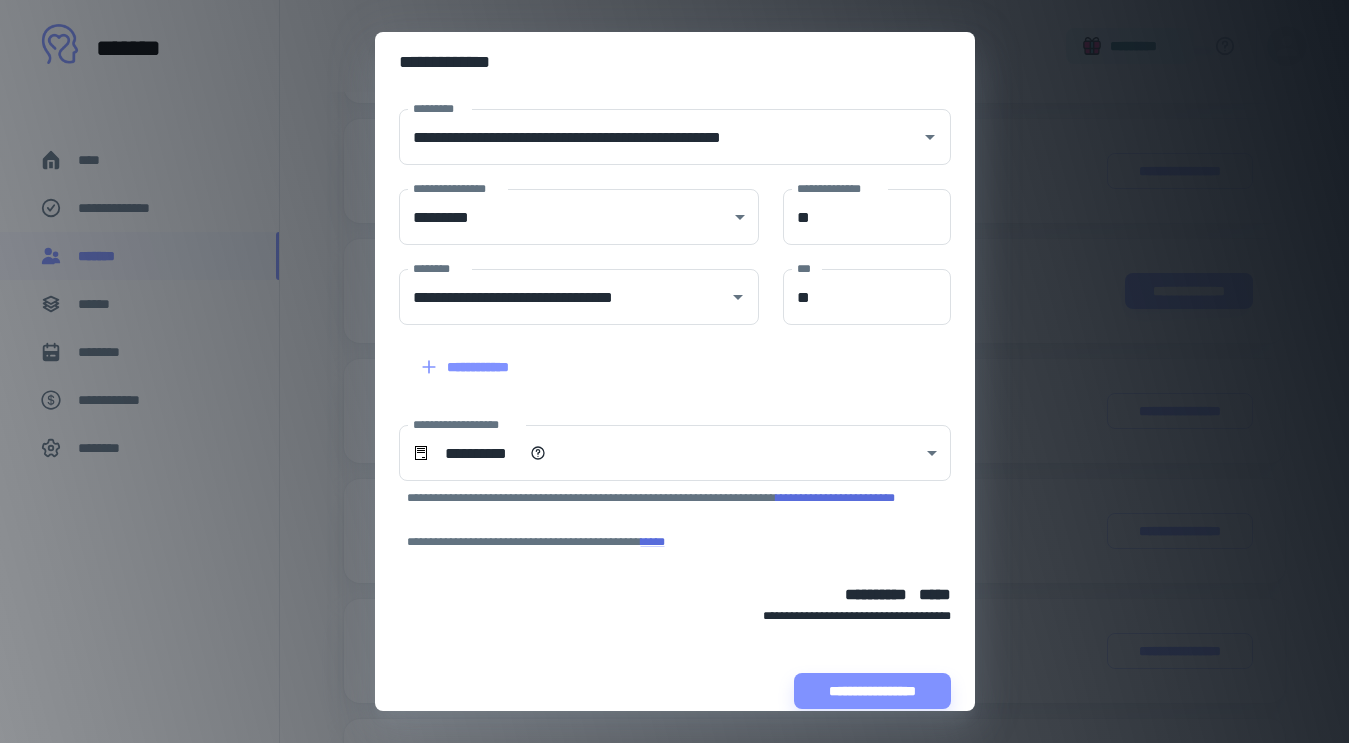 scroll, scrollTop: 113, scrollLeft: 0, axis: vertical 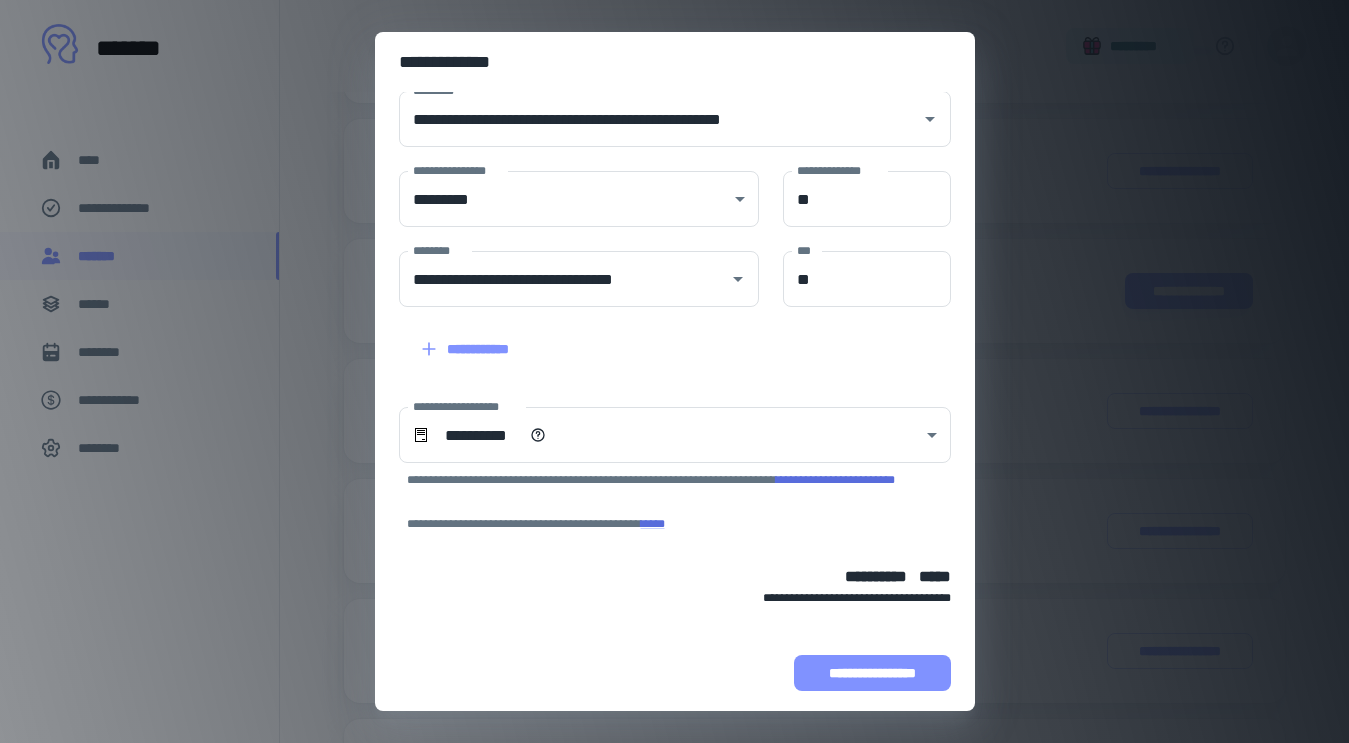 click on "**********" at bounding box center (872, 673) 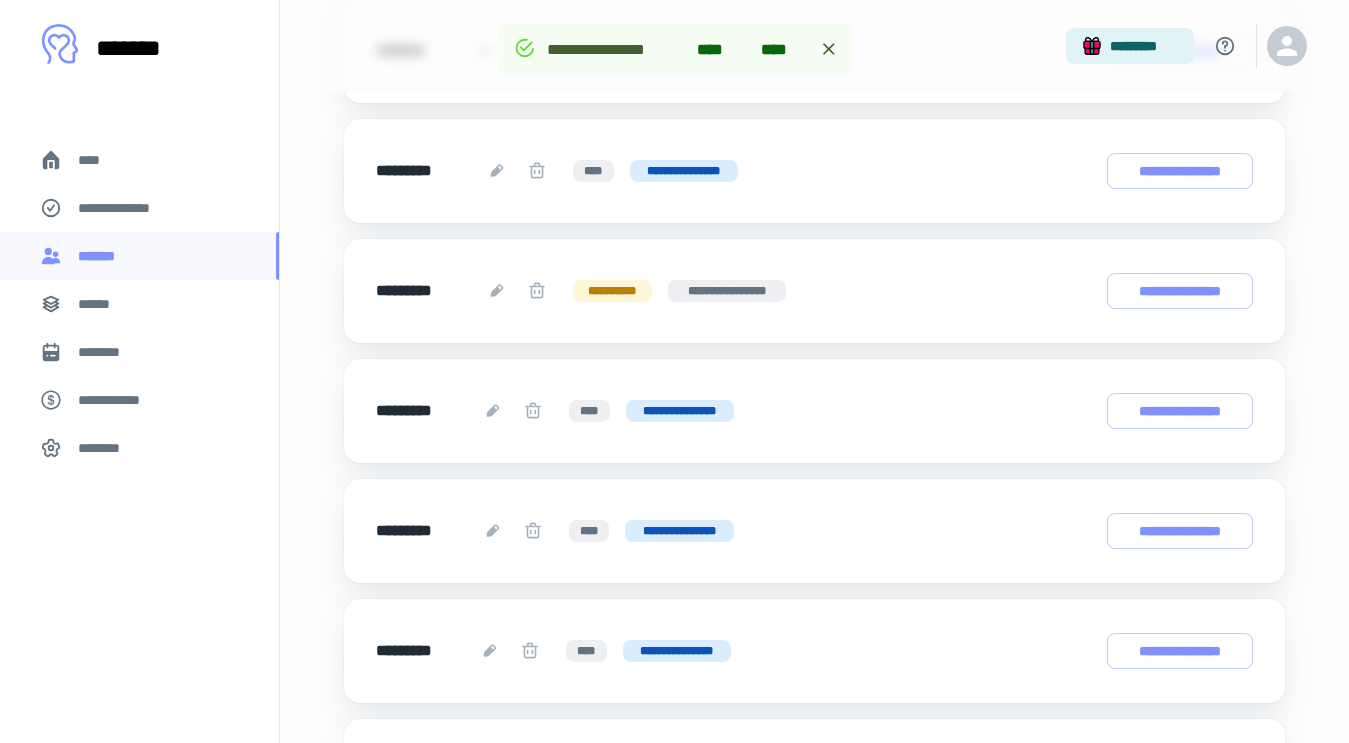 scroll, scrollTop: 239, scrollLeft: 0, axis: vertical 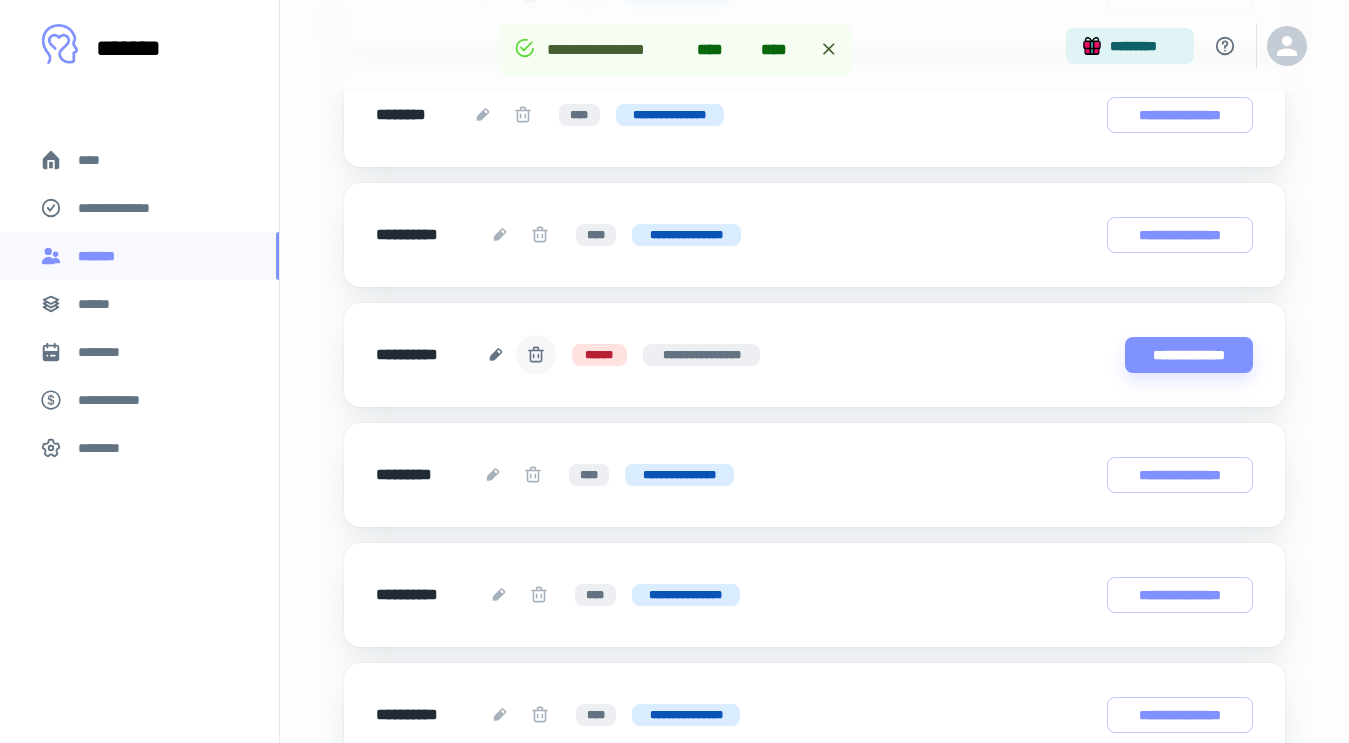 click 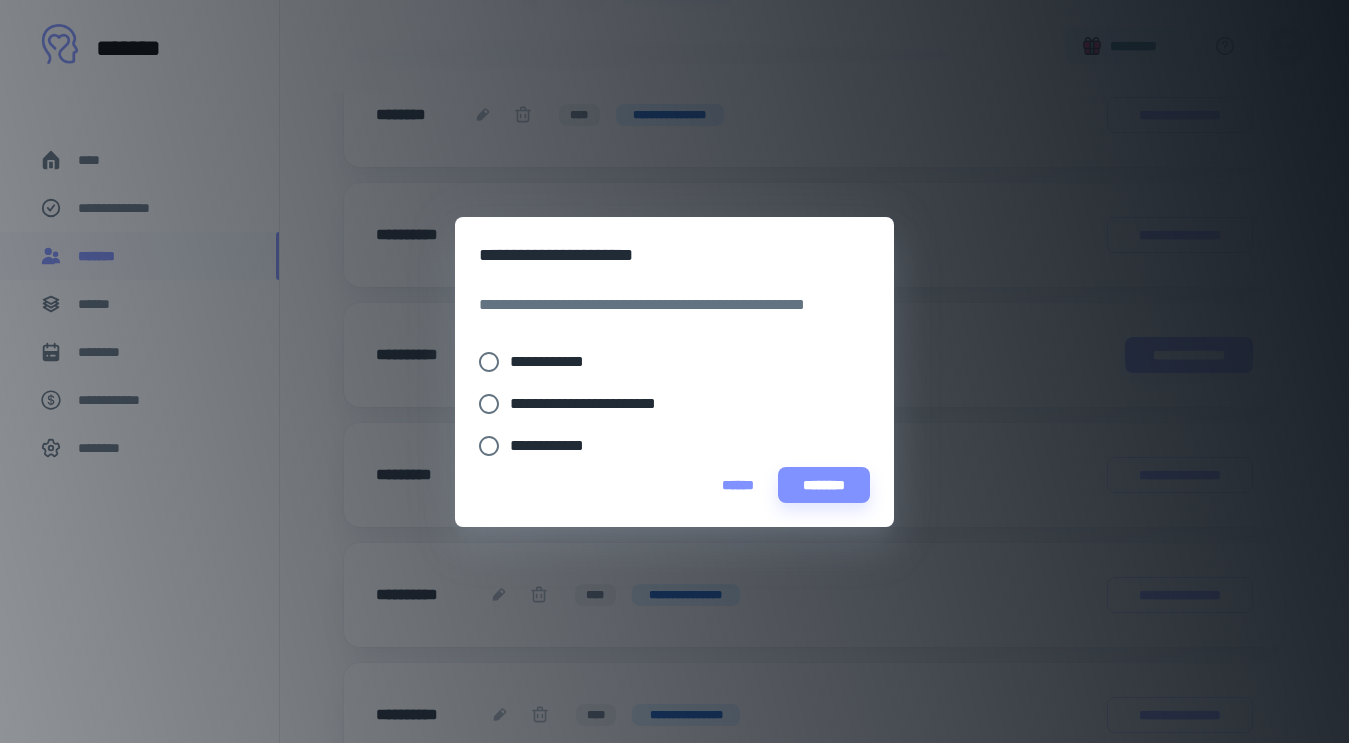 click on "**********" at bounding box center [555, 362] 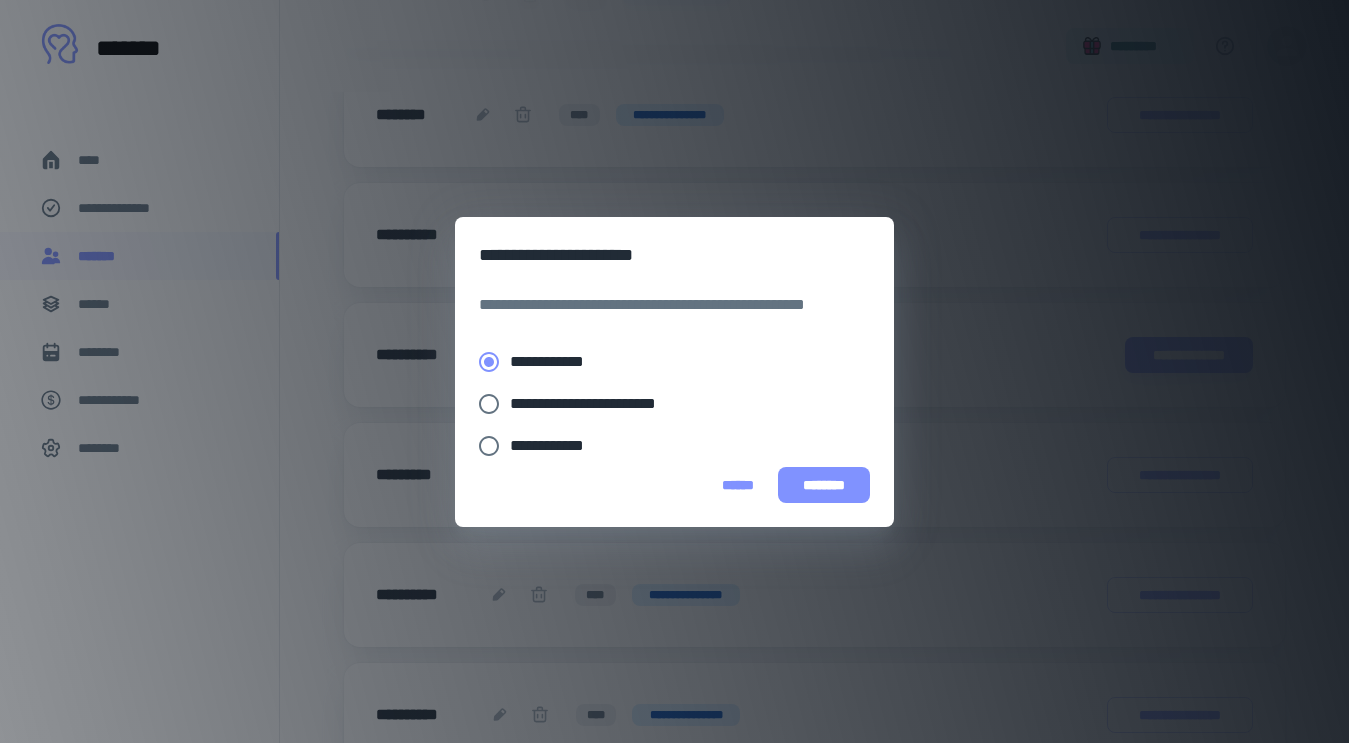 click on "********" at bounding box center [824, 485] 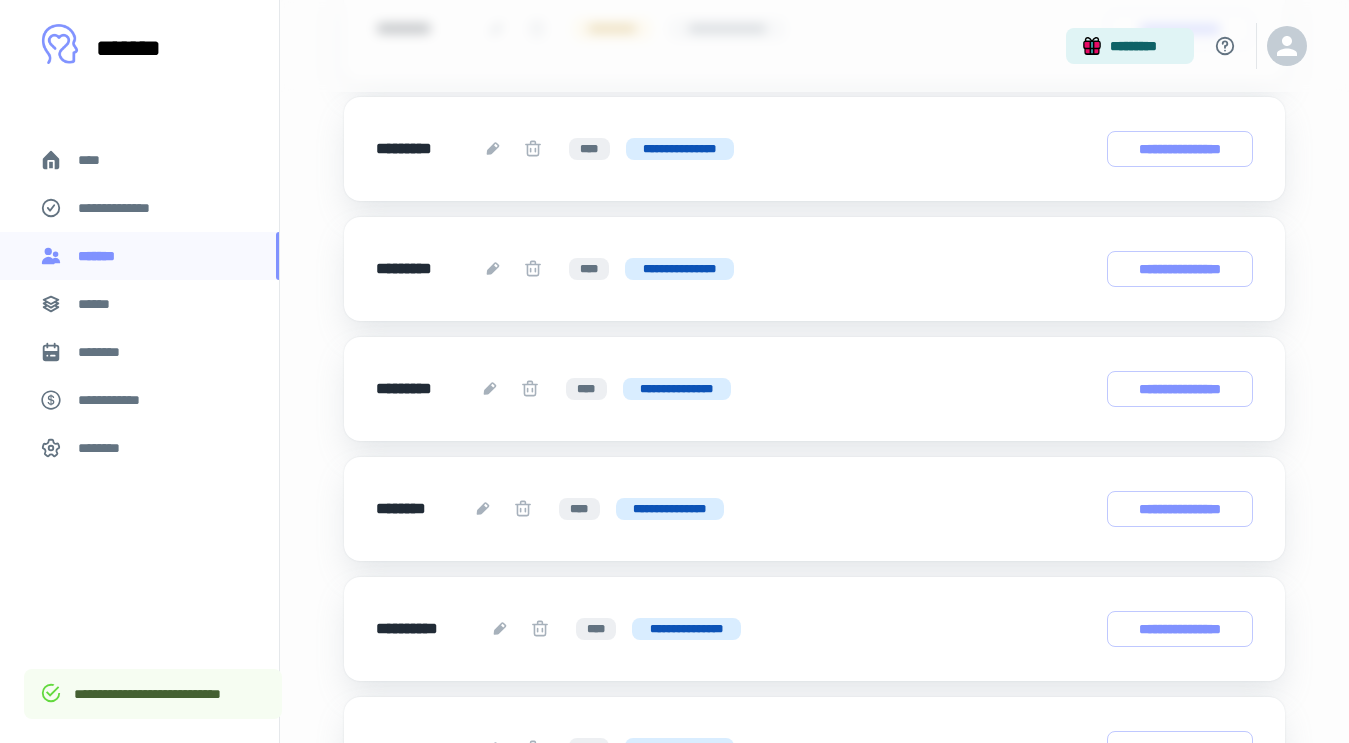 scroll, scrollTop: 1573, scrollLeft: 0, axis: vertical 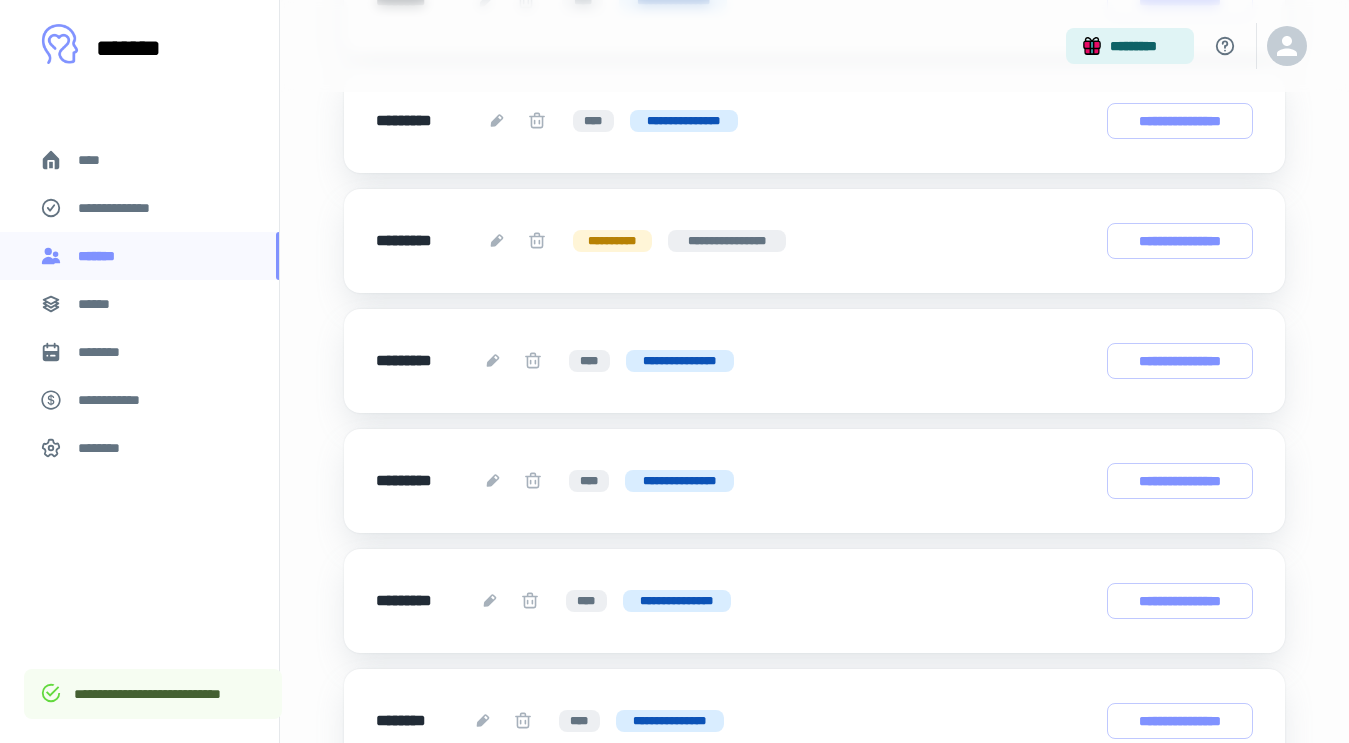 click on "******" at bounding box center (139, 304) 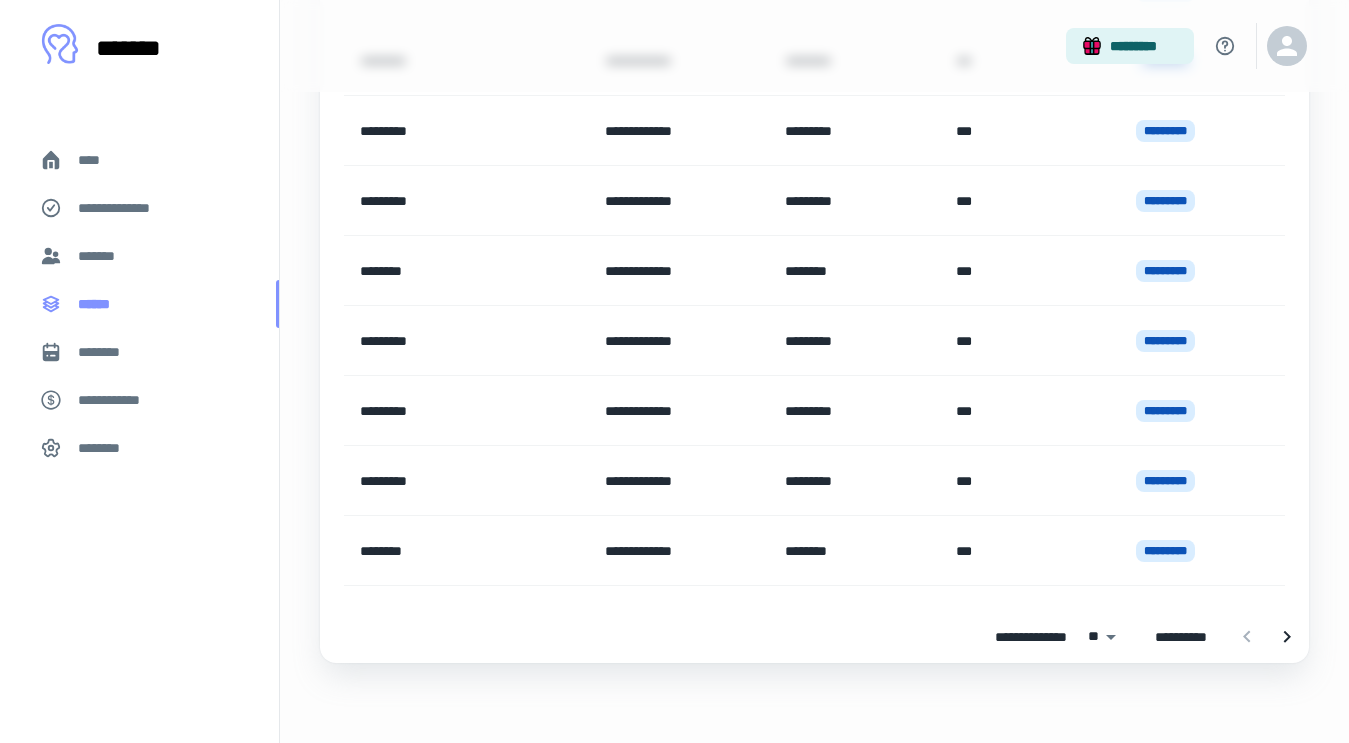 scroll, scrollTop: 0, scrollLeft: 0, axis: both 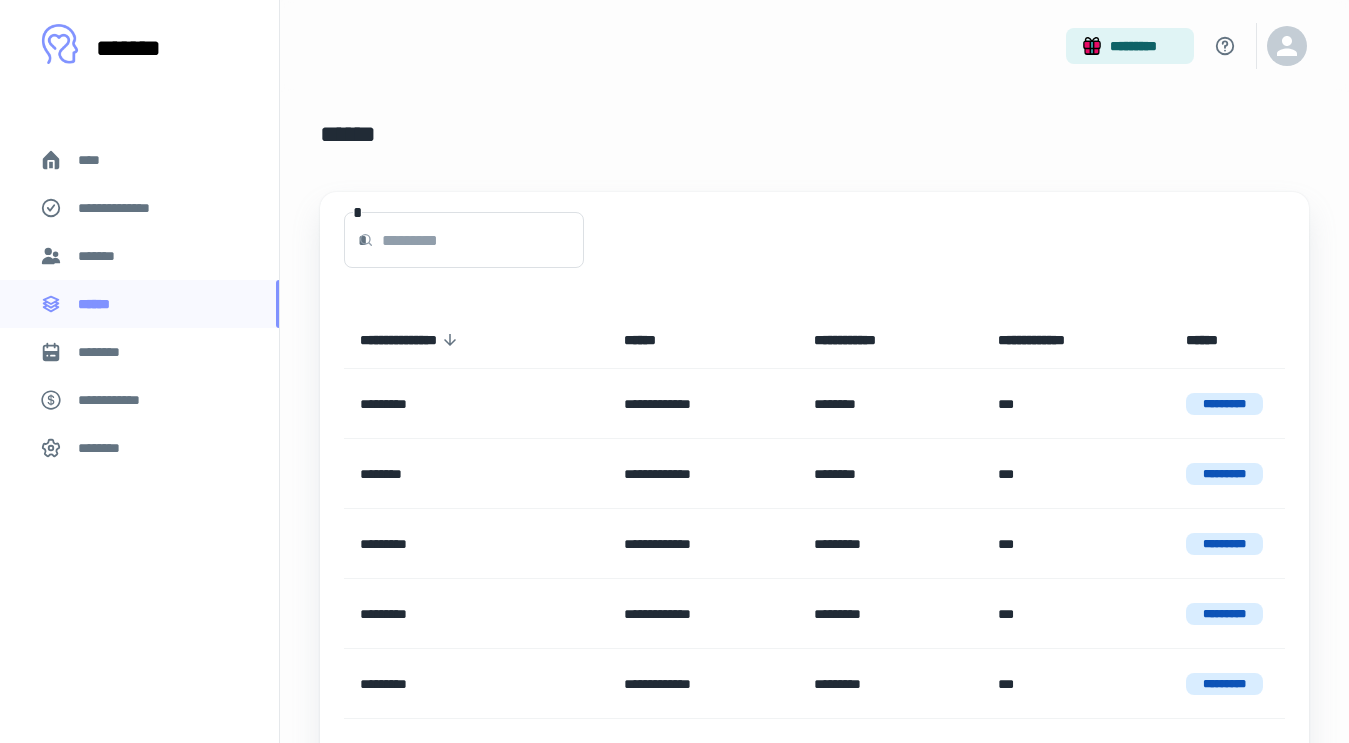 click on "*******" at bounding box center (139, 256) 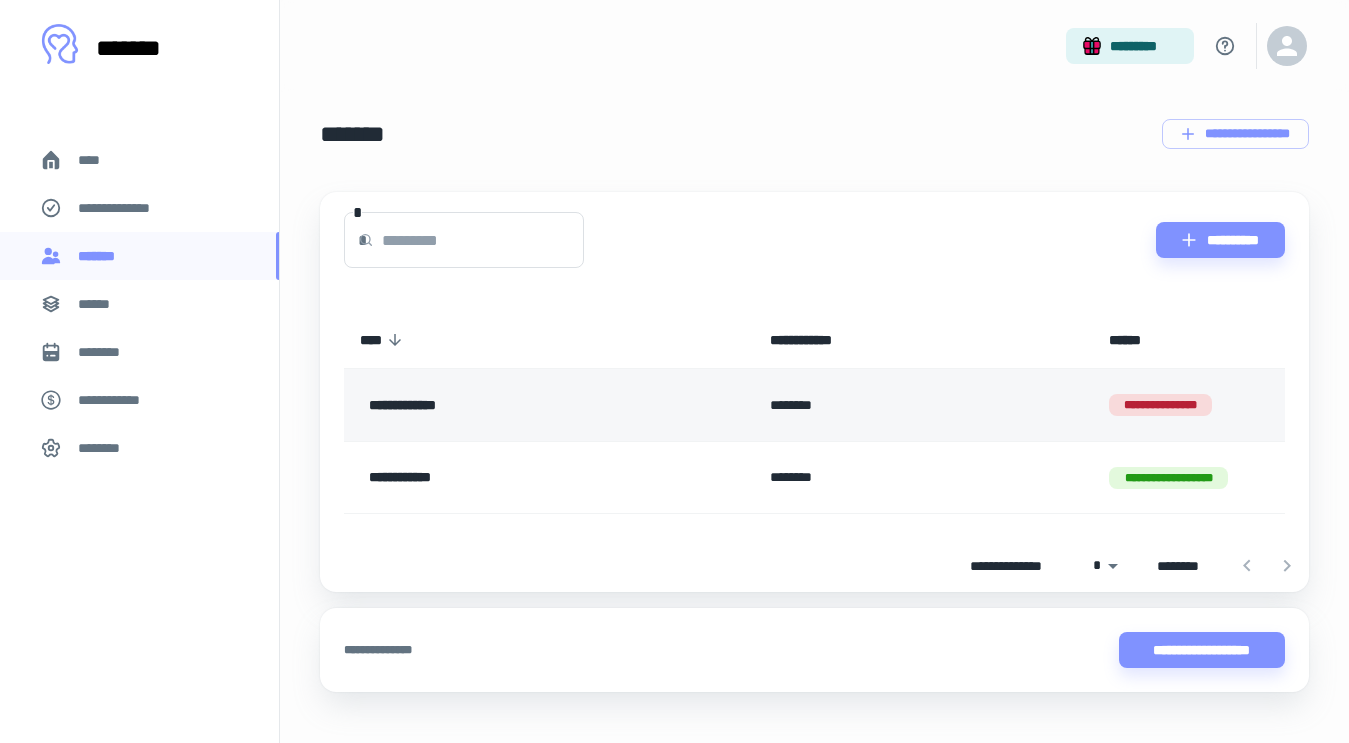 click on "**********" at bounding box center [505, 405] 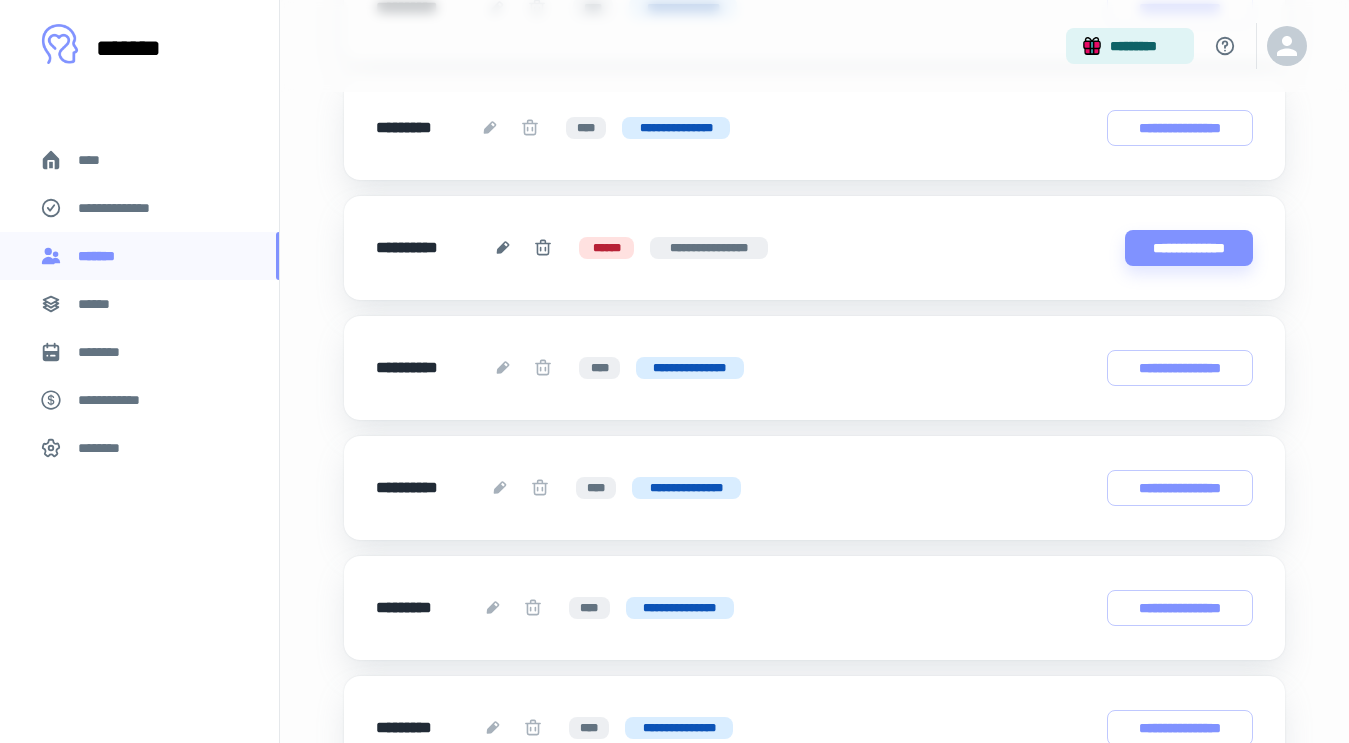 scroll, scrollTop: 2887, scrollLeft: 0, axis: vertical 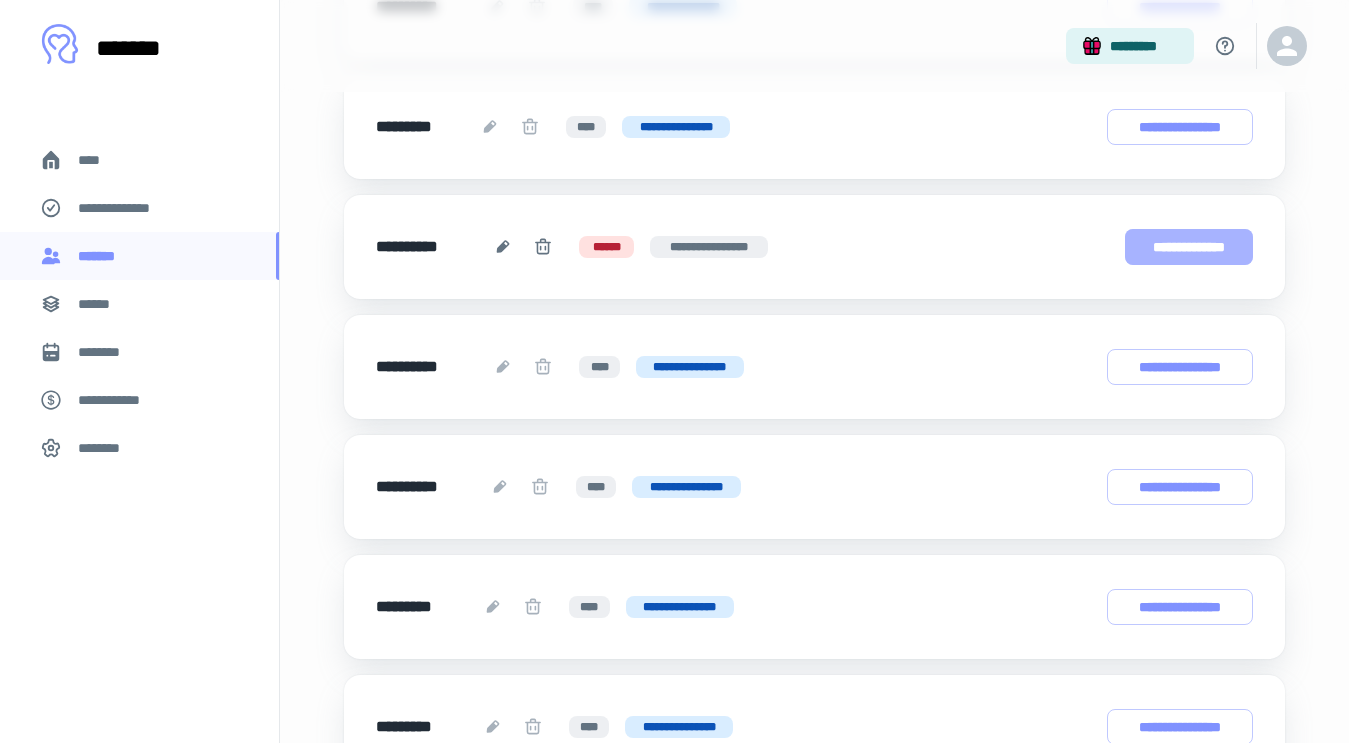 click on "**********" at bounding box center (1189, 247) 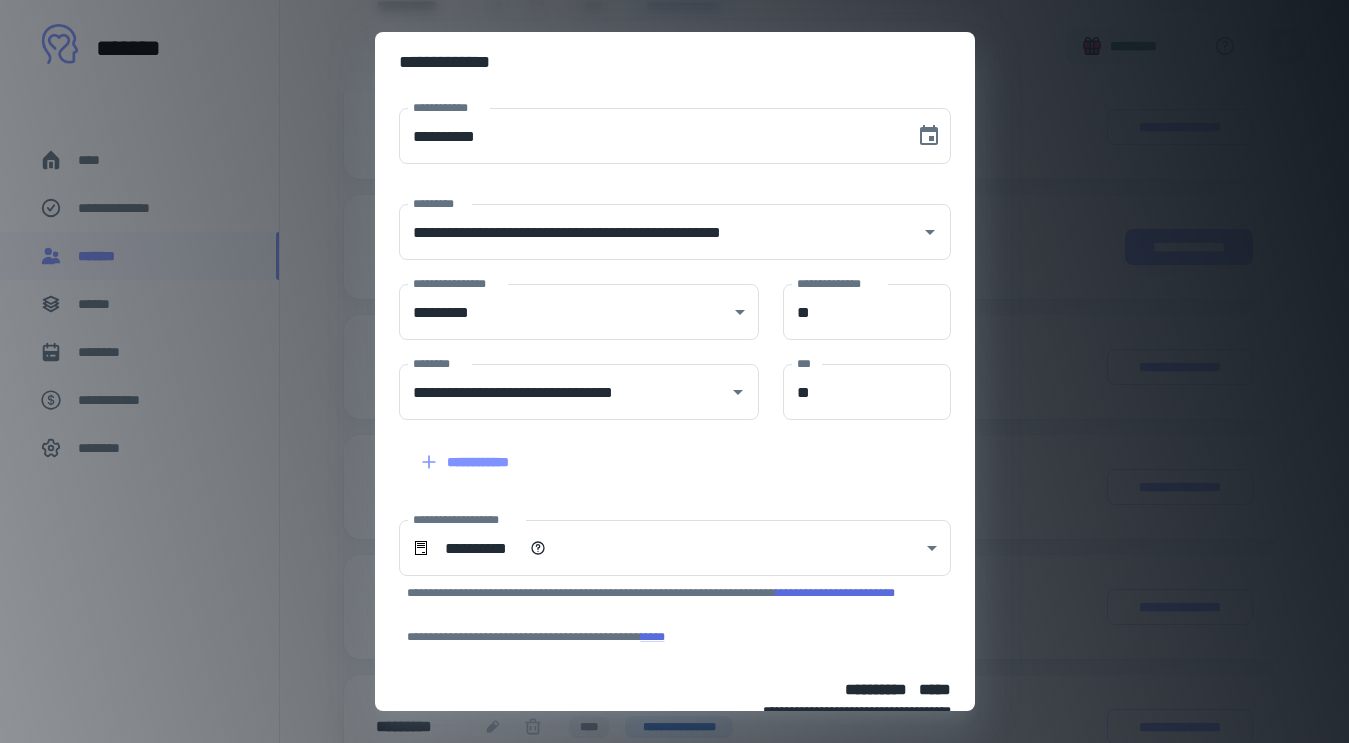 scroll, scrollTop: 113, scrollLeft: 0, axis: vertical 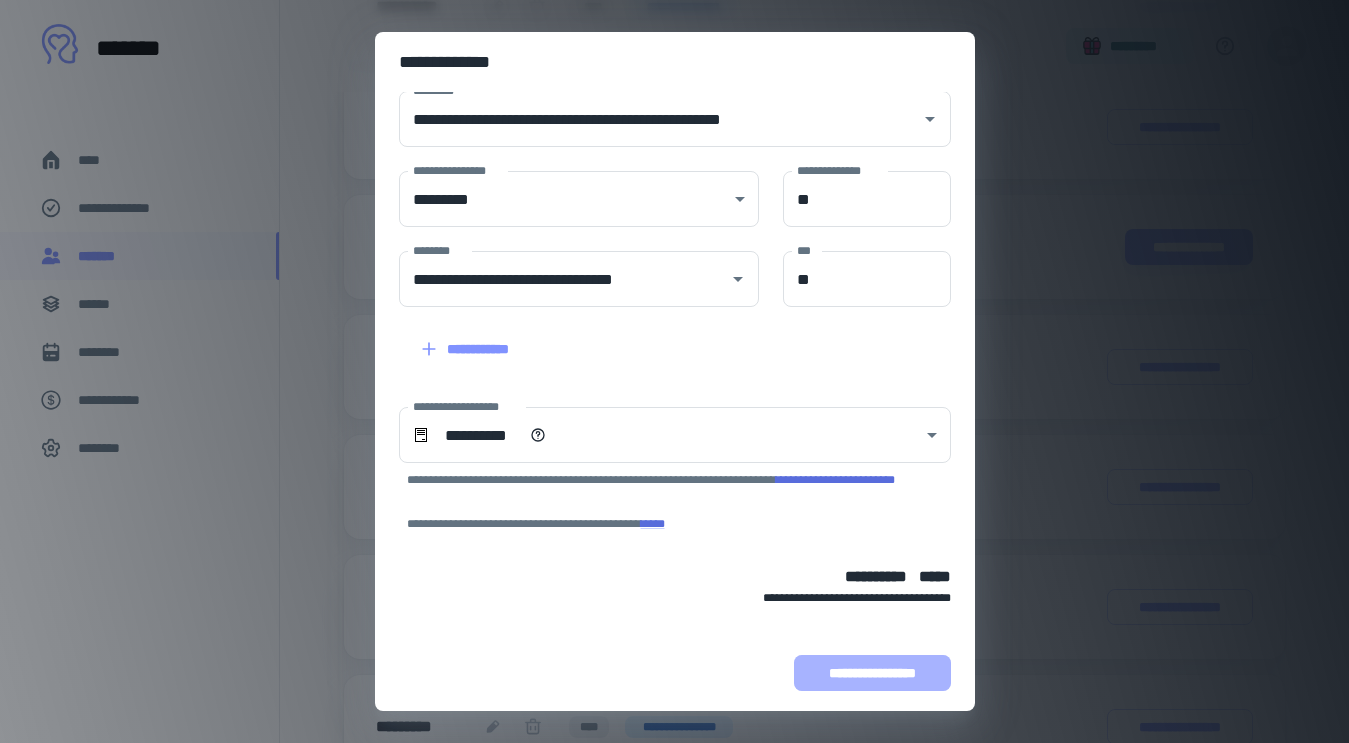 click on "**********" at bounding box center [872, 673] 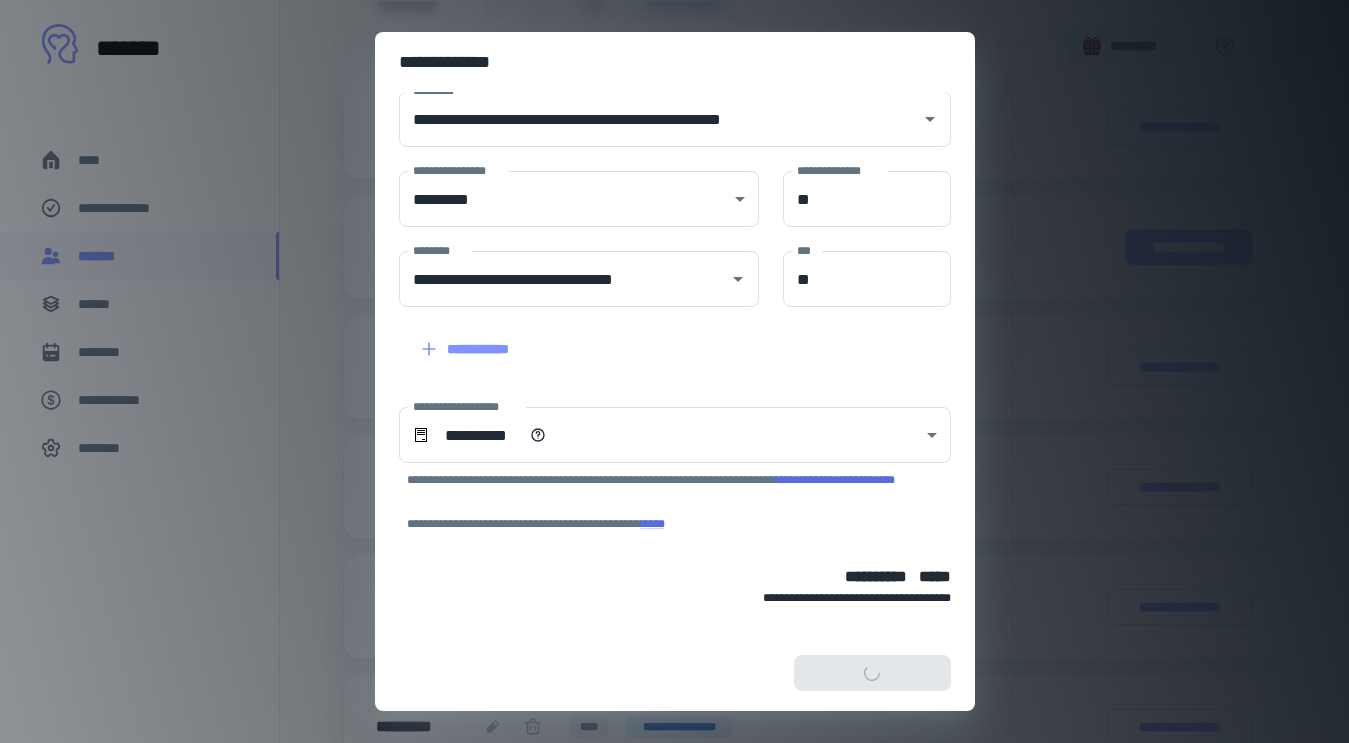 scroll, scrollTop: 239, scrollLeft: 0, axis: vertical 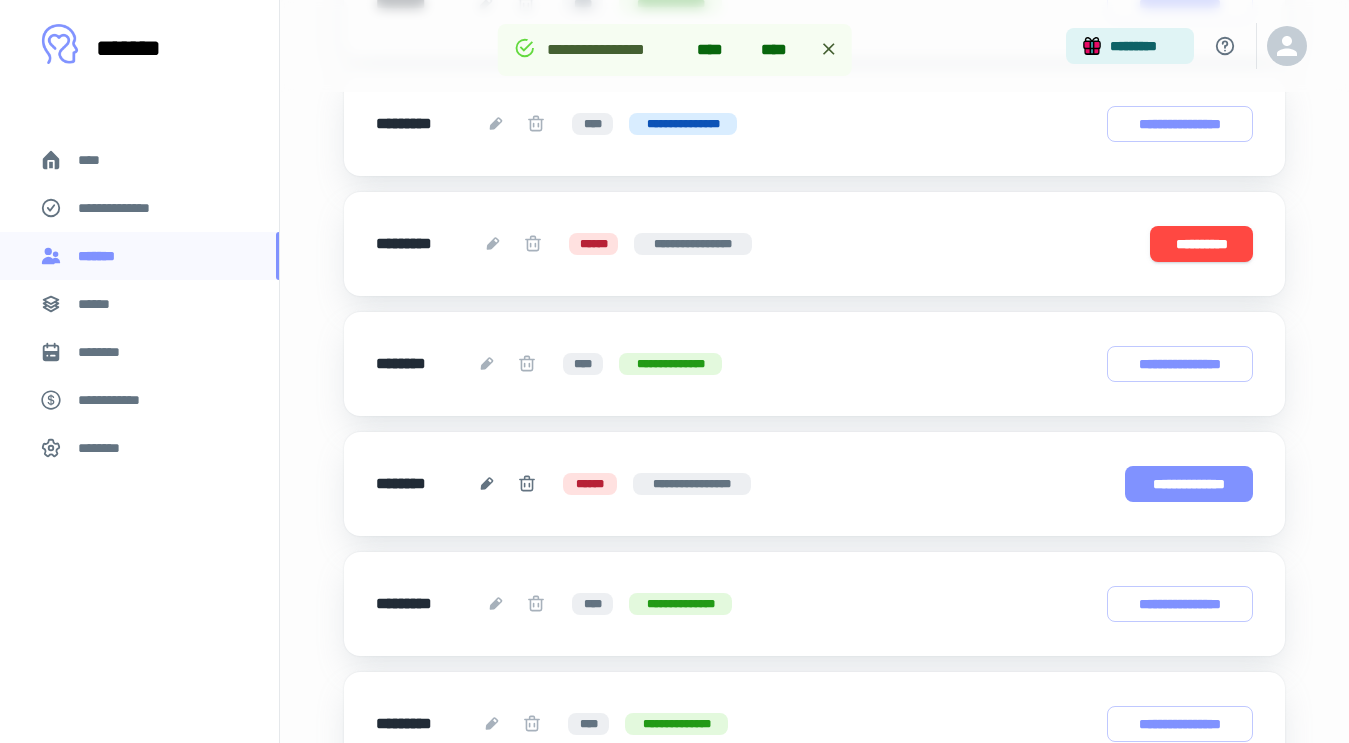 click on "**********" at bounding box center (1189, 484) 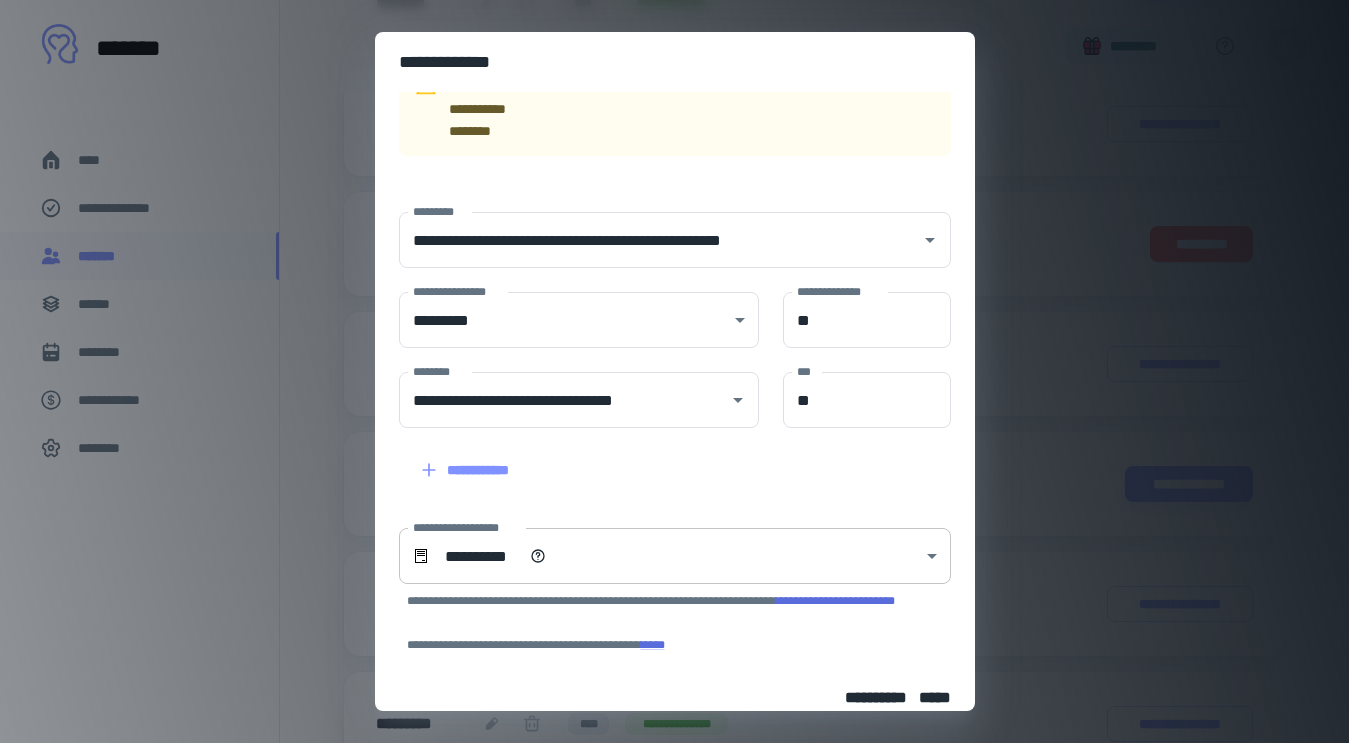 scroll, scrollTop: 239, scrollLeft: 0, axis: vertical 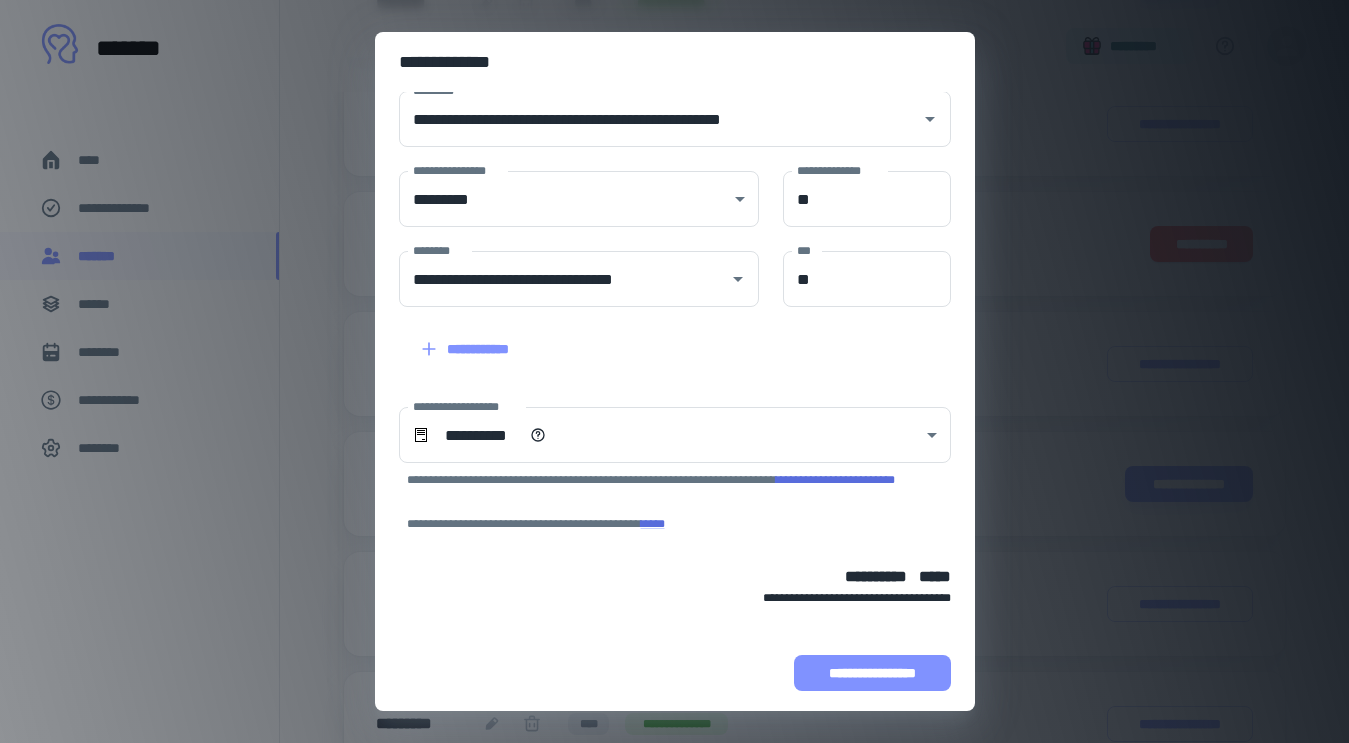 click on "**********" at bounding box center [872, 673] 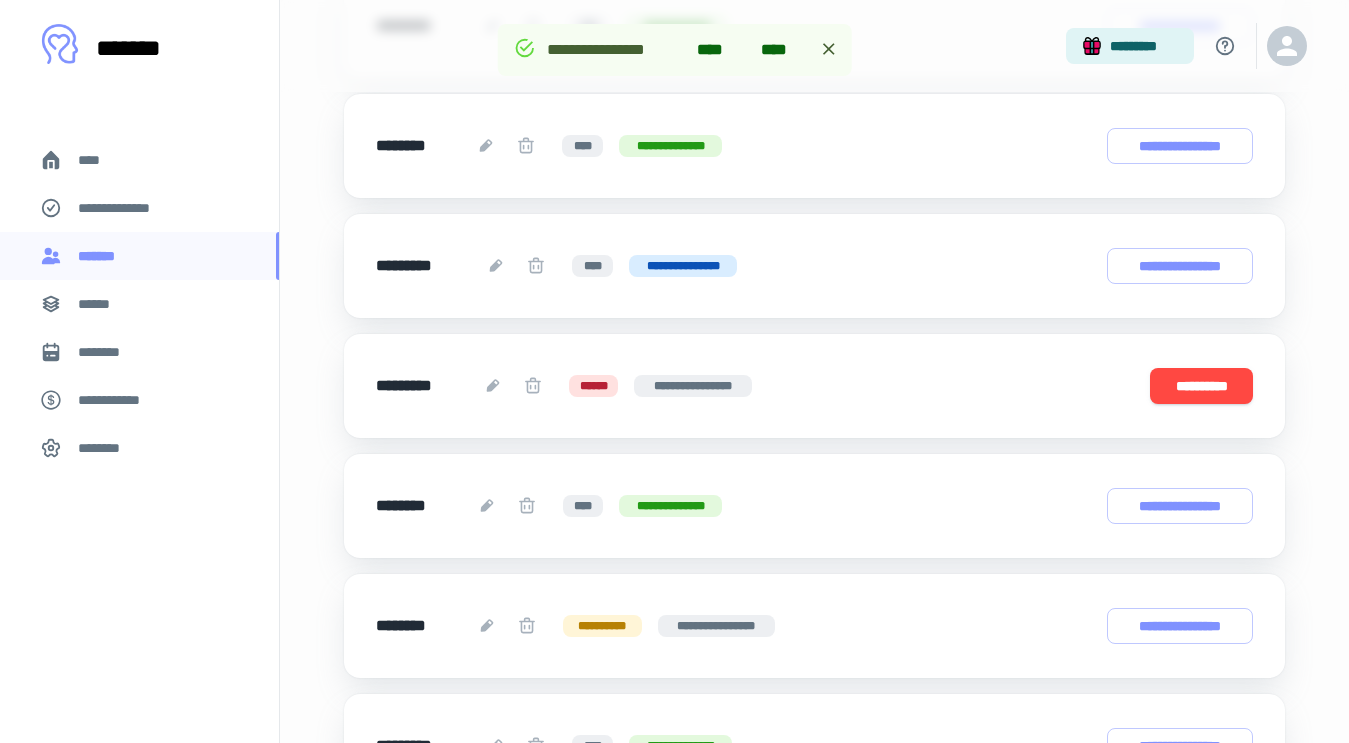 scroll, scrollTop: 5746, scrollLeft: 0, axis: vertical 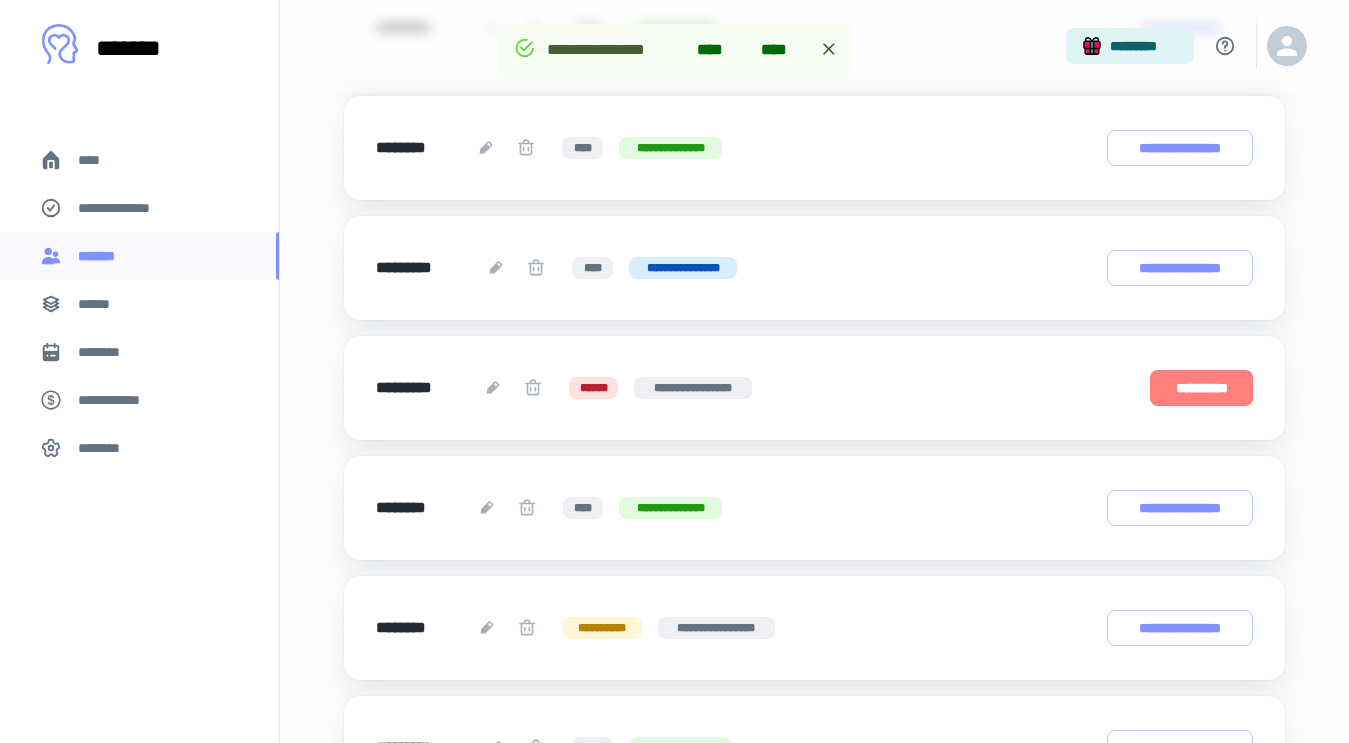 click on "**********" at bounding box center (1201, 388) 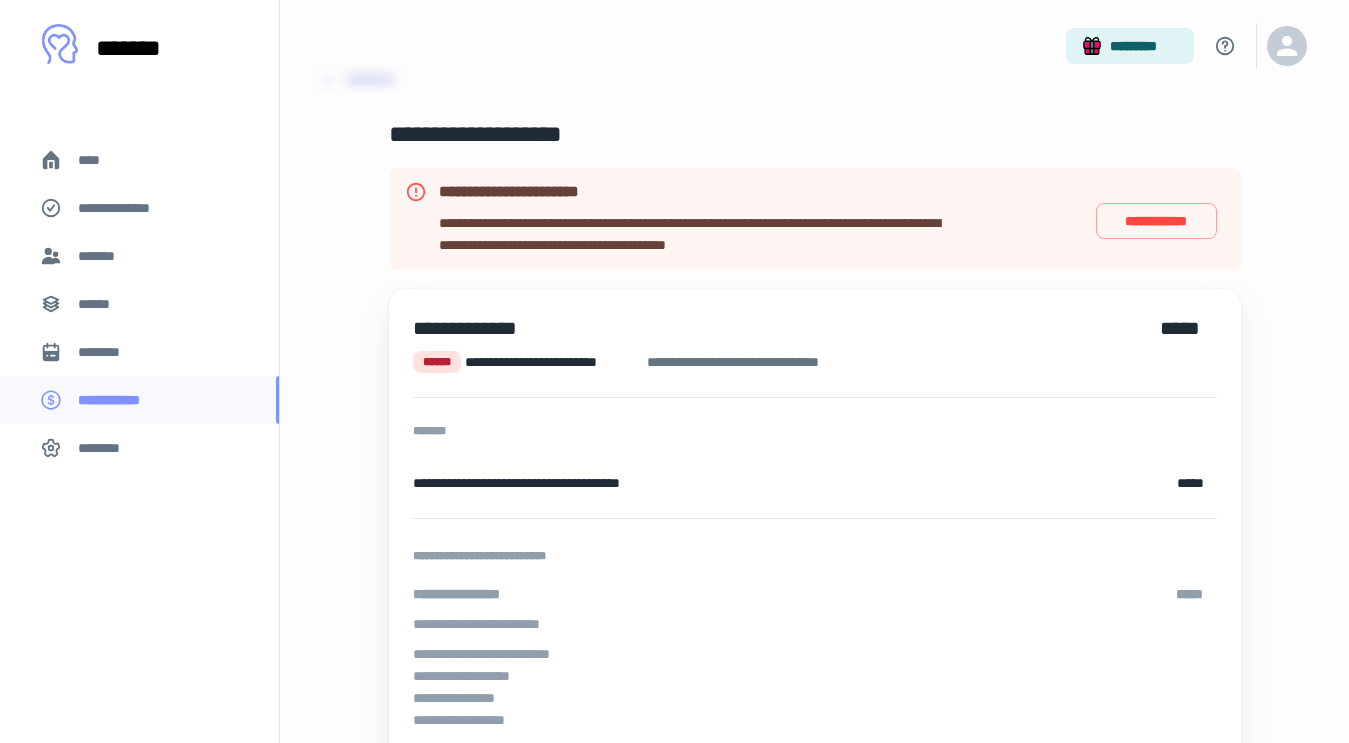scroll, scrollTop: 54, scrollLeft: 0, axis: vertical 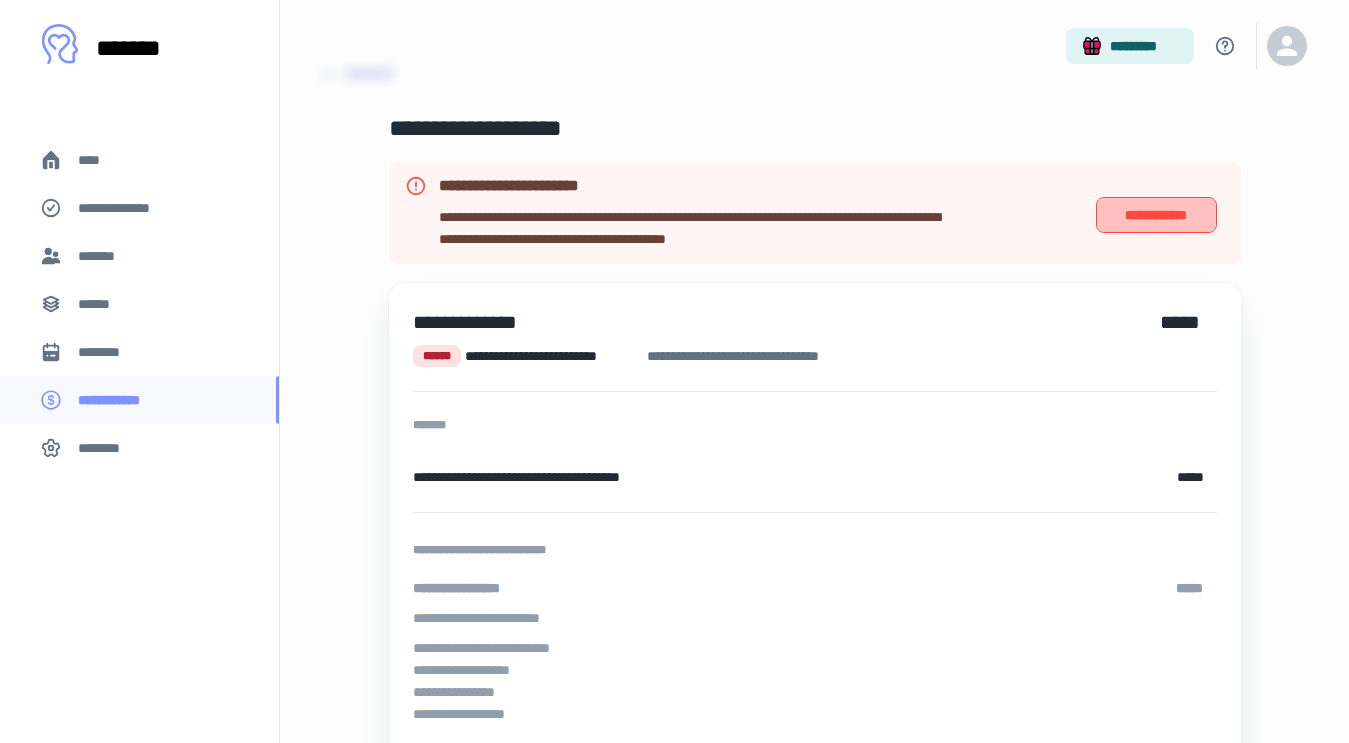 click on "**********" at bounding box center (1156, 215) 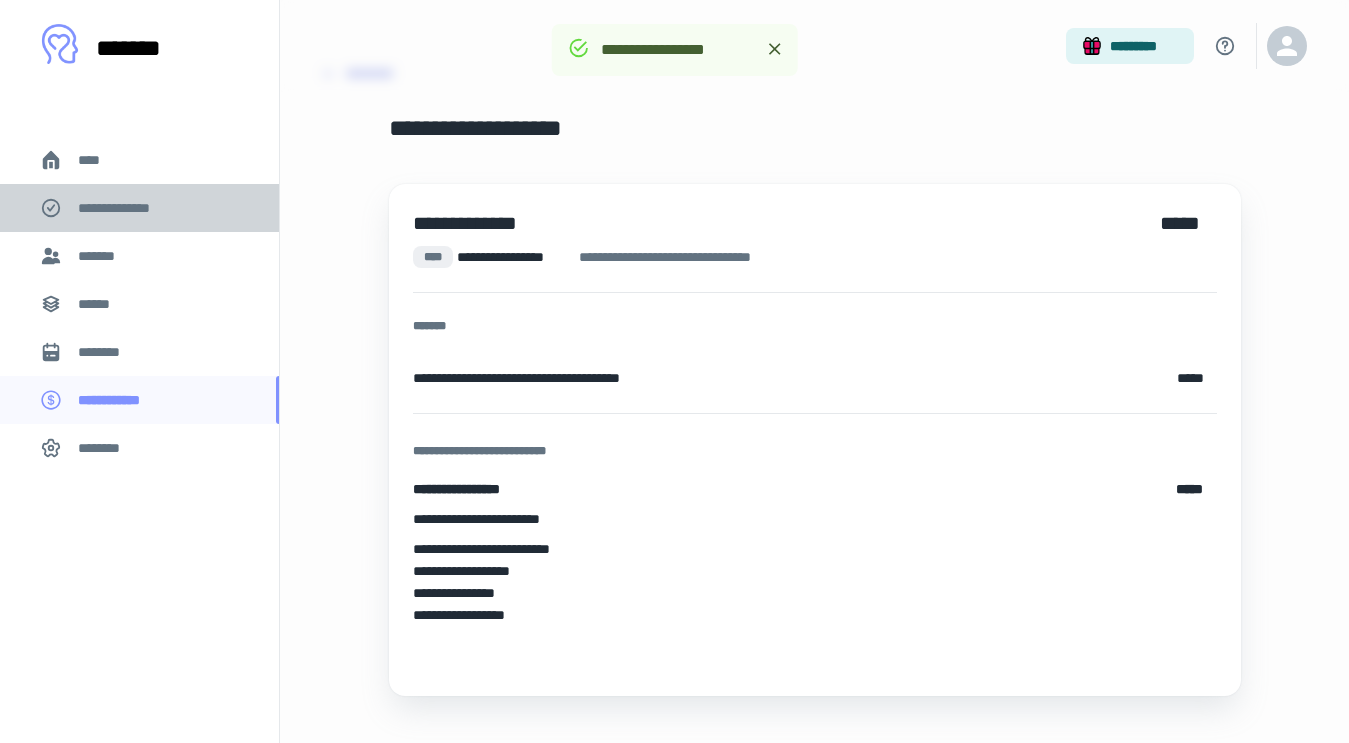 click on "**********" at bounding box center (139, 208) 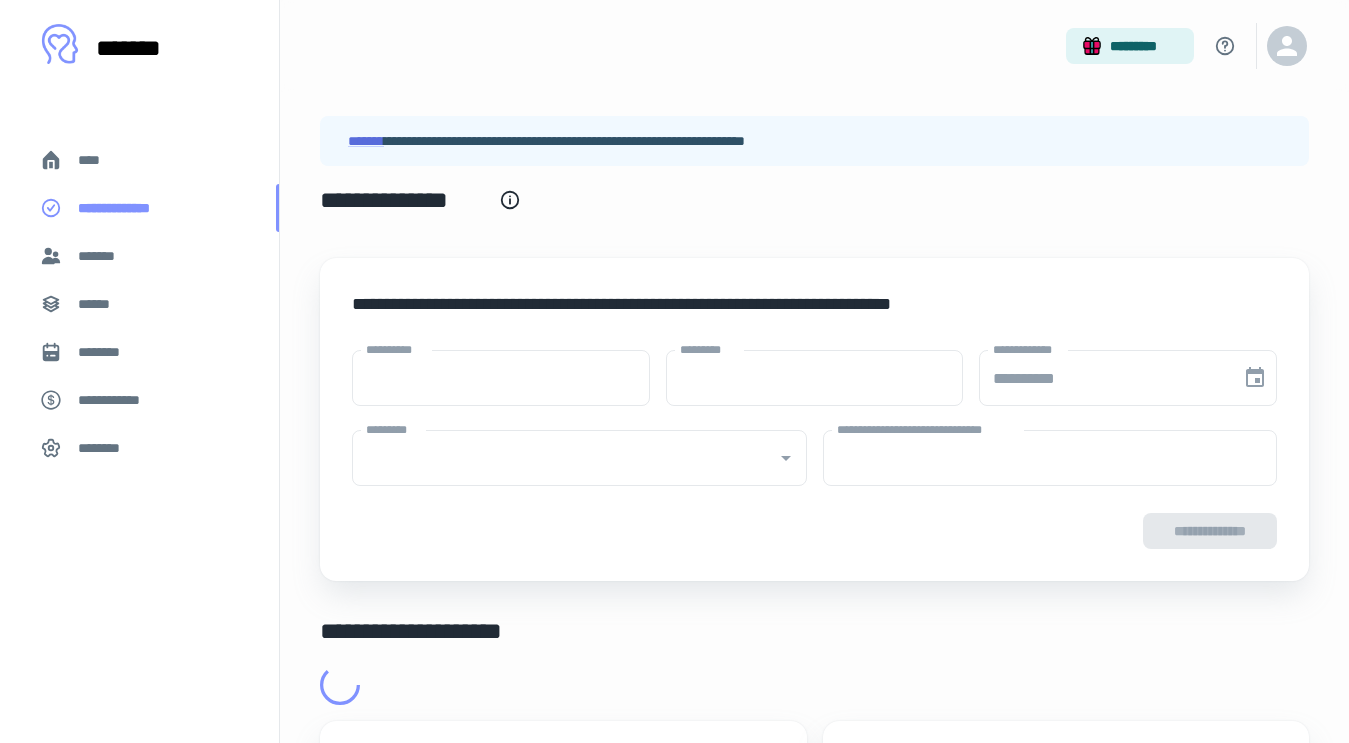 type on "****" 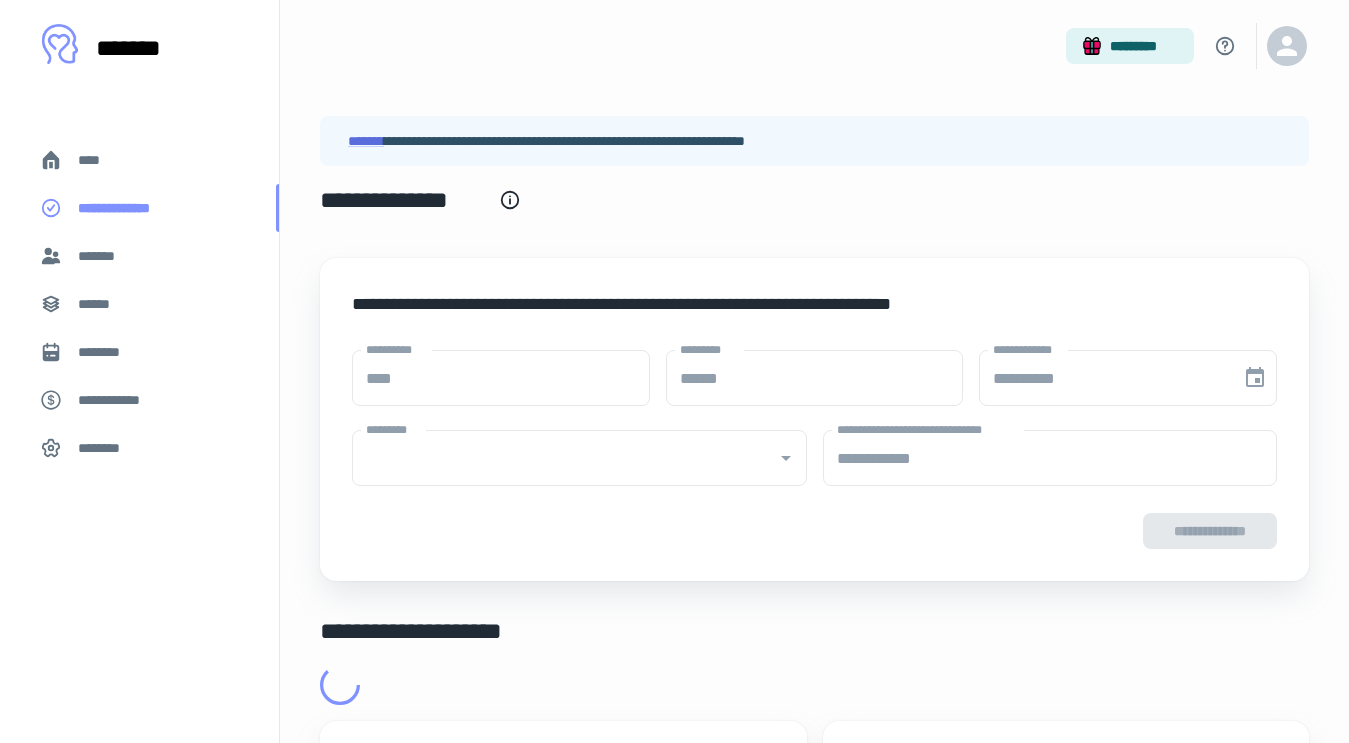 type on "**********" 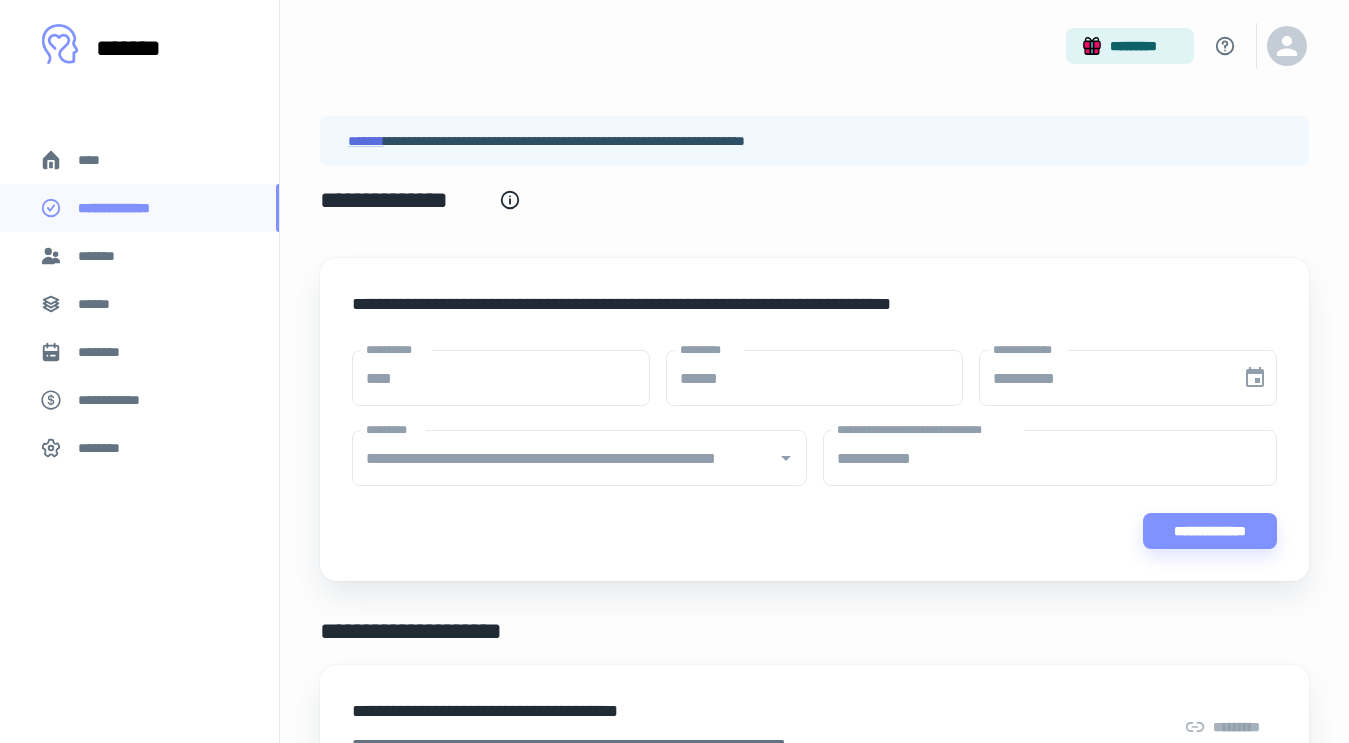 click on "*******" at bounding box center (139, 256) 